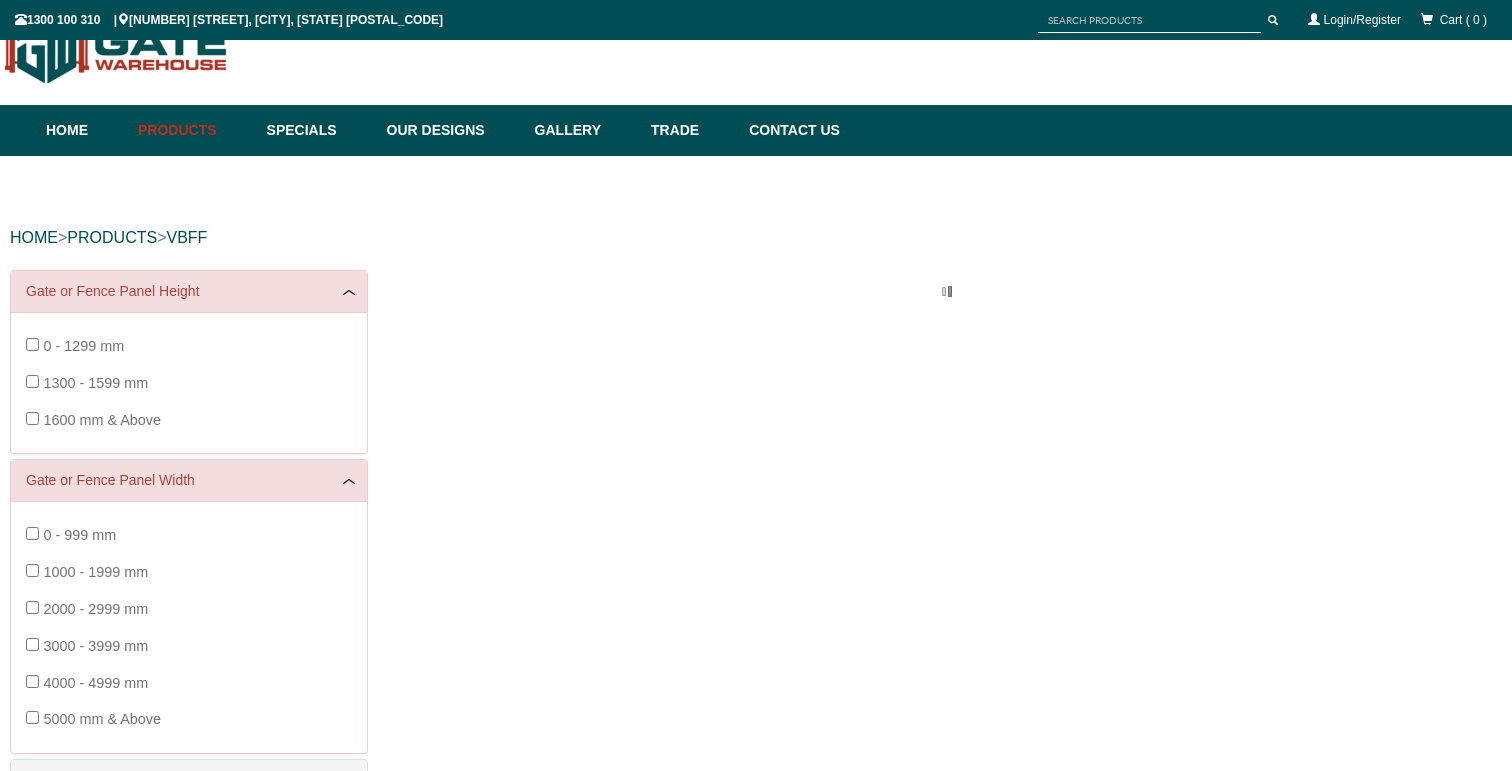 scroll, scrollTop: 50, scrollLeft: 0, axis: vertical 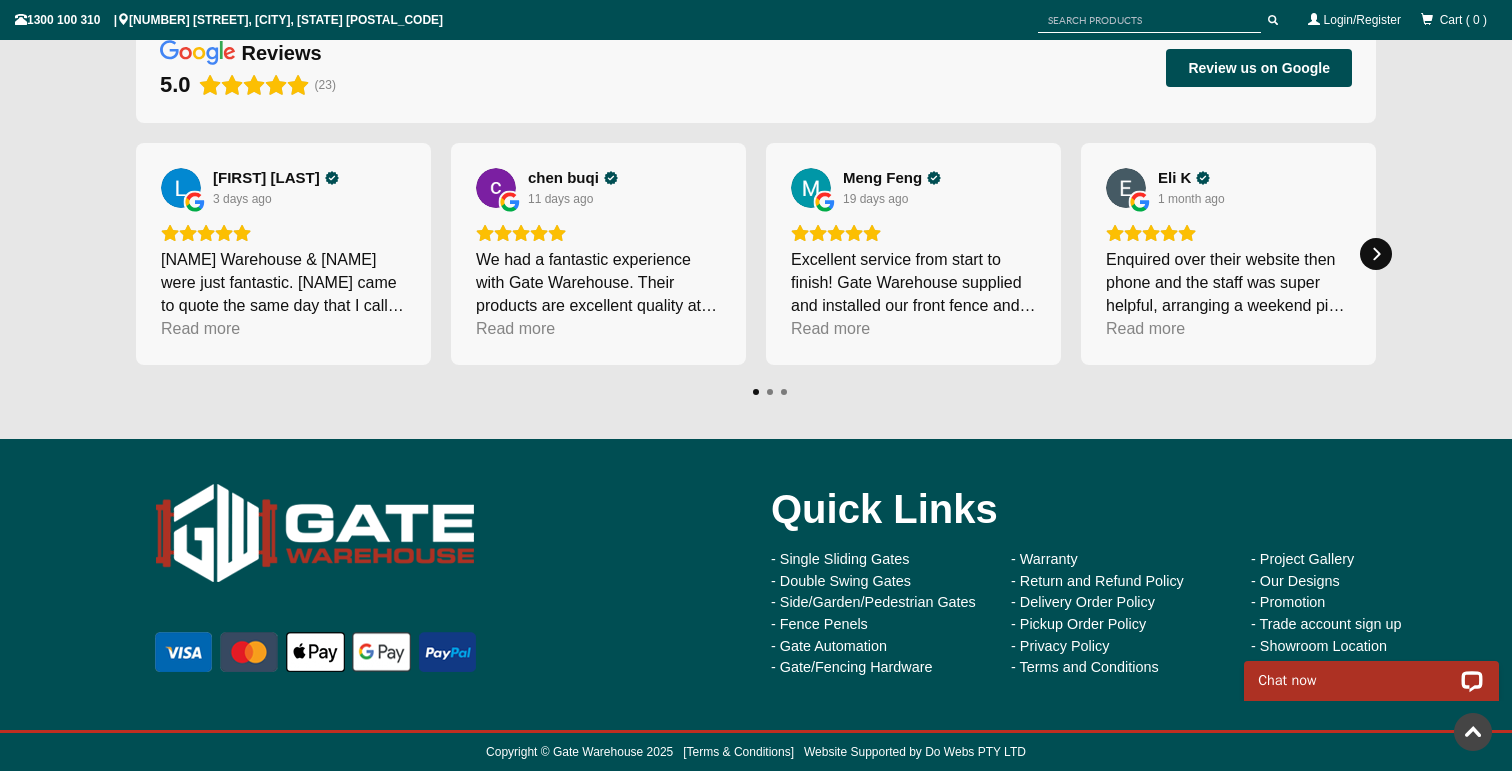 click at bounding box center [1376, 254] 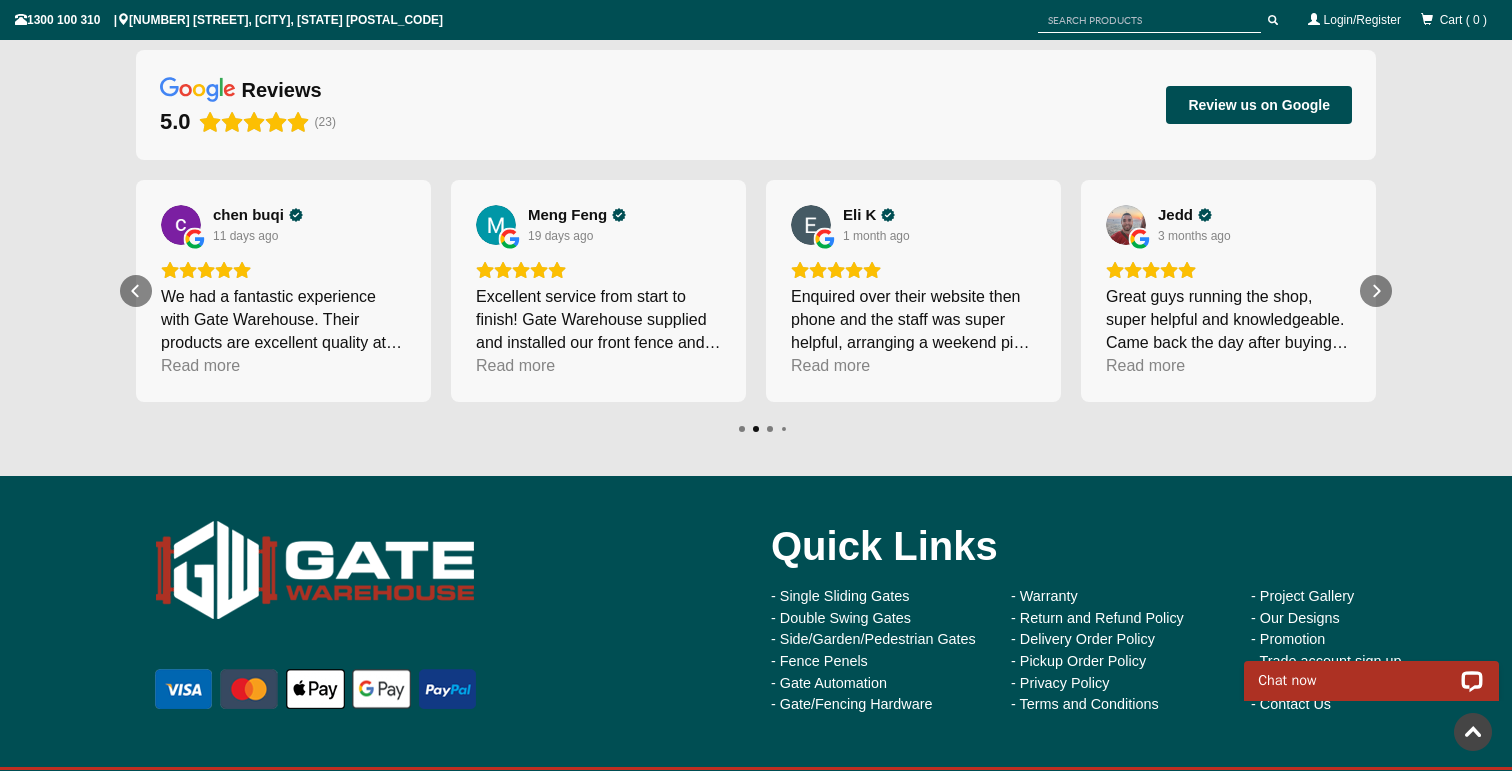 scroll, scrollTop: 2249, scrollLeft: 0, axis: vertical 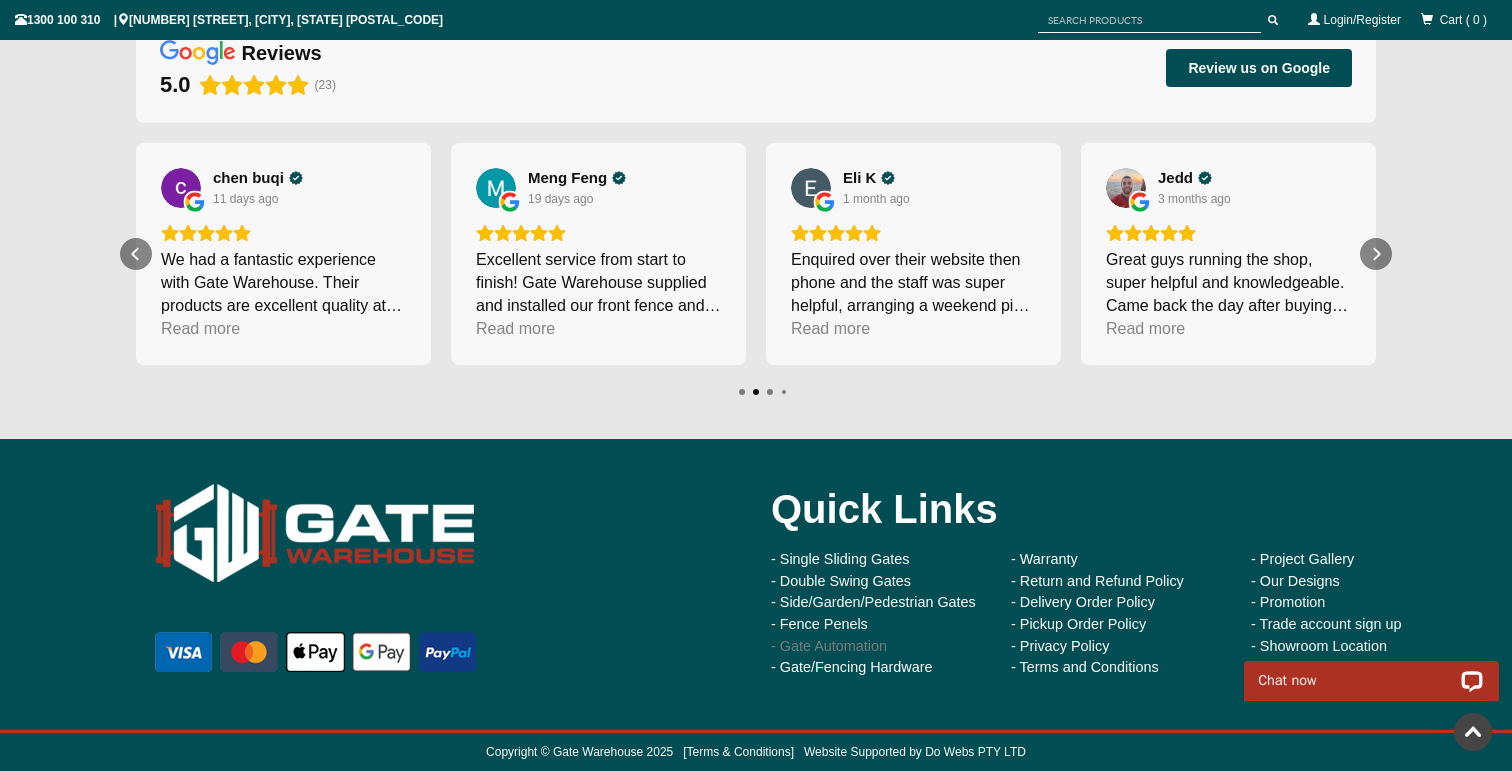 click on "- Gate Automation" at bounding box center (829, 646) 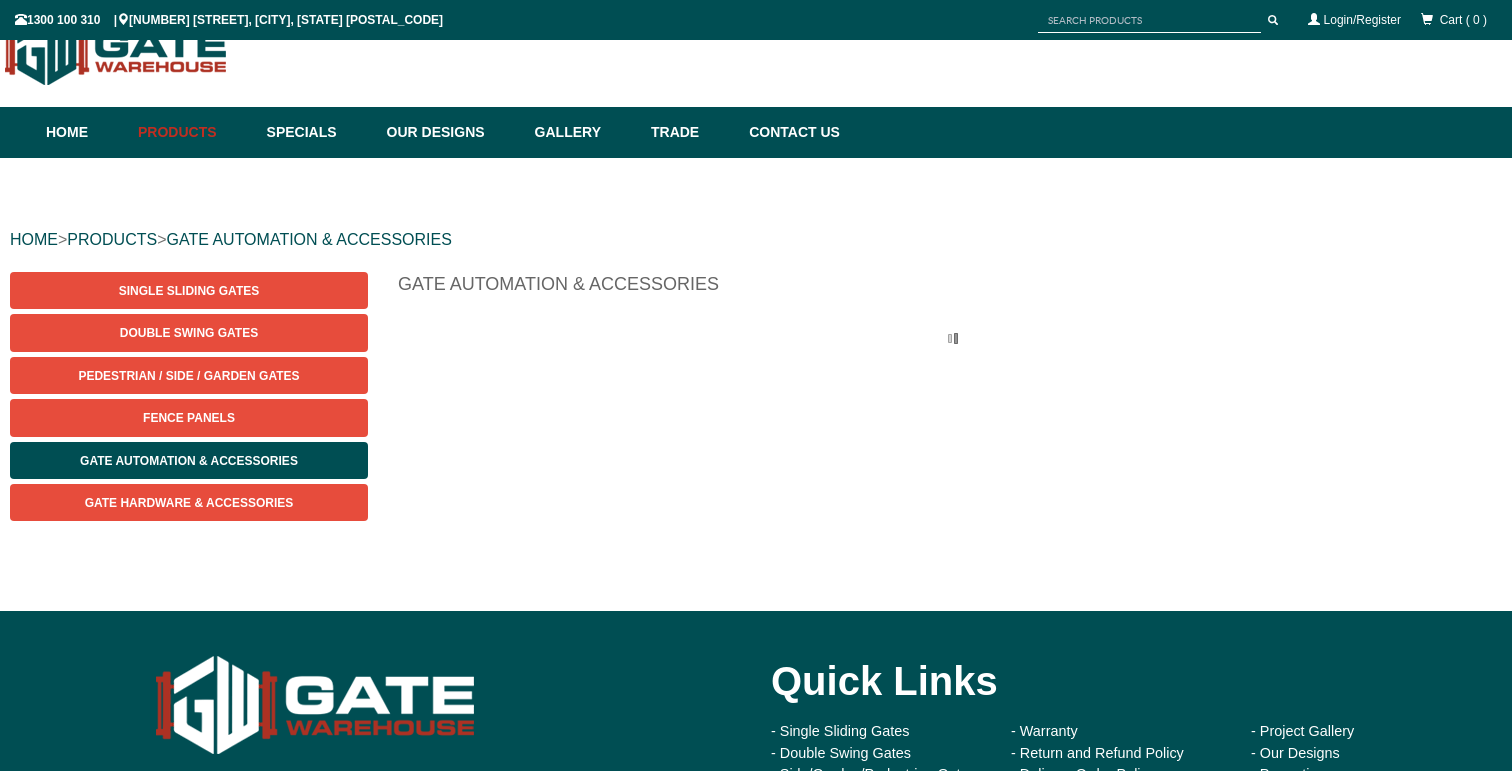 scroll, scrollTop: 50, scrollLeft: 0, axis: vertical 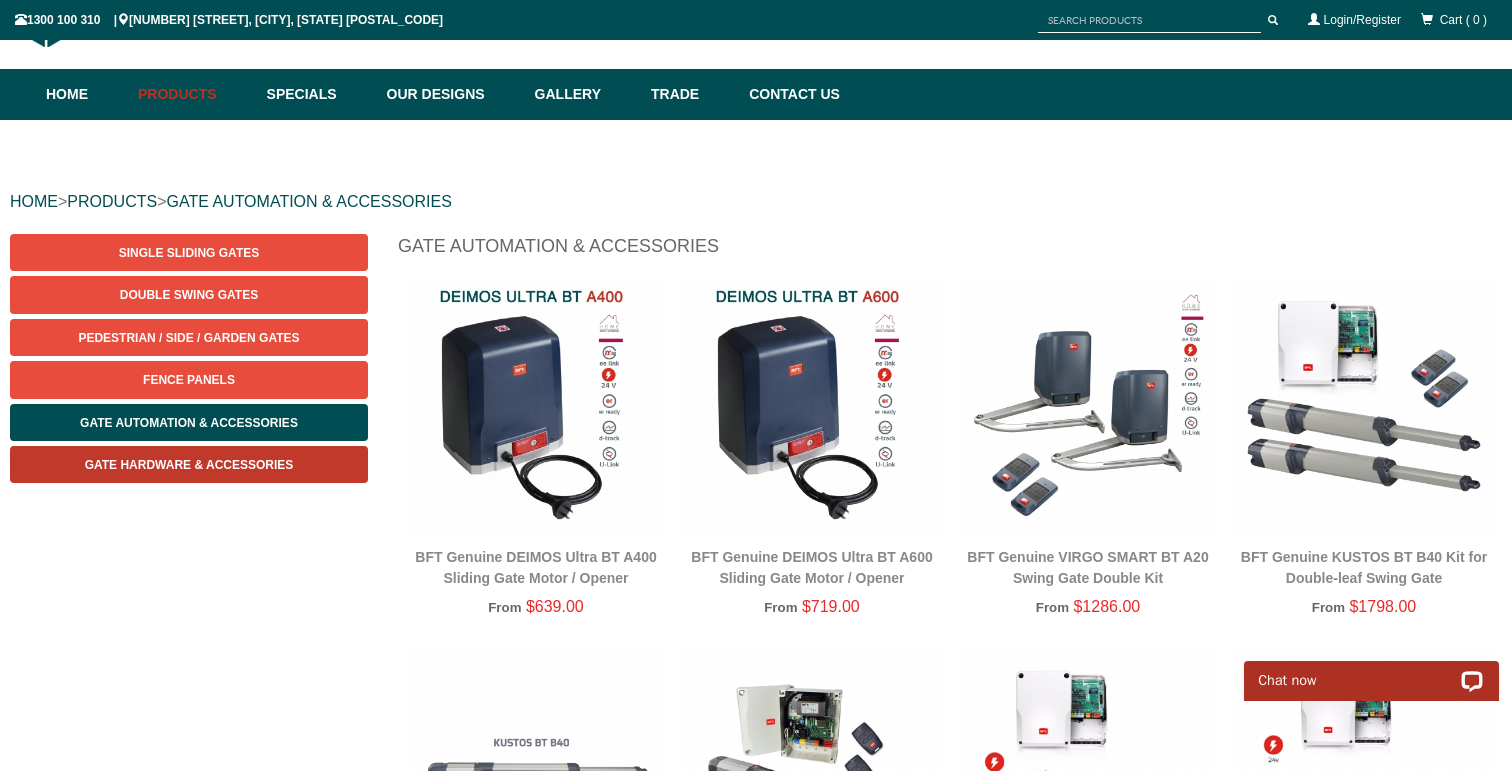 click on "Gate Hardware & Accessories" at bounding box center [189, 465] 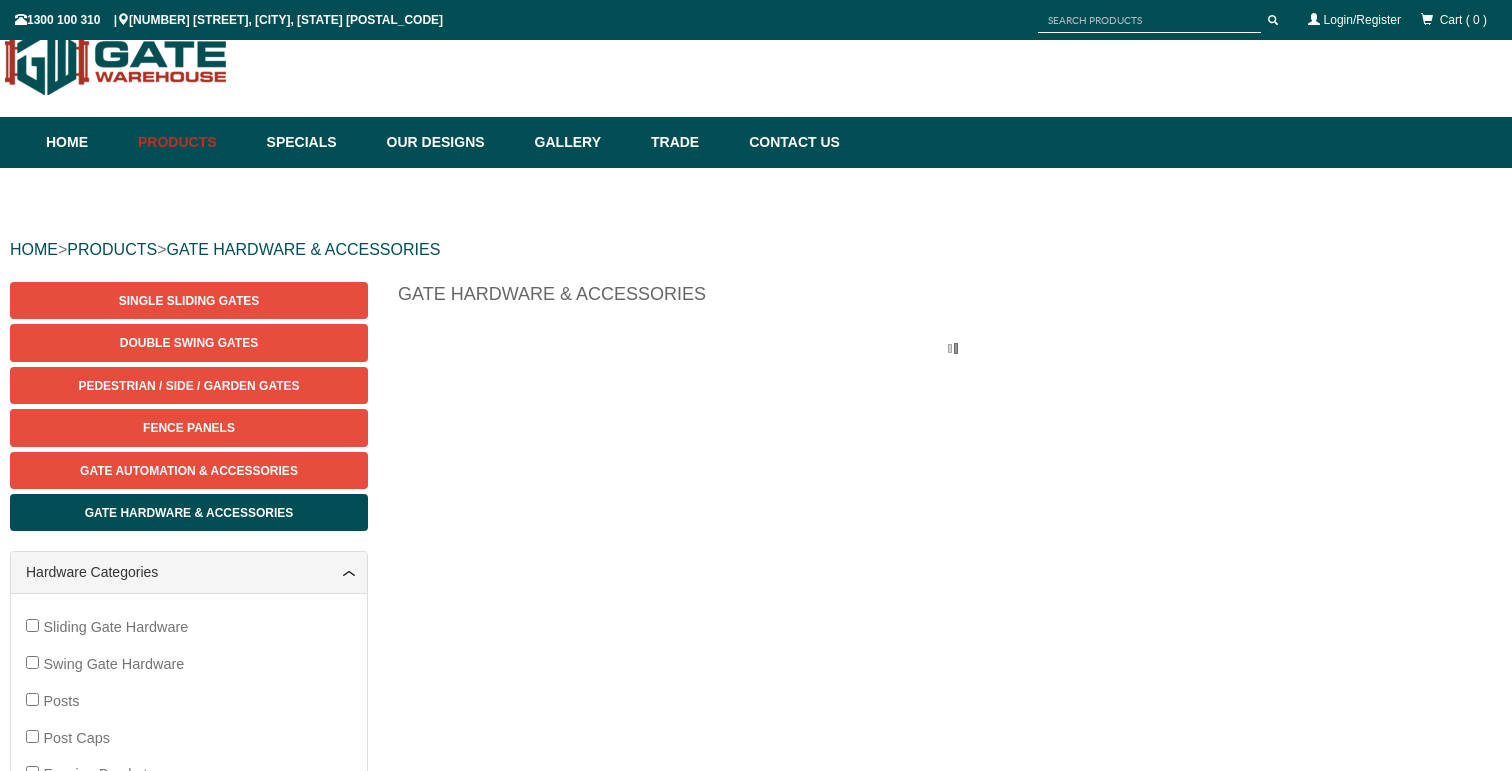 scroll, scrollTop: 50, scrollLeft: 0, axis: vertical 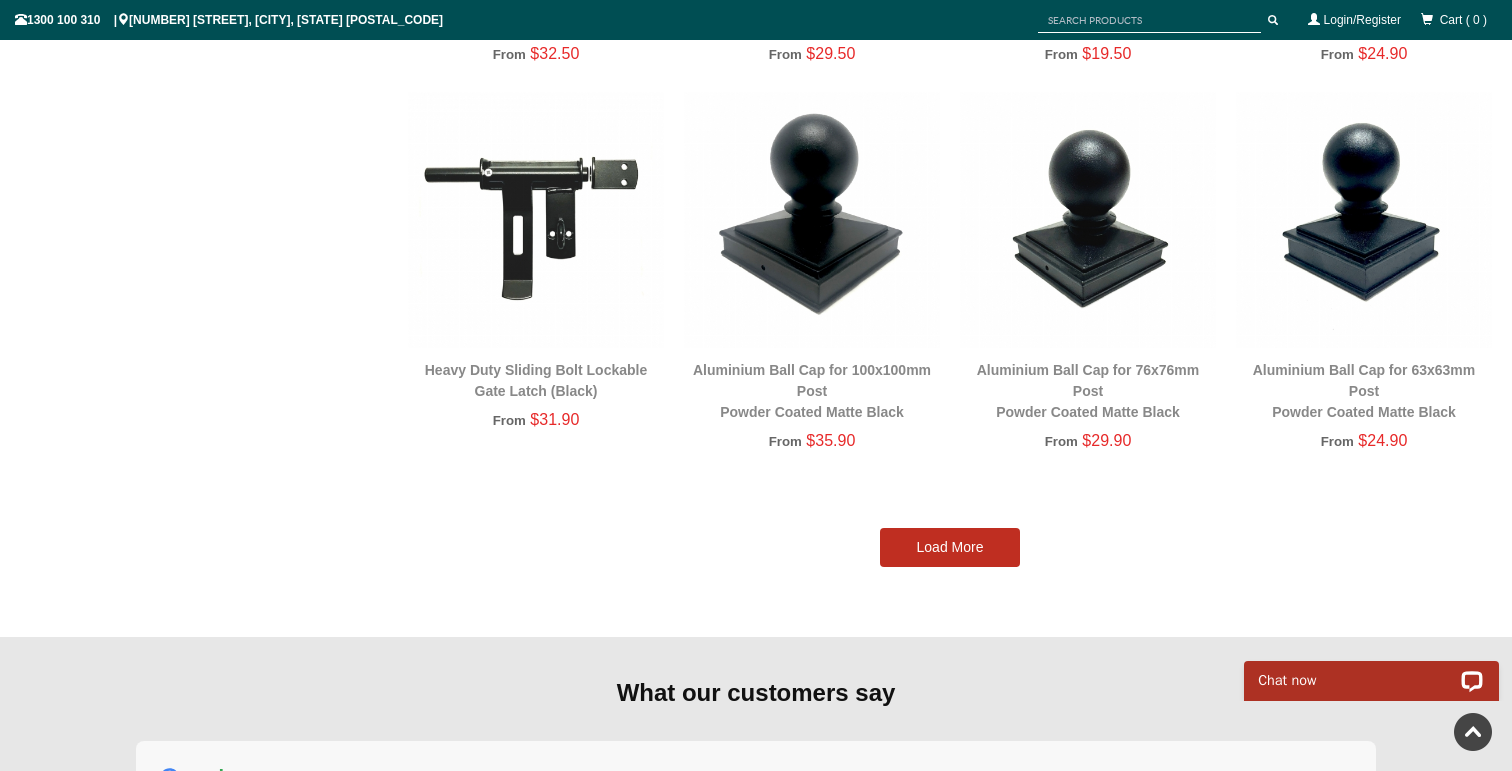 click on "Load More" at bounding box center [950, 548] 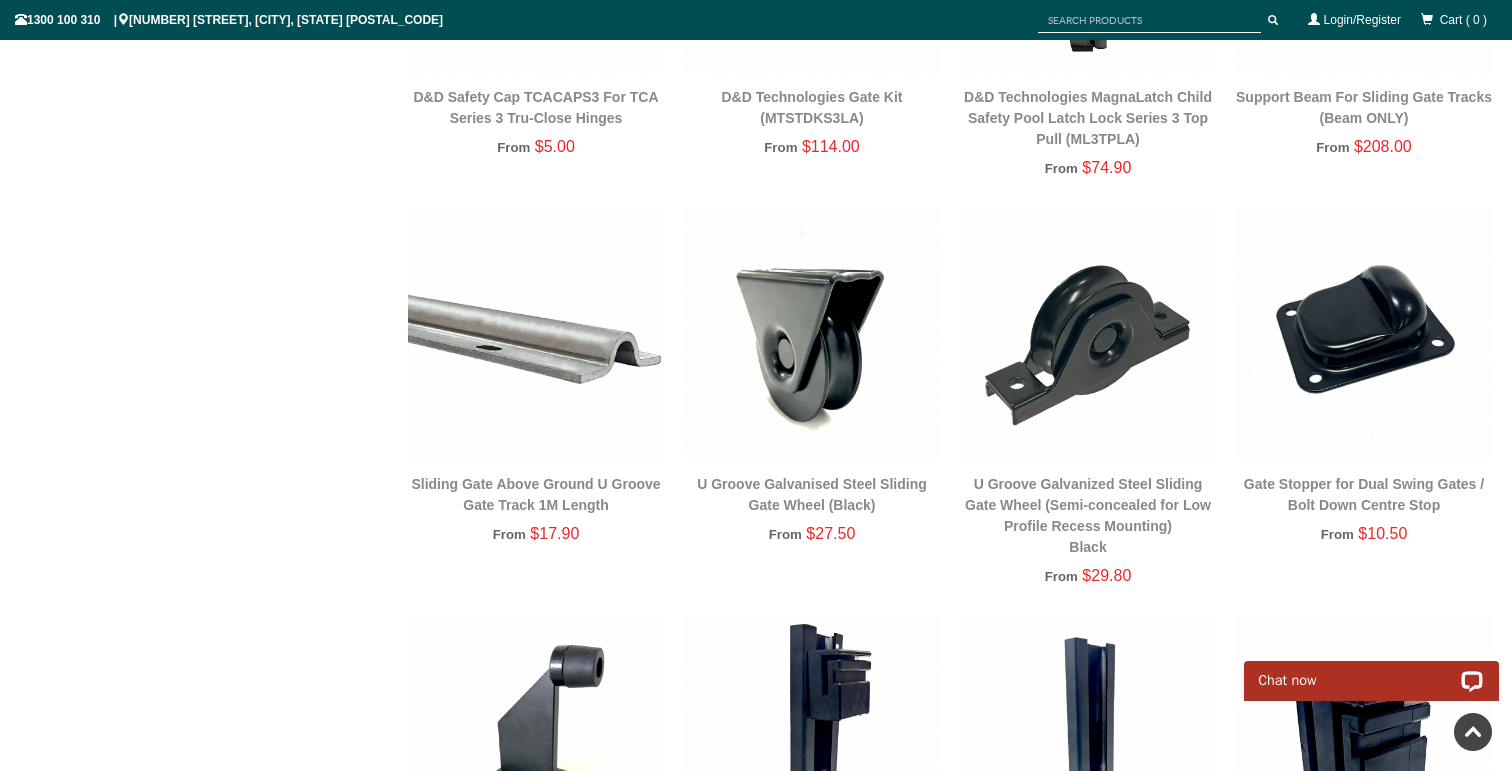 scroll, scrollTop: 1705, scrollLeft: 0, axis: vertical 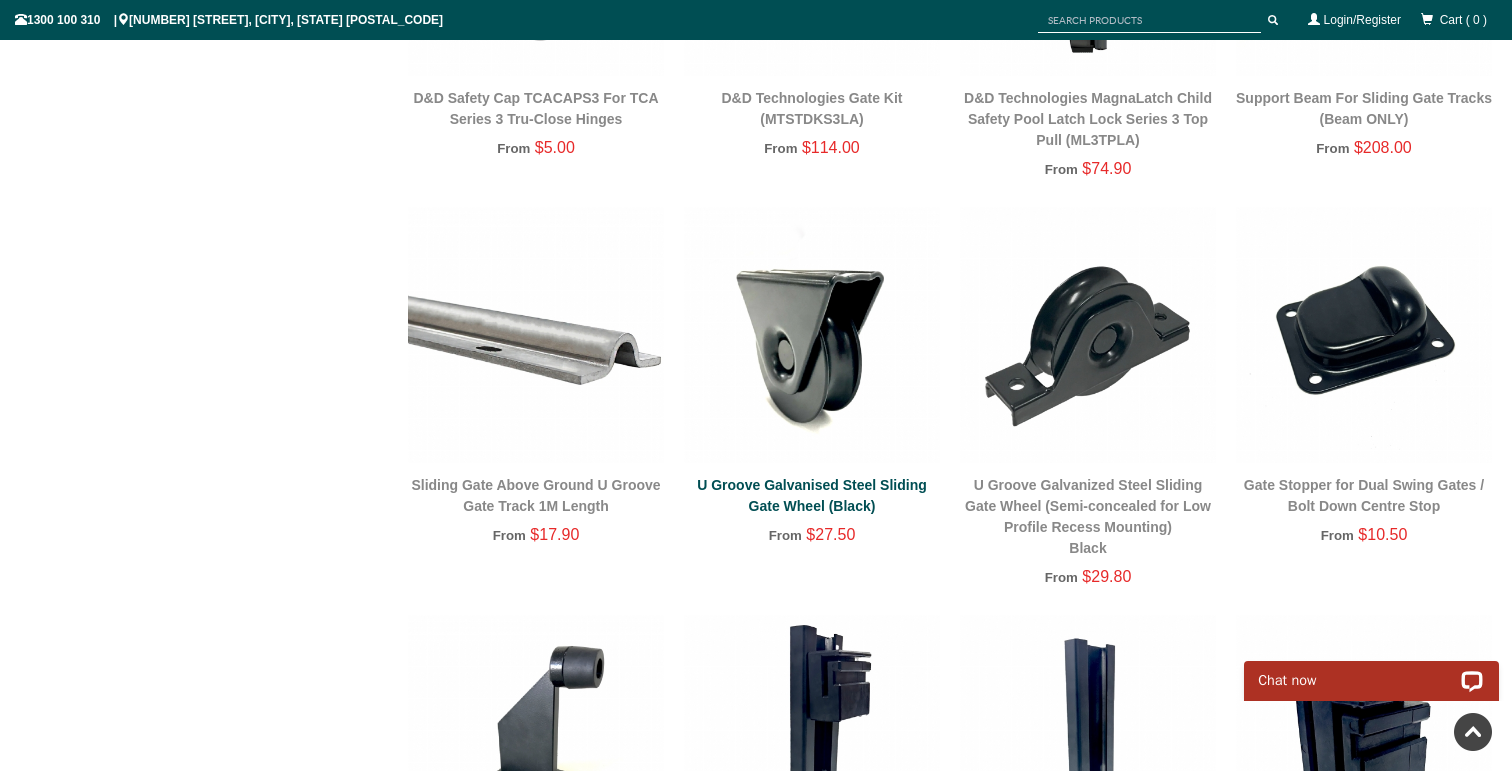 click on "U Groove Galvanised Steel Sliding Gate Wheel (Black)" at bounding box center [812, 495] 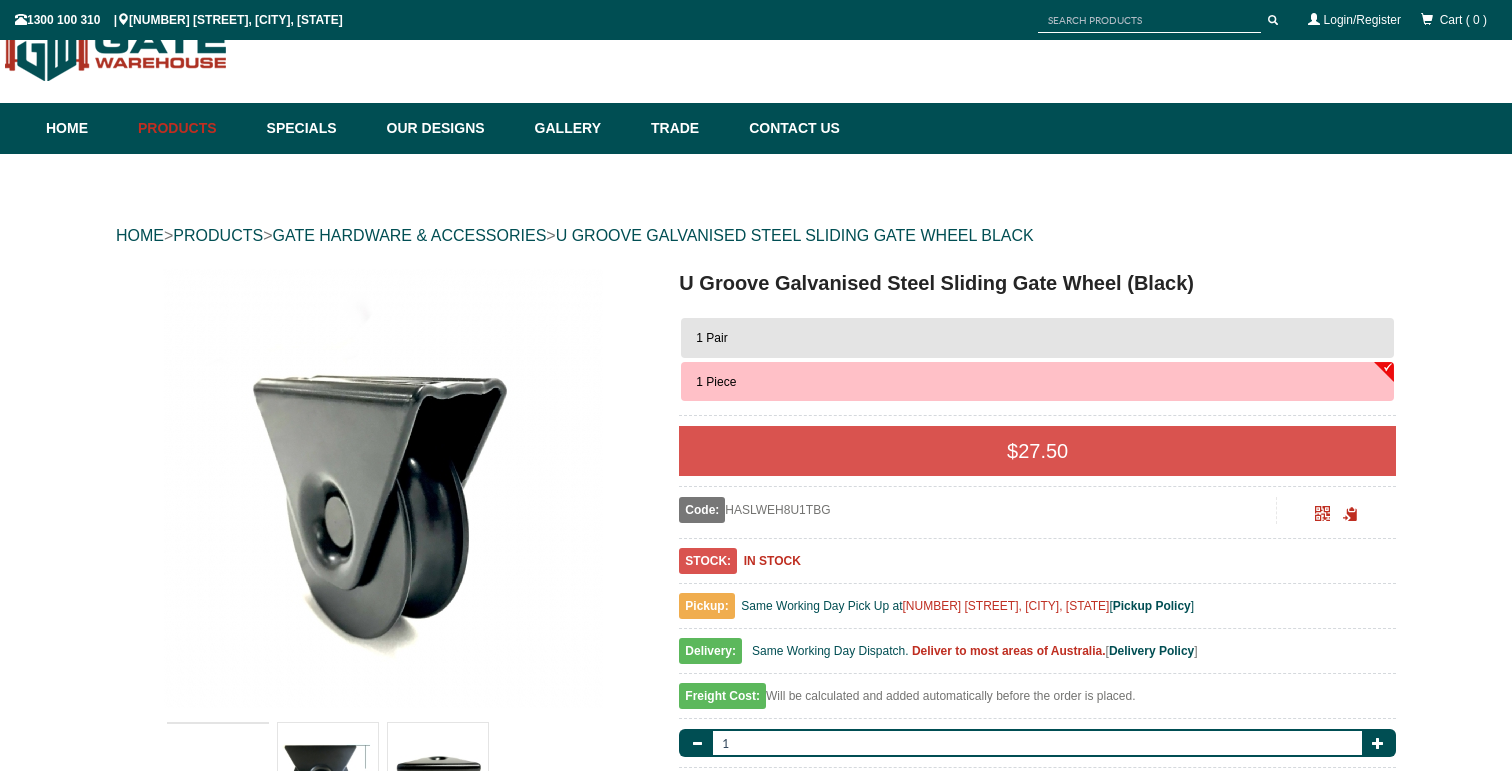 scroll, scrollTop: 50, scrollLeft: 0, axis: vertical 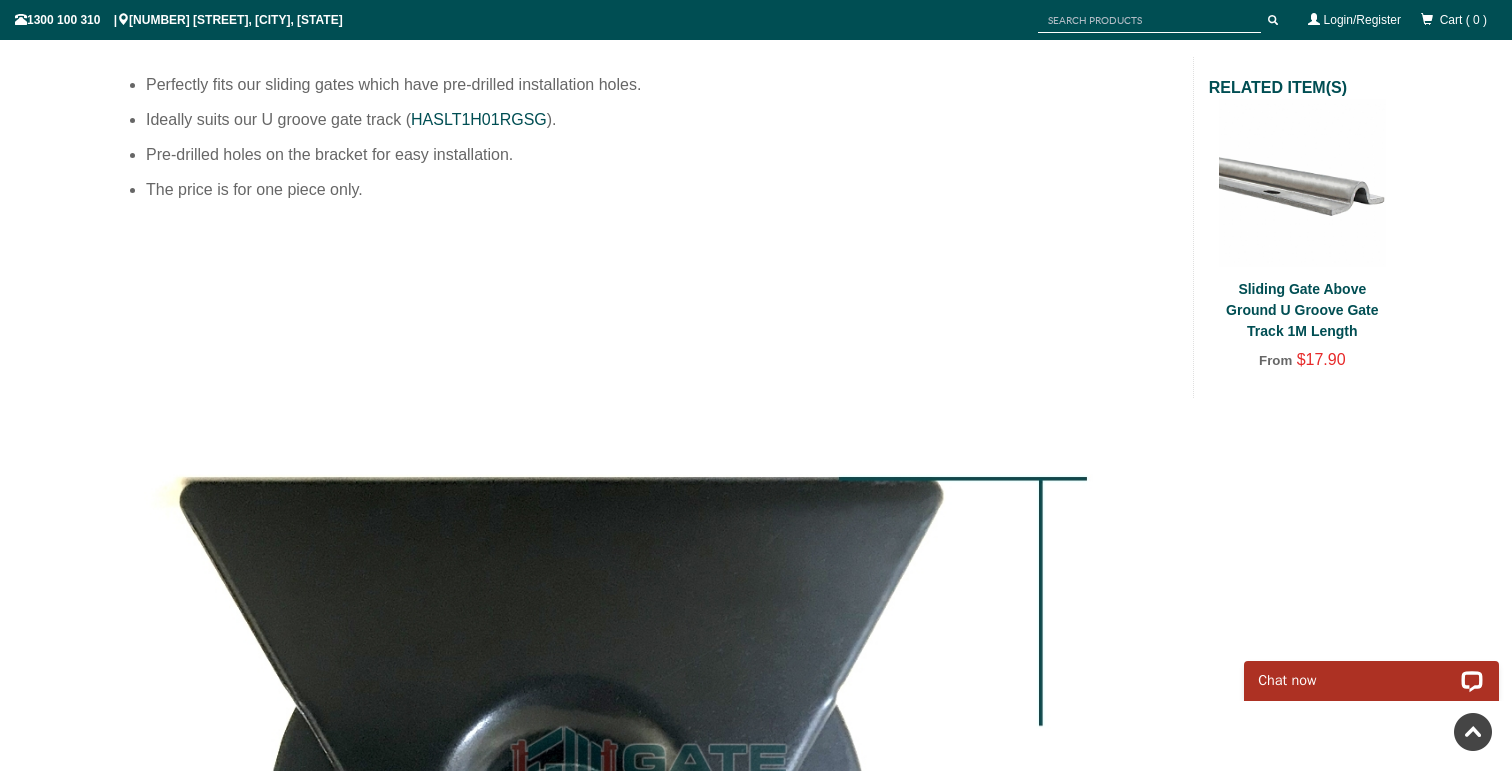 click on "Sliding Gate Above Ground U Groove Gate Track 1M Length" at bounding box center [1302, 310] 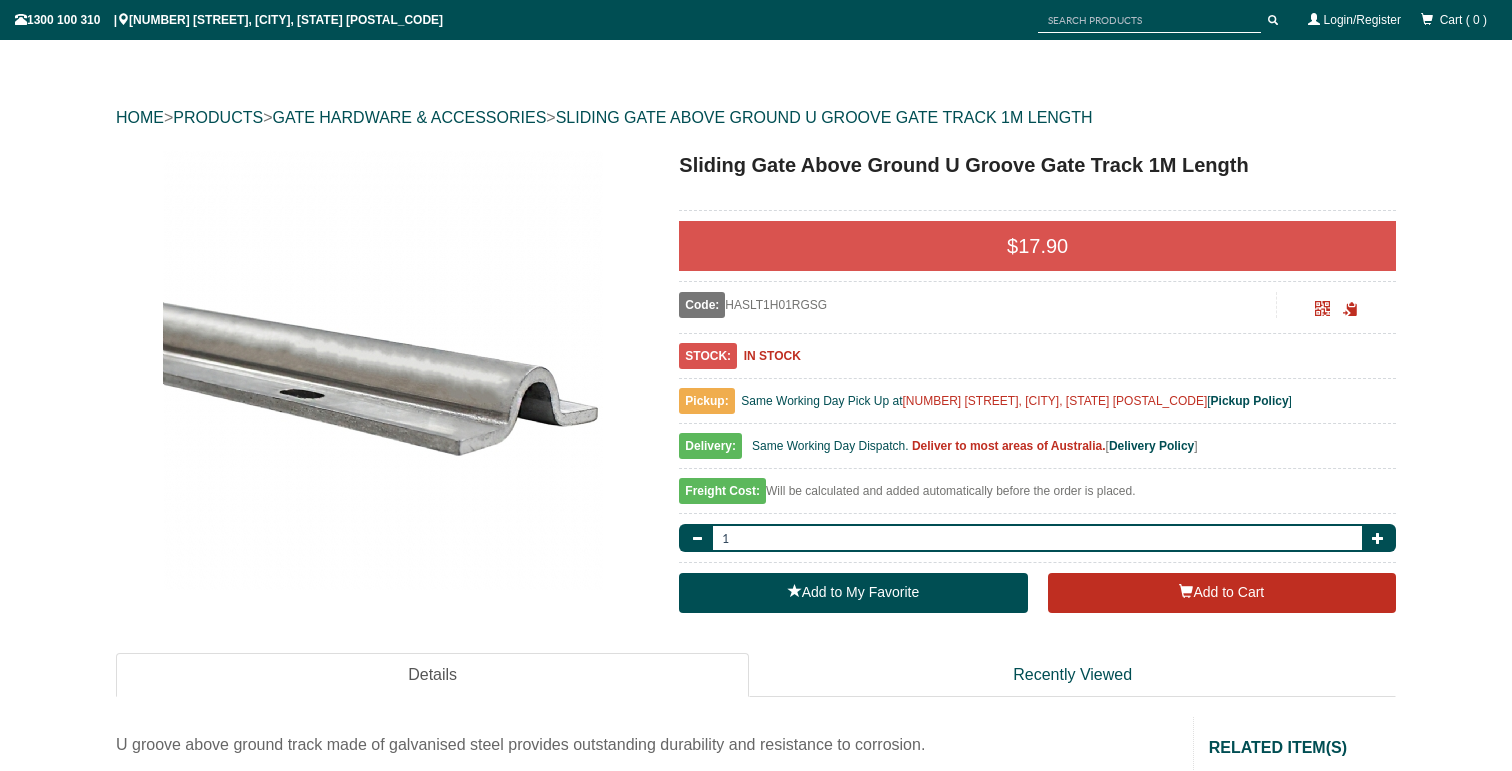 scroll, scrollTop: 238, scrollLeft: 0, axis: vertical 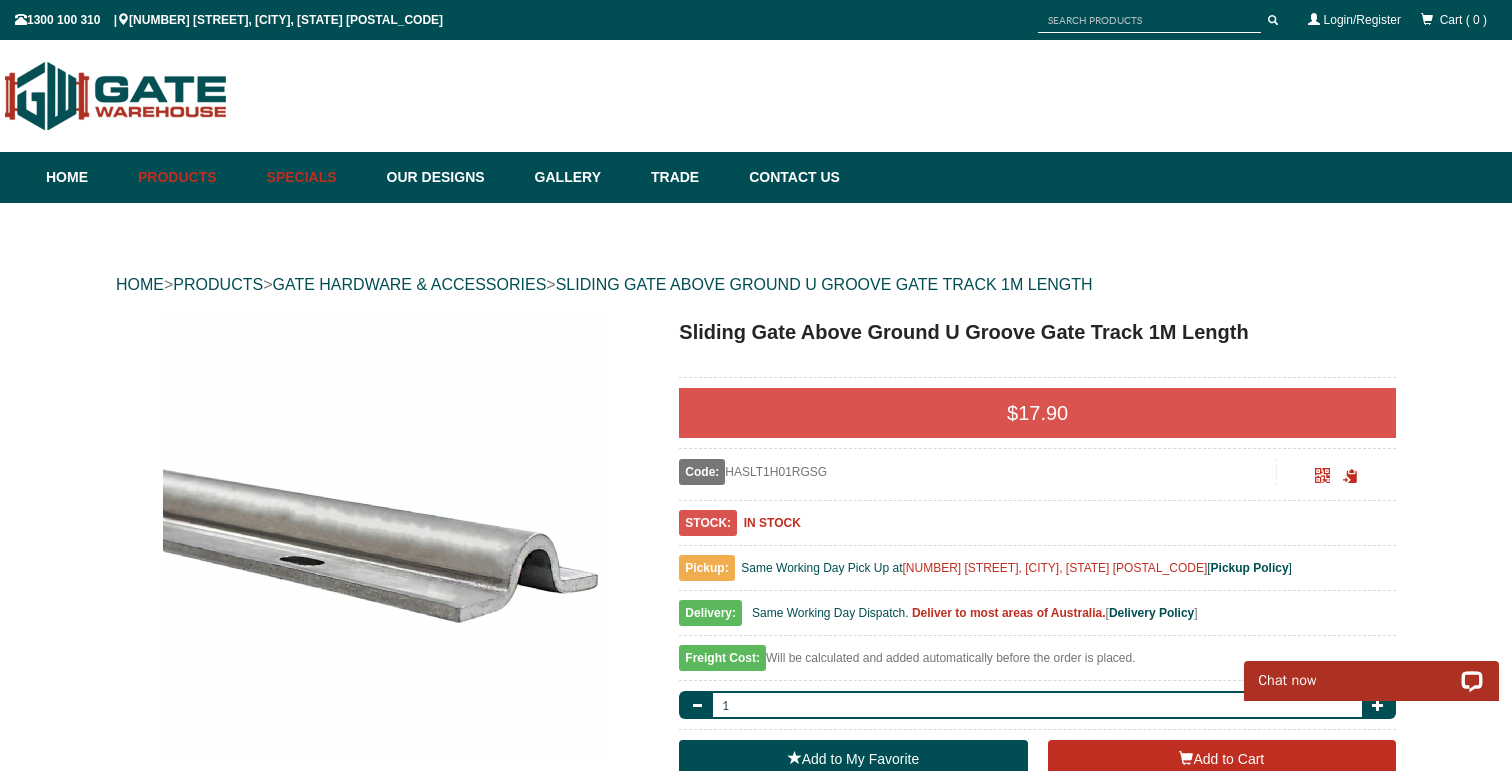 click on "Specials" at bounding box center [317, 177] 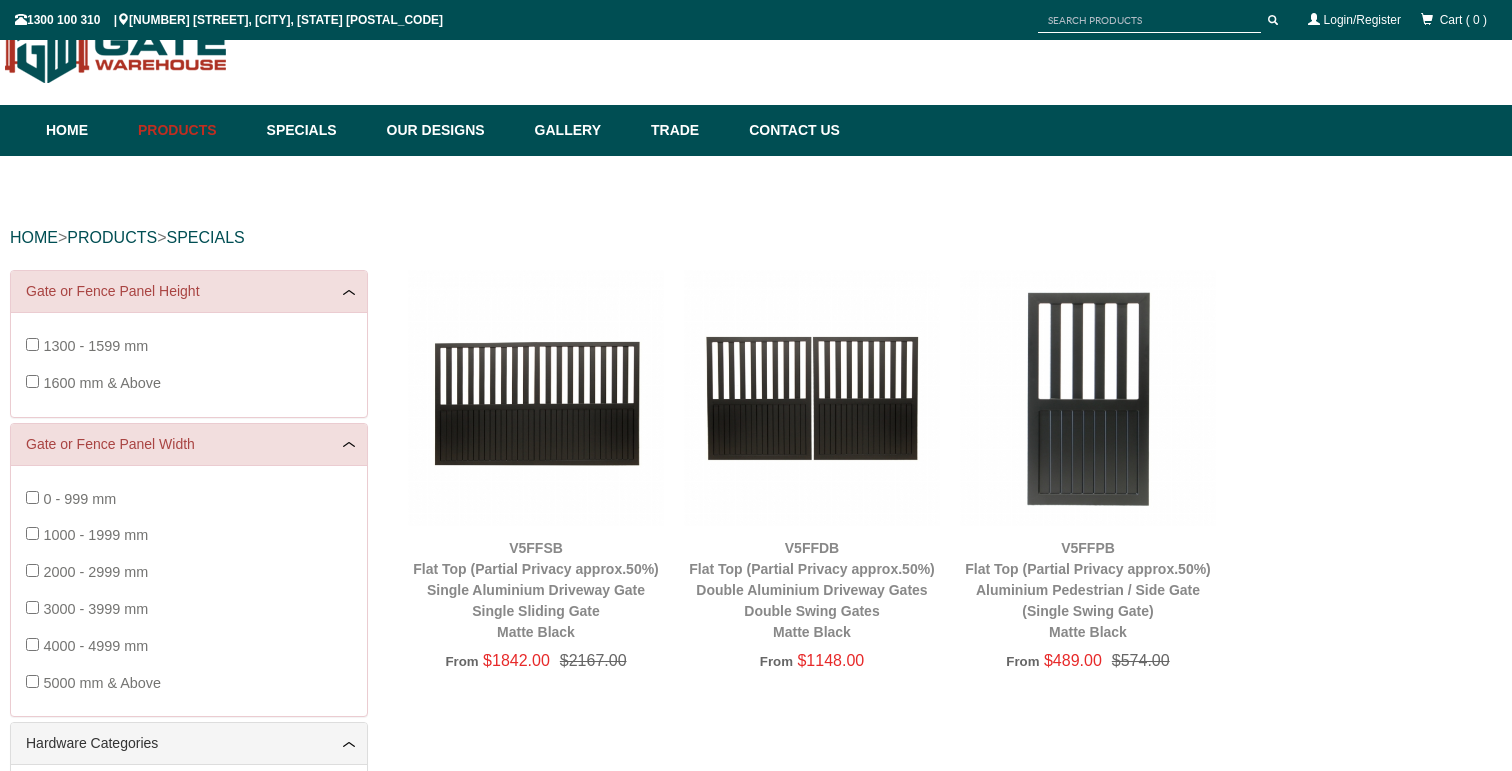 scroll, scrollTop: 50, scrollLeft: 0, axis: vertical 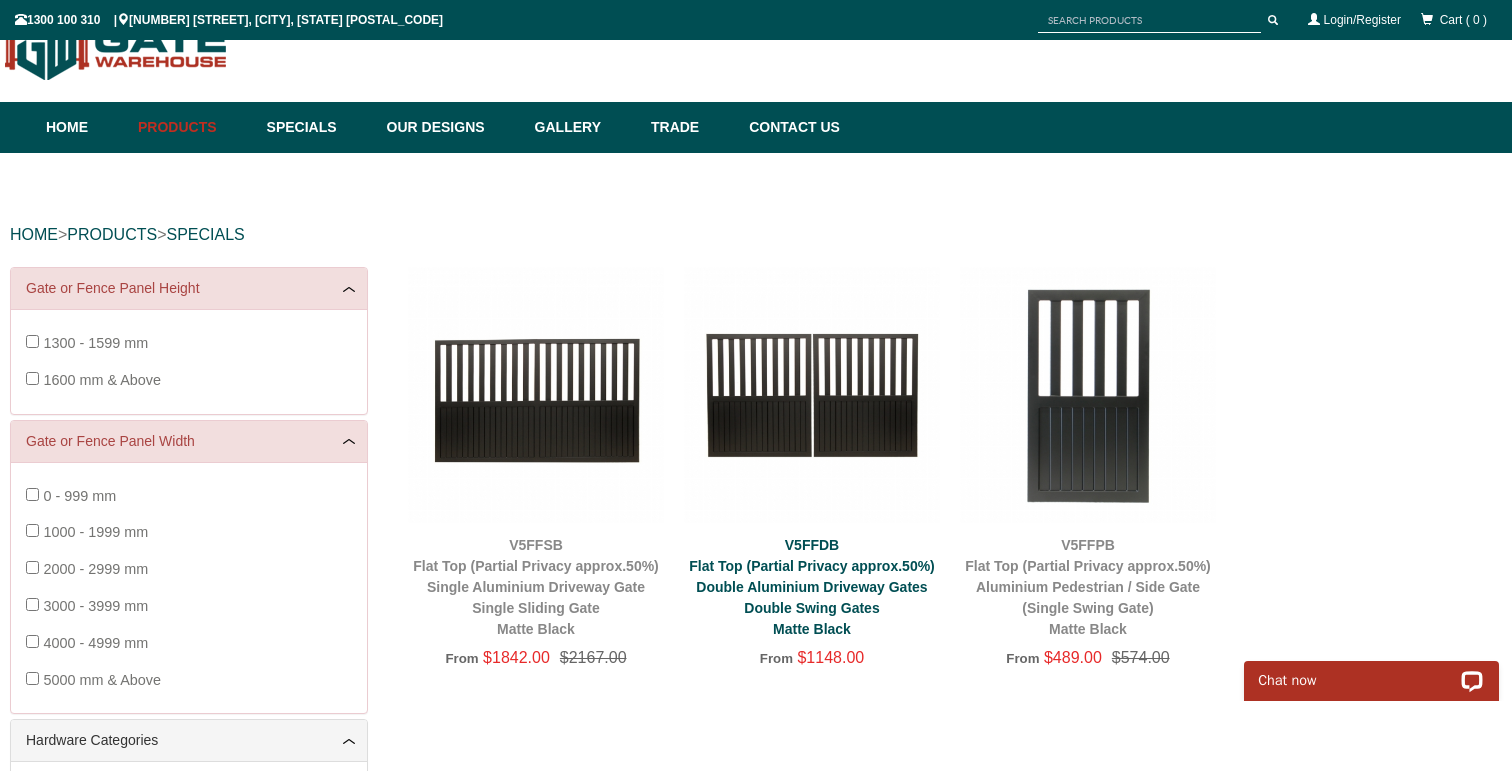 click on "V5FFDB Flat Top (Partial Privacy approx.50%) Double Aluminium Driveway Gates Double Swing Gates Matte Black" at bounding box center [812, 587] 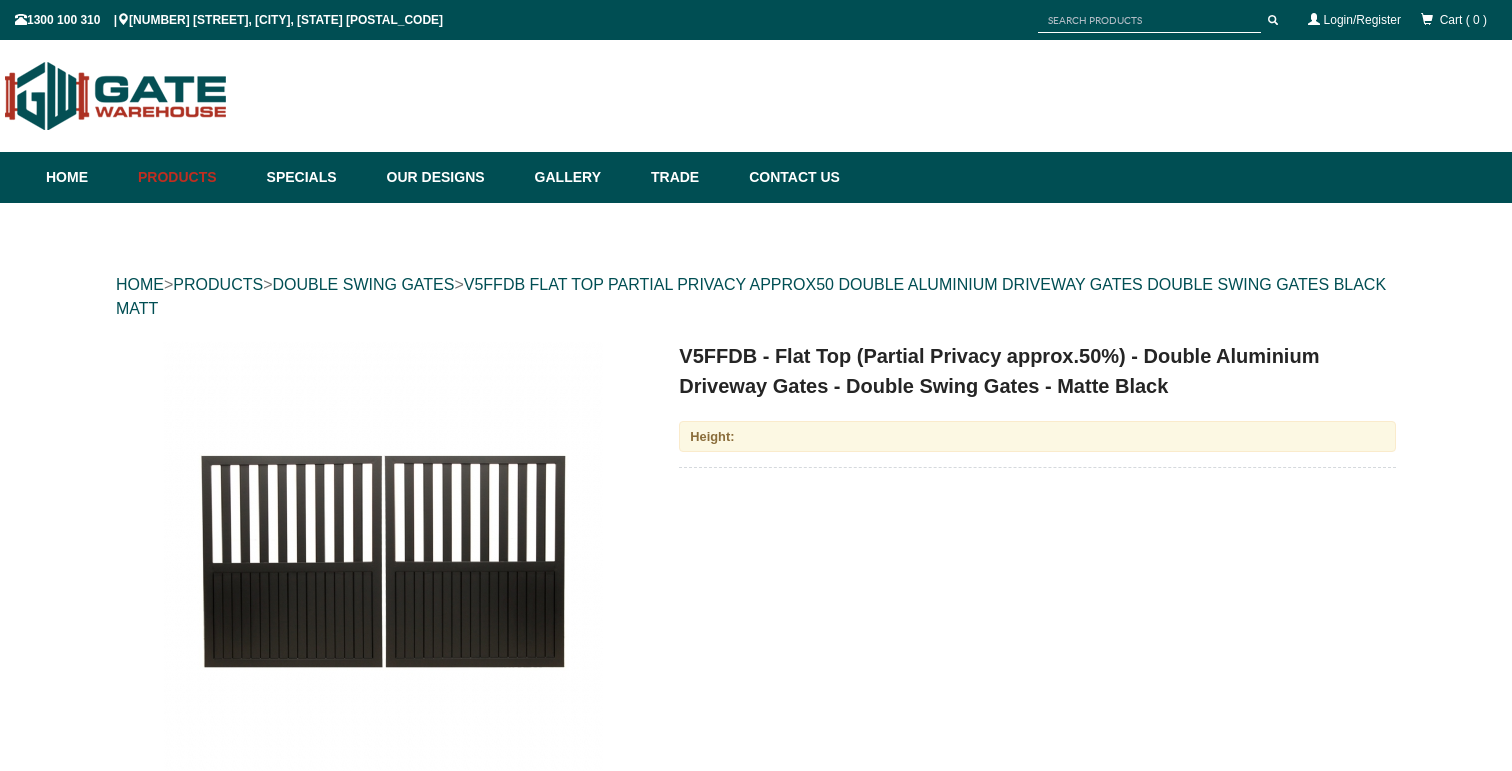 scroll, scrollTop: 0, scrollLeft: 0, axis: both 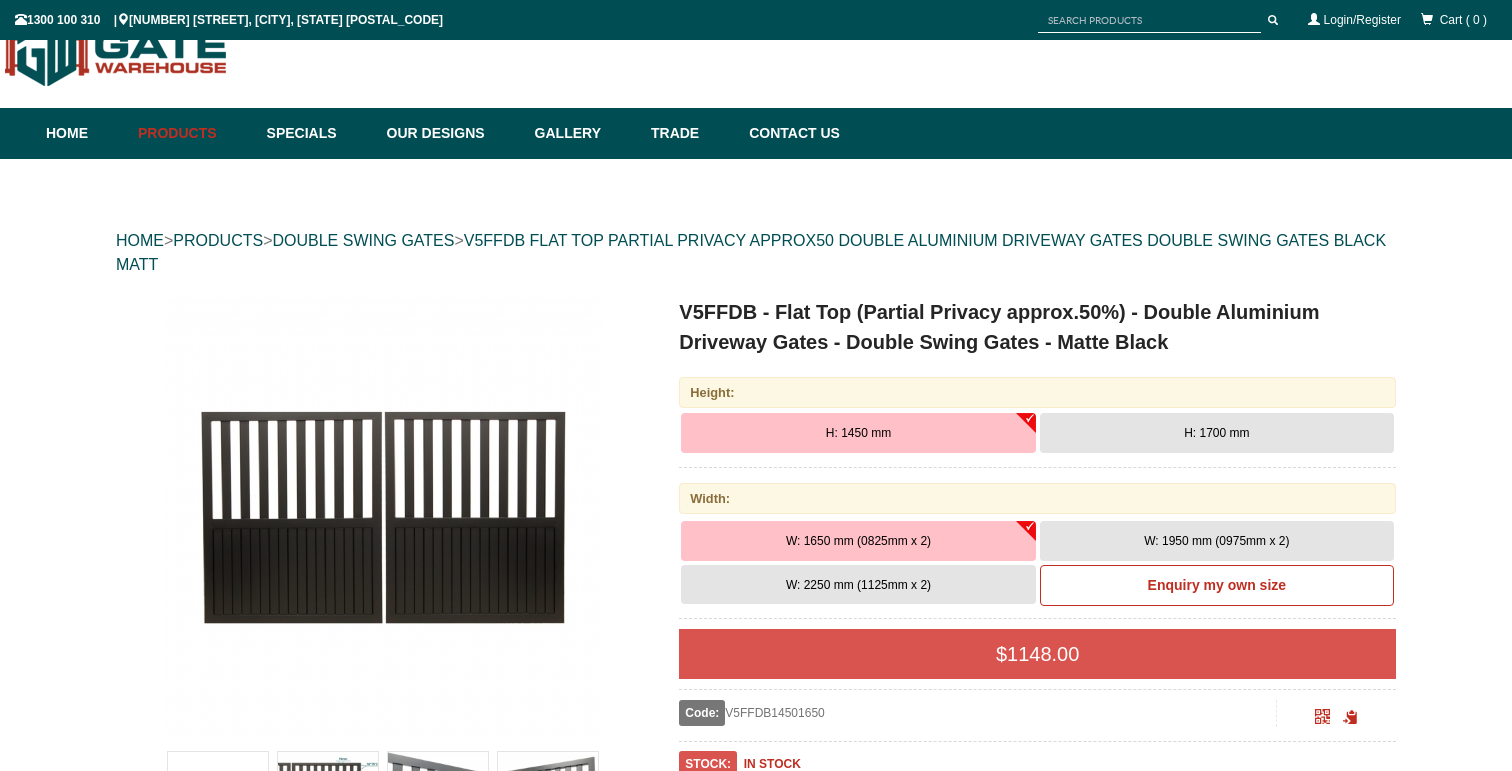 click on "Height:
H: 1450 mm
H: 1700 mm
Width:
W: 1650 mm (0825mm x 2)" at bounding box center [1037, 704] 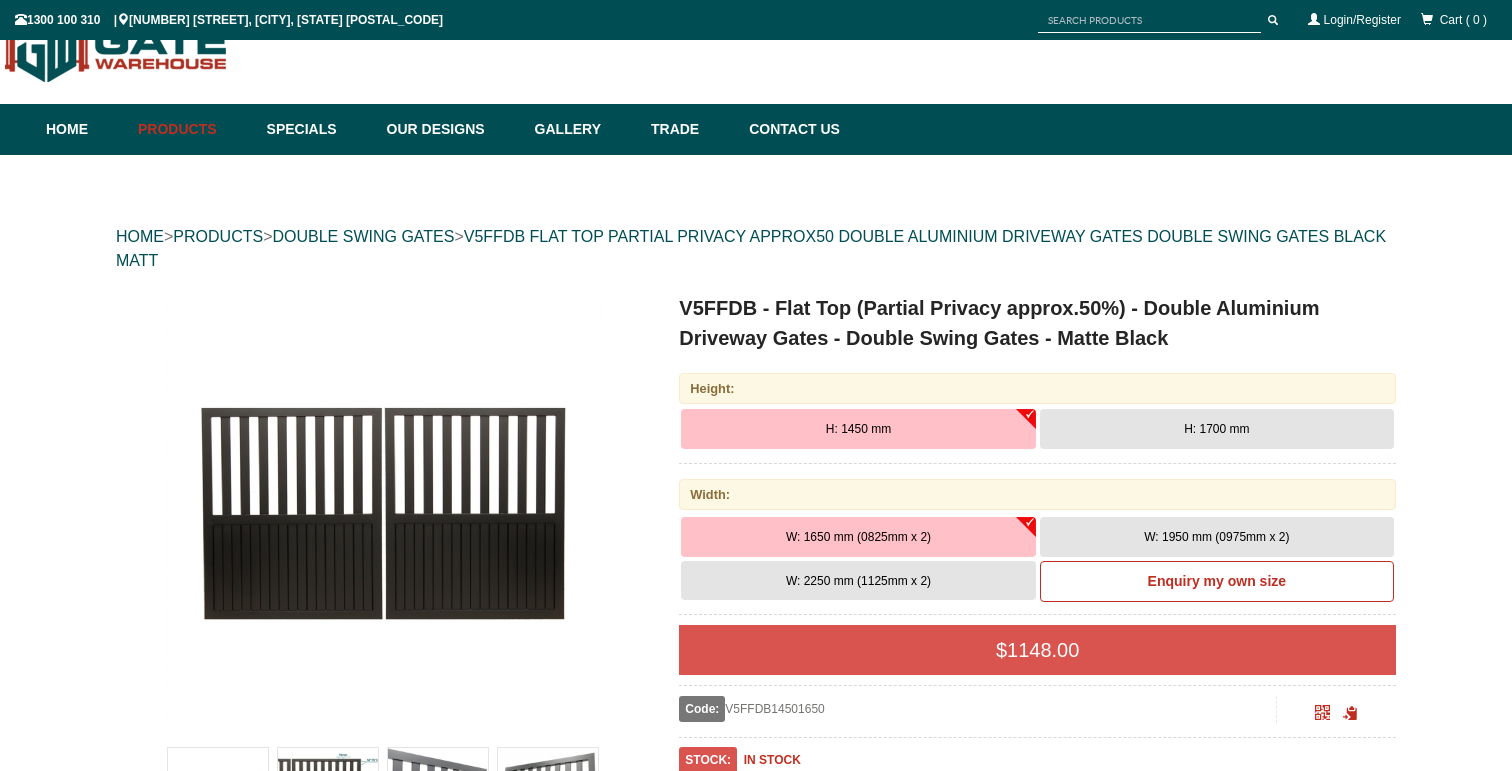 scroll, scrollTop: 50, scrollLeft: 0, axis: vertical 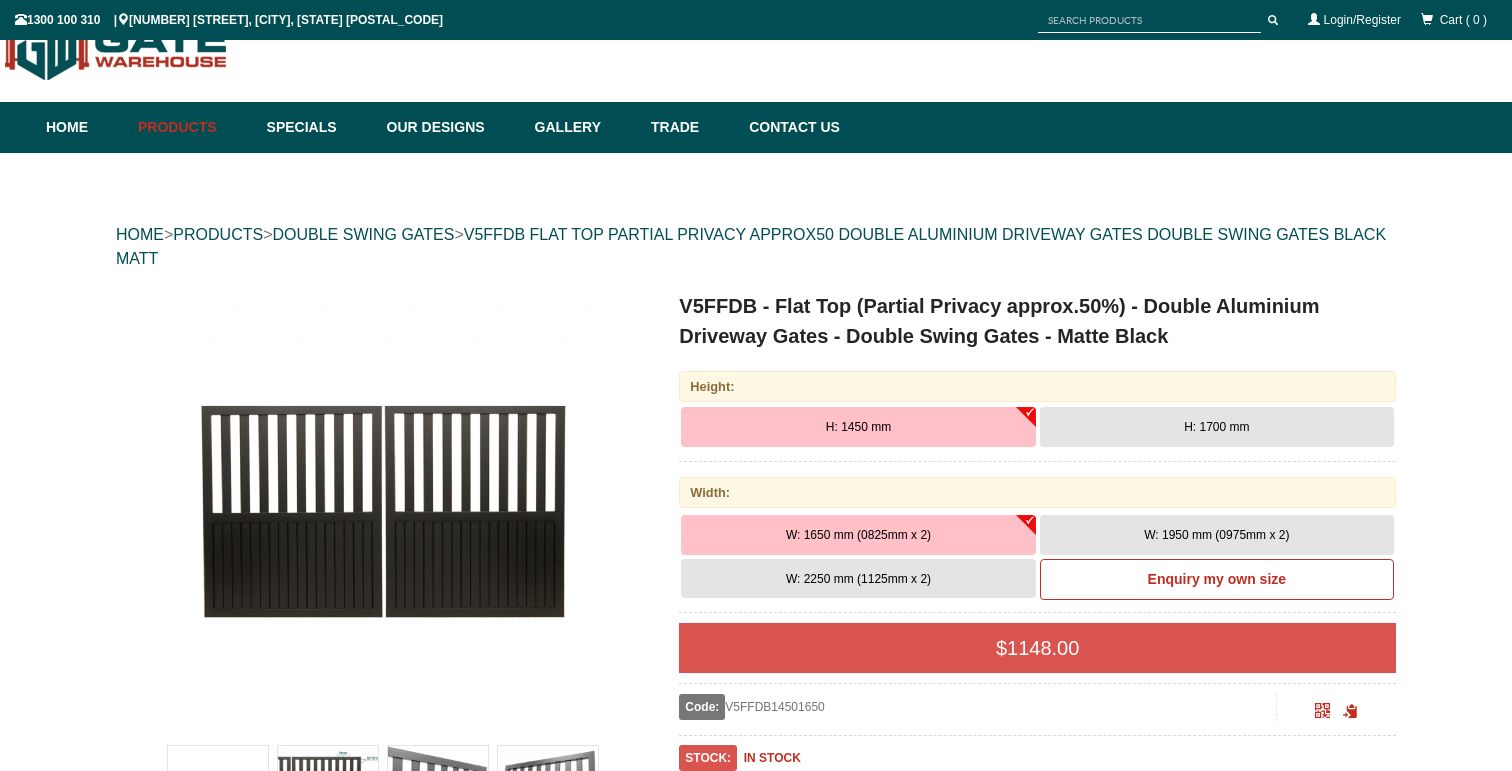 click on "H: 1700 mm" at bounding box center (858, 427) 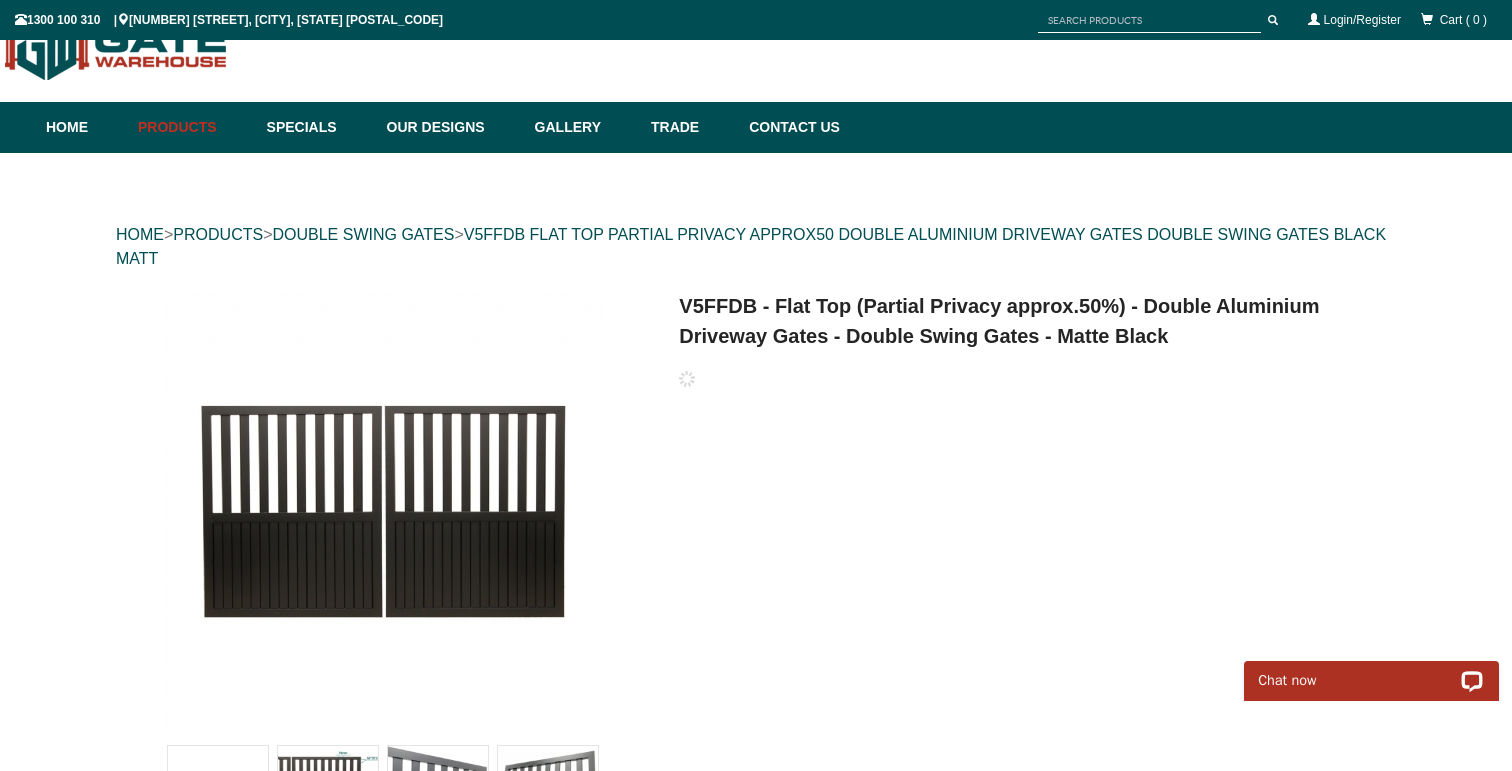 scroll, scrollTop: 0, scrollLeft: 0, axis: both 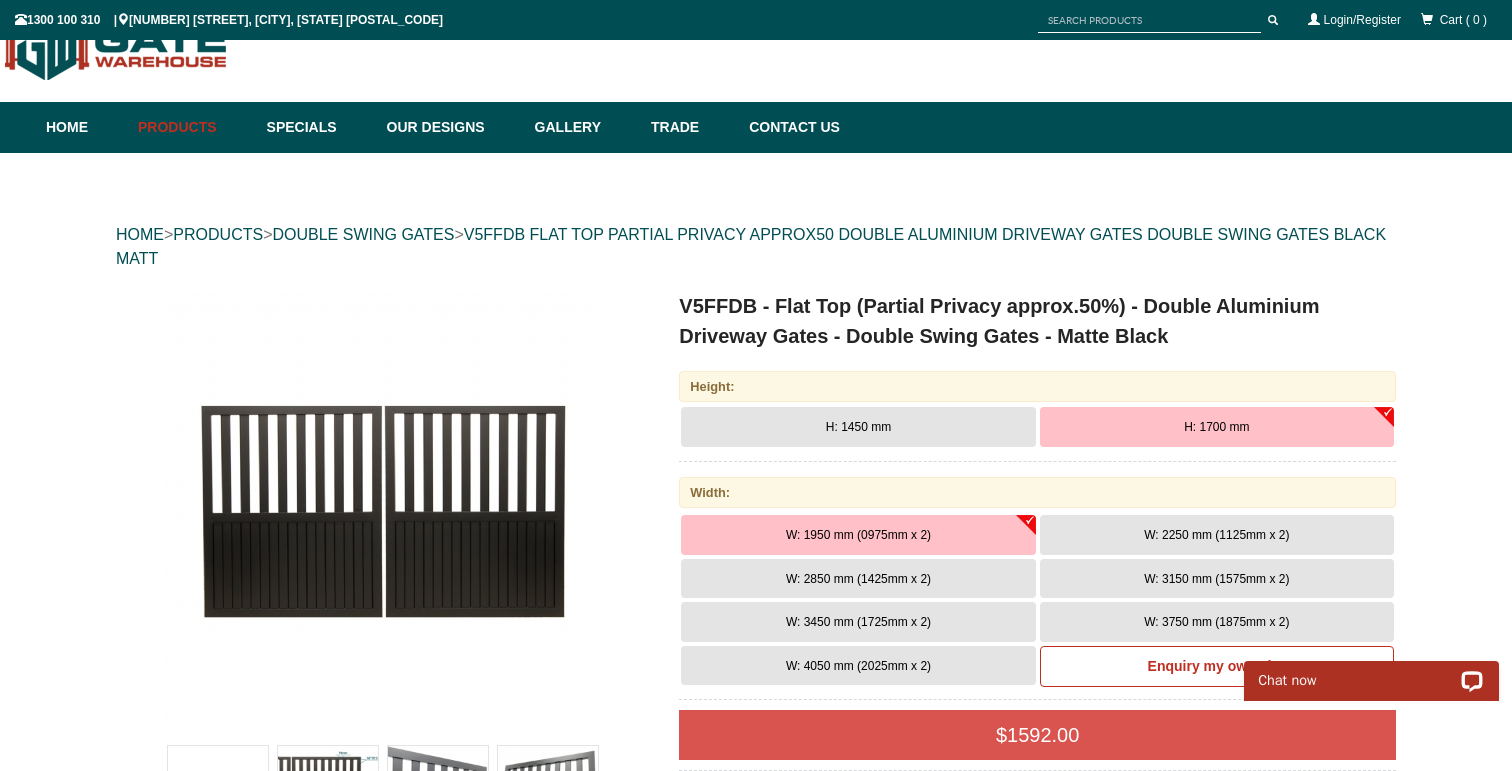 click on "W: 2250 mm (1125mm x 2)" at bounding box center [858, 535] 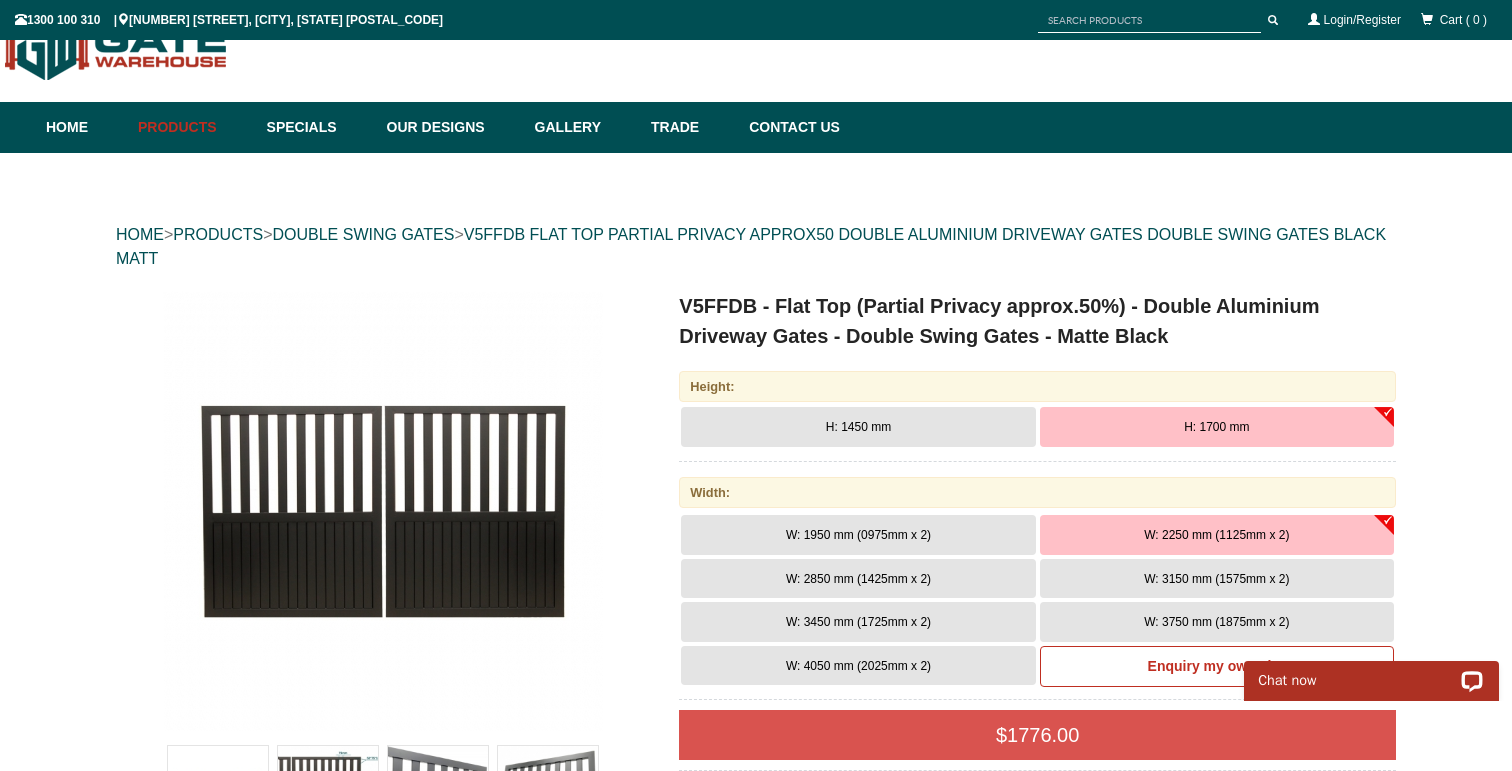 click on "W: 3150 mm (1575mm x 2)" at bounding box center [858, 535] 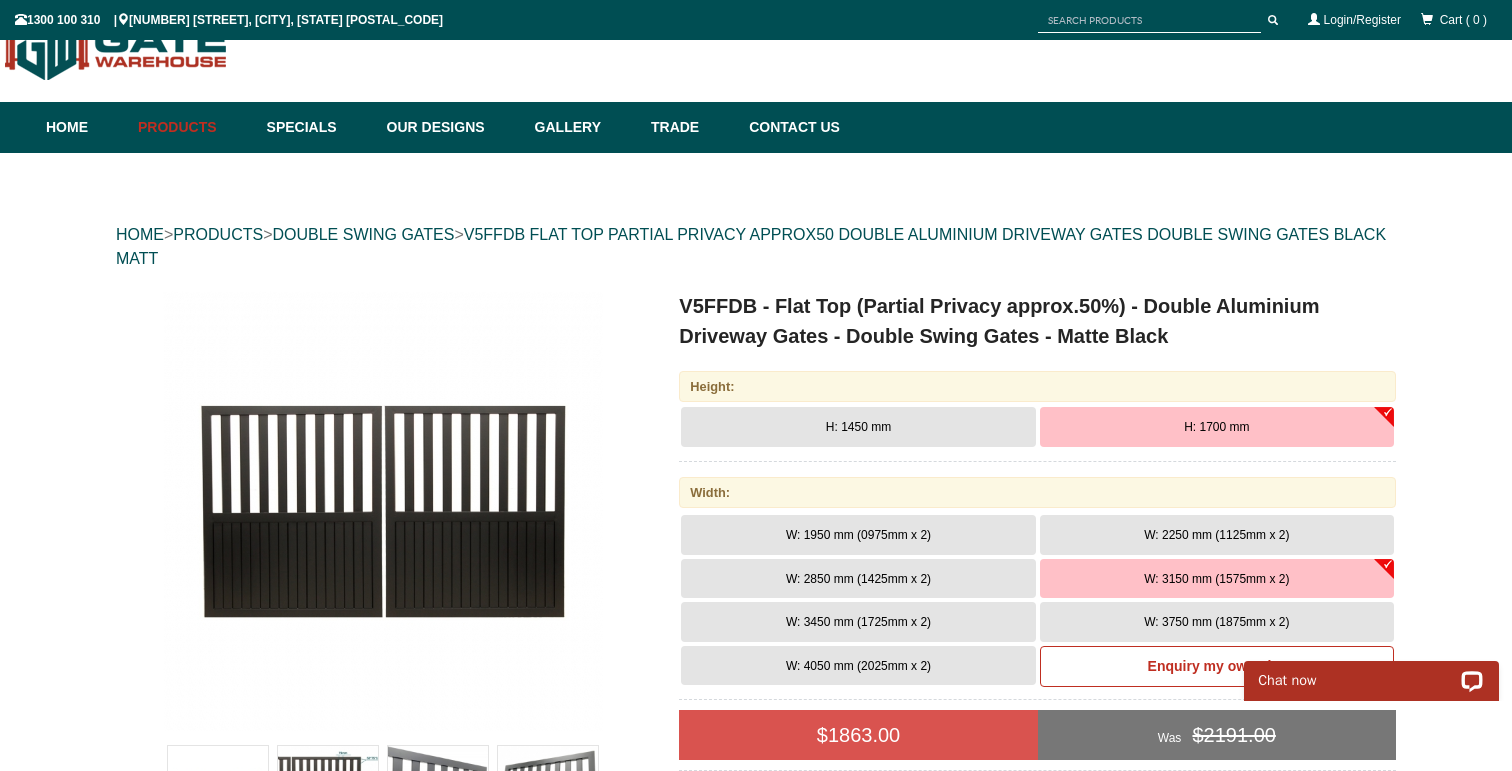 click on "W: 3450 mm (1725mm x 2)" at bounding box center [858, 535] 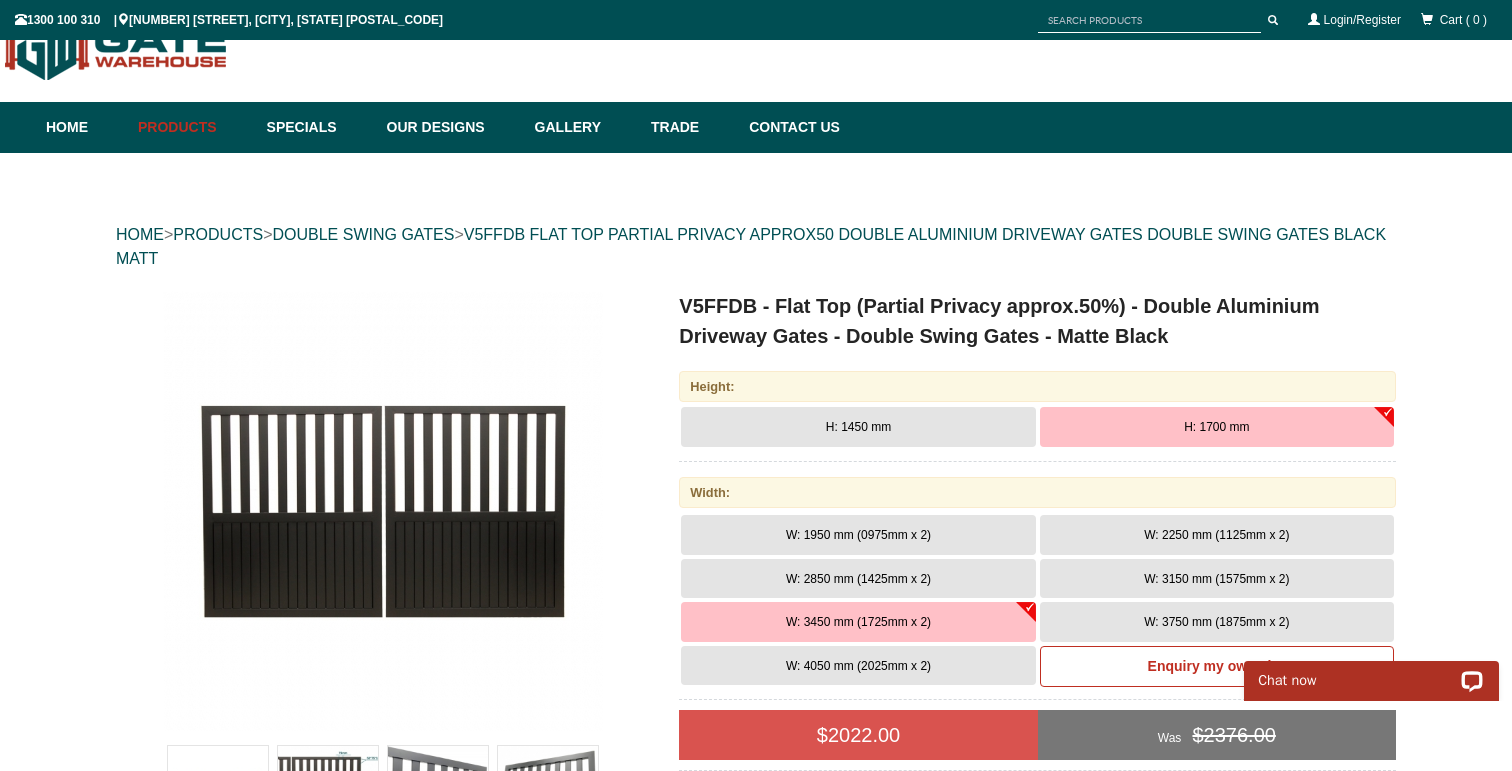 click on "W: 3750 mm (1875mm x 2)" at bounding box center (858, 535) 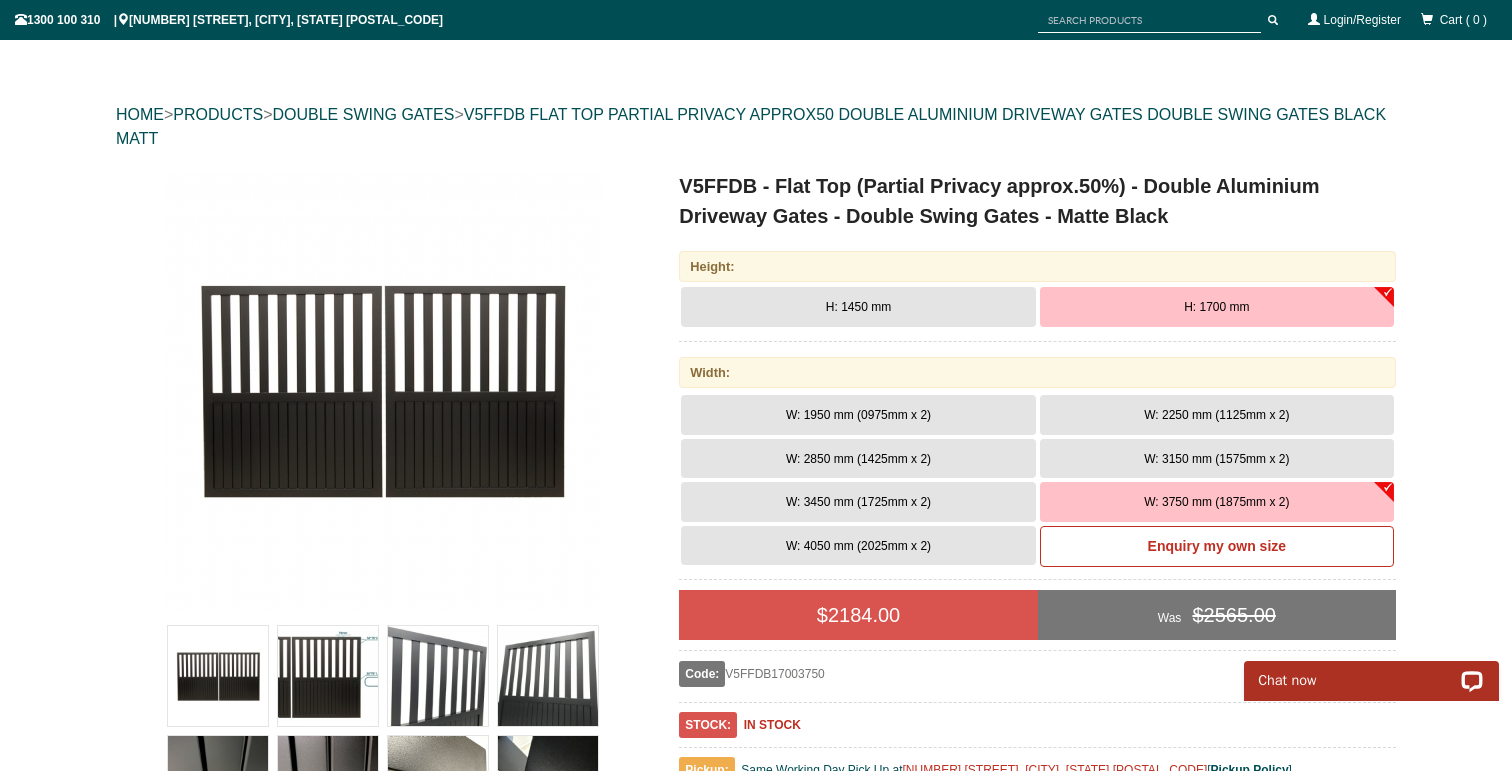 scroll, scrollTop: 175, scrollLeft: 0, axis: vertical 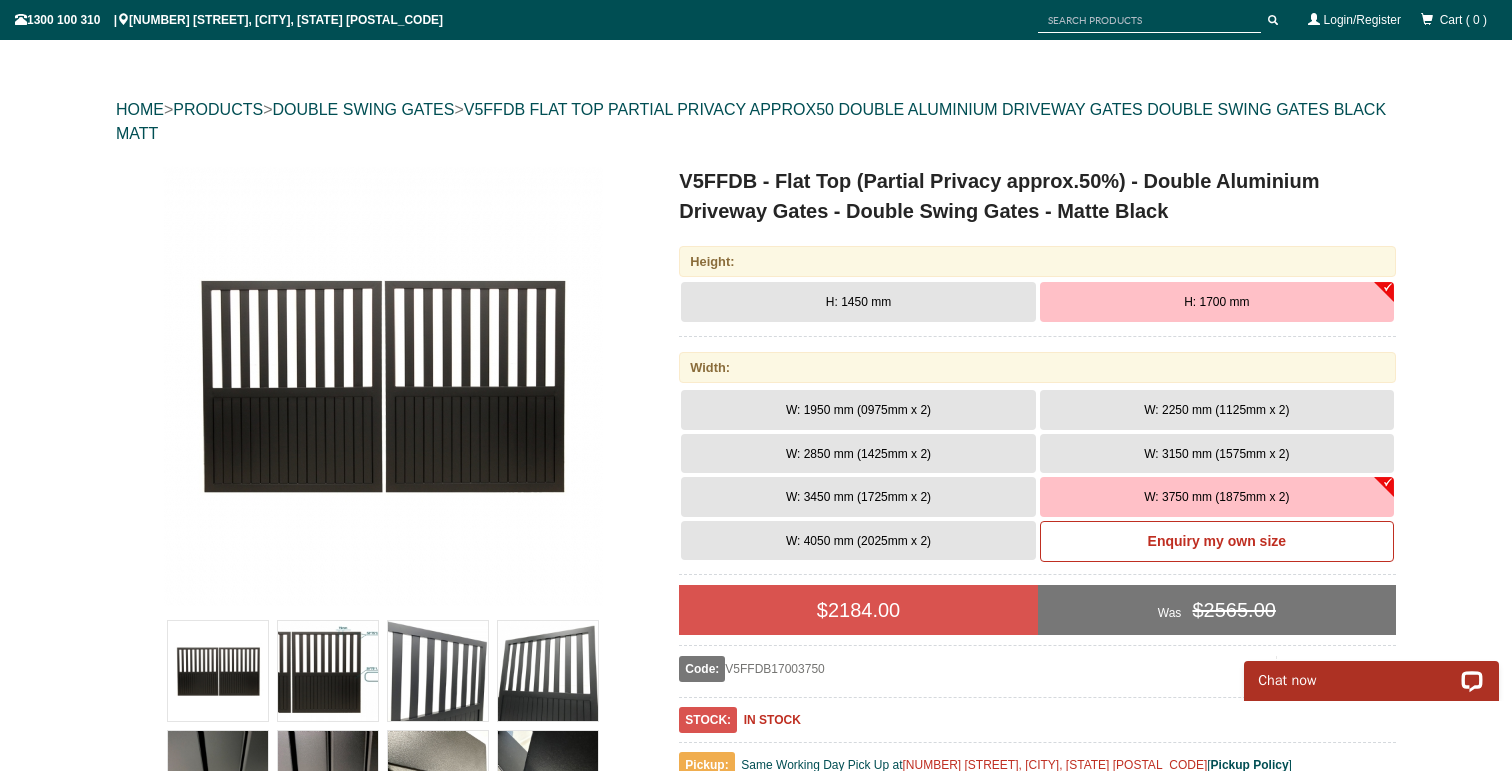 click on "W: 4050 mm (2025mm x 2)" at bounding box center [858, 410] 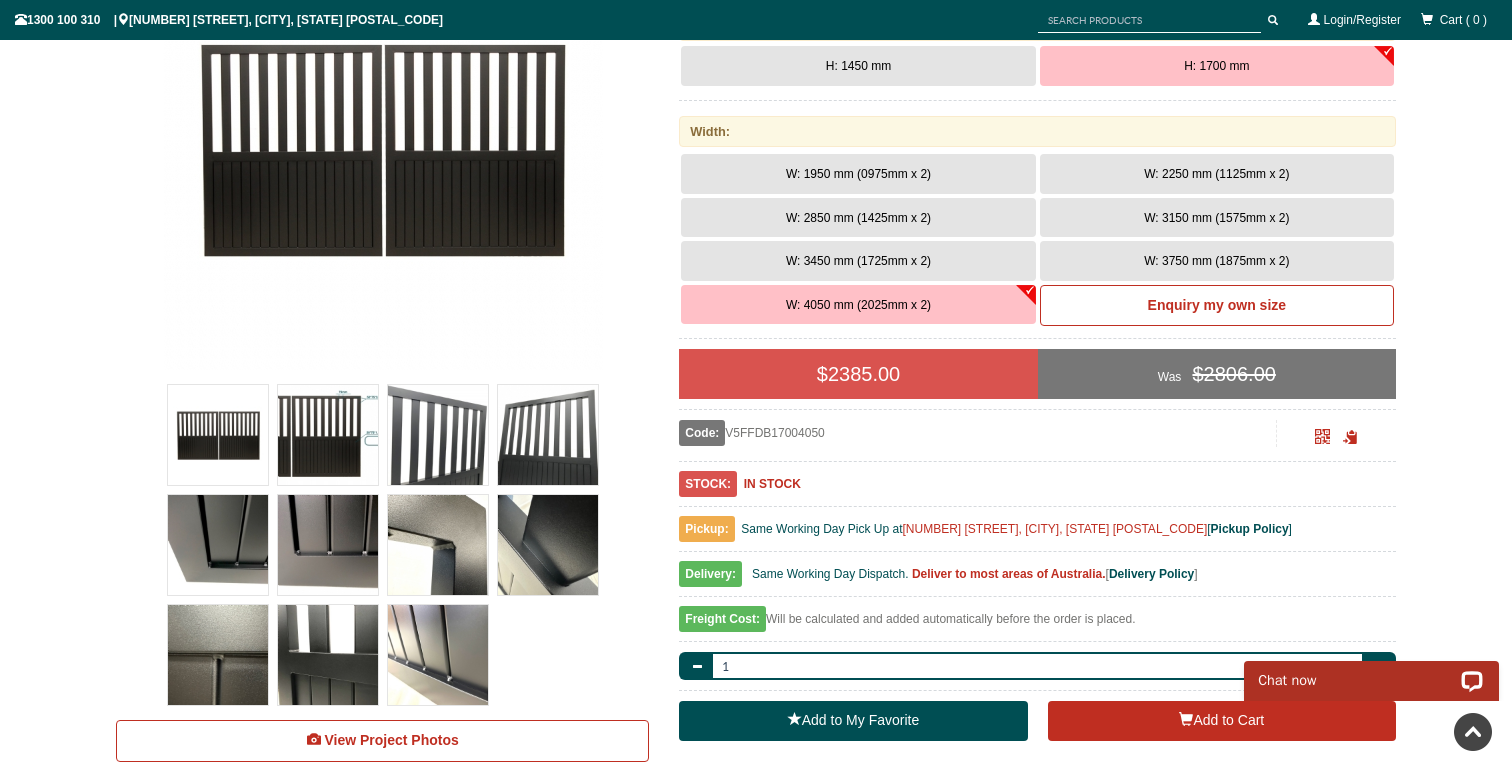 scroll, scrollTop: 415, scrollLeft: 0, axis: vertical 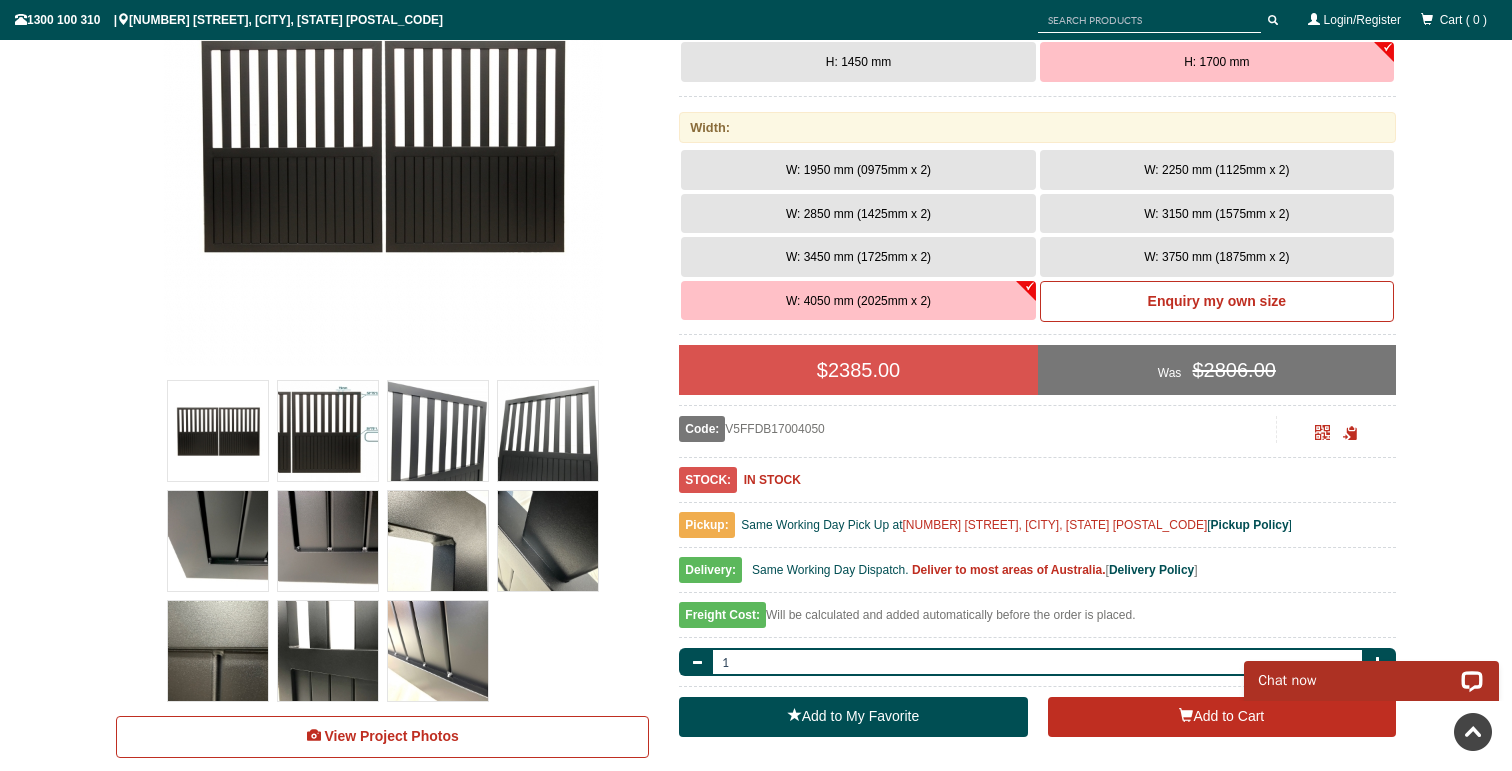 click at bounding box center (548, 541) 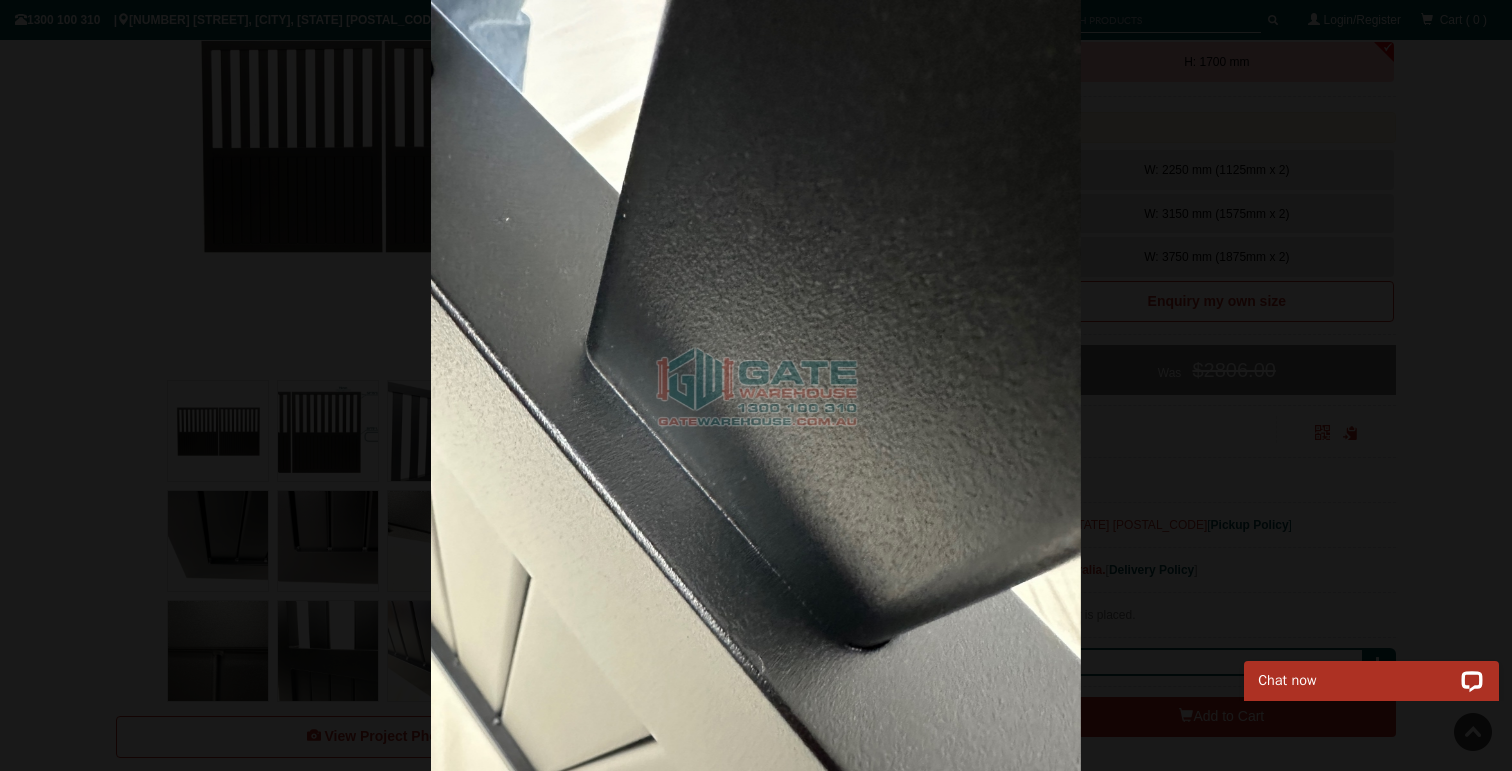 click at bounding box center [756, 385] 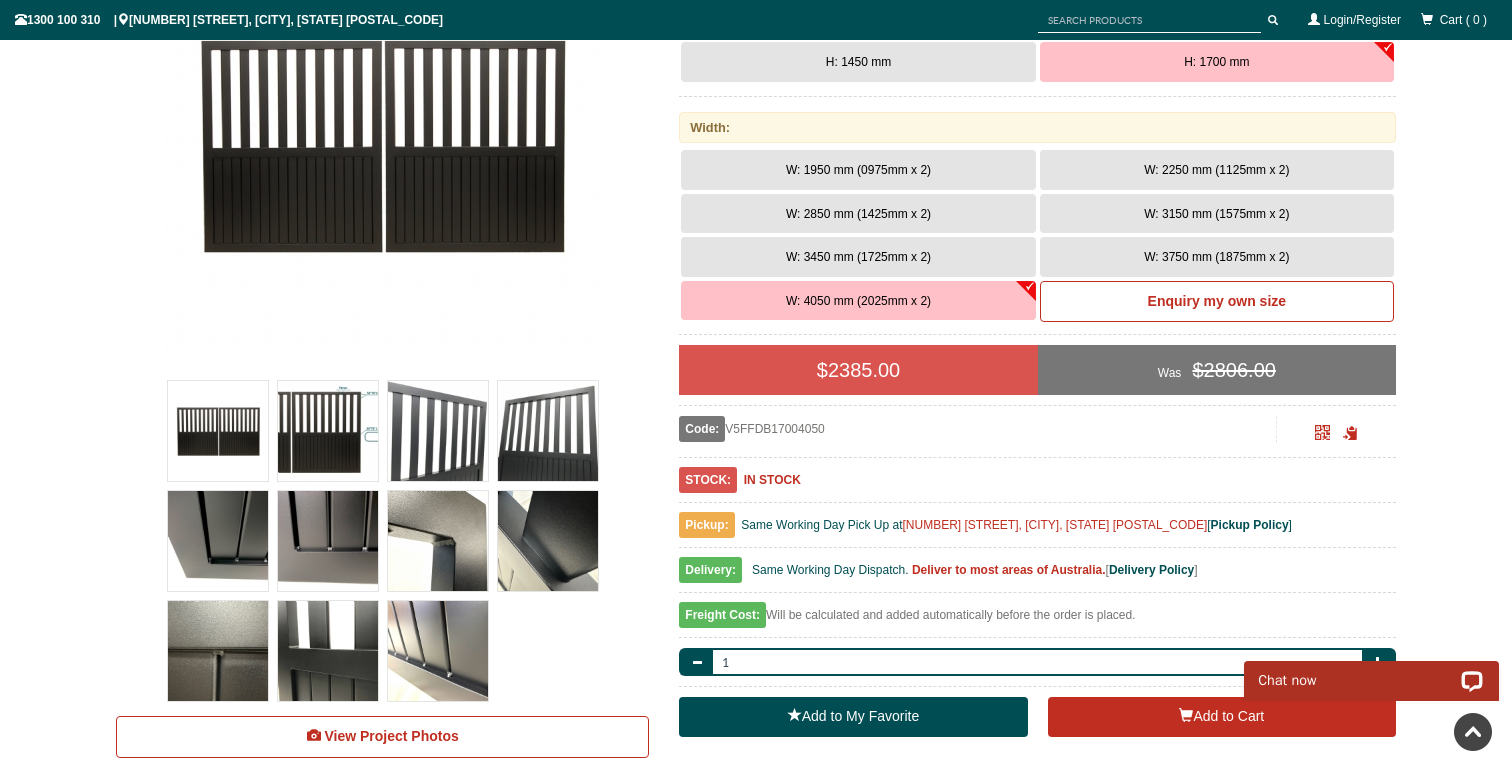click at bounding box center [328, 651] 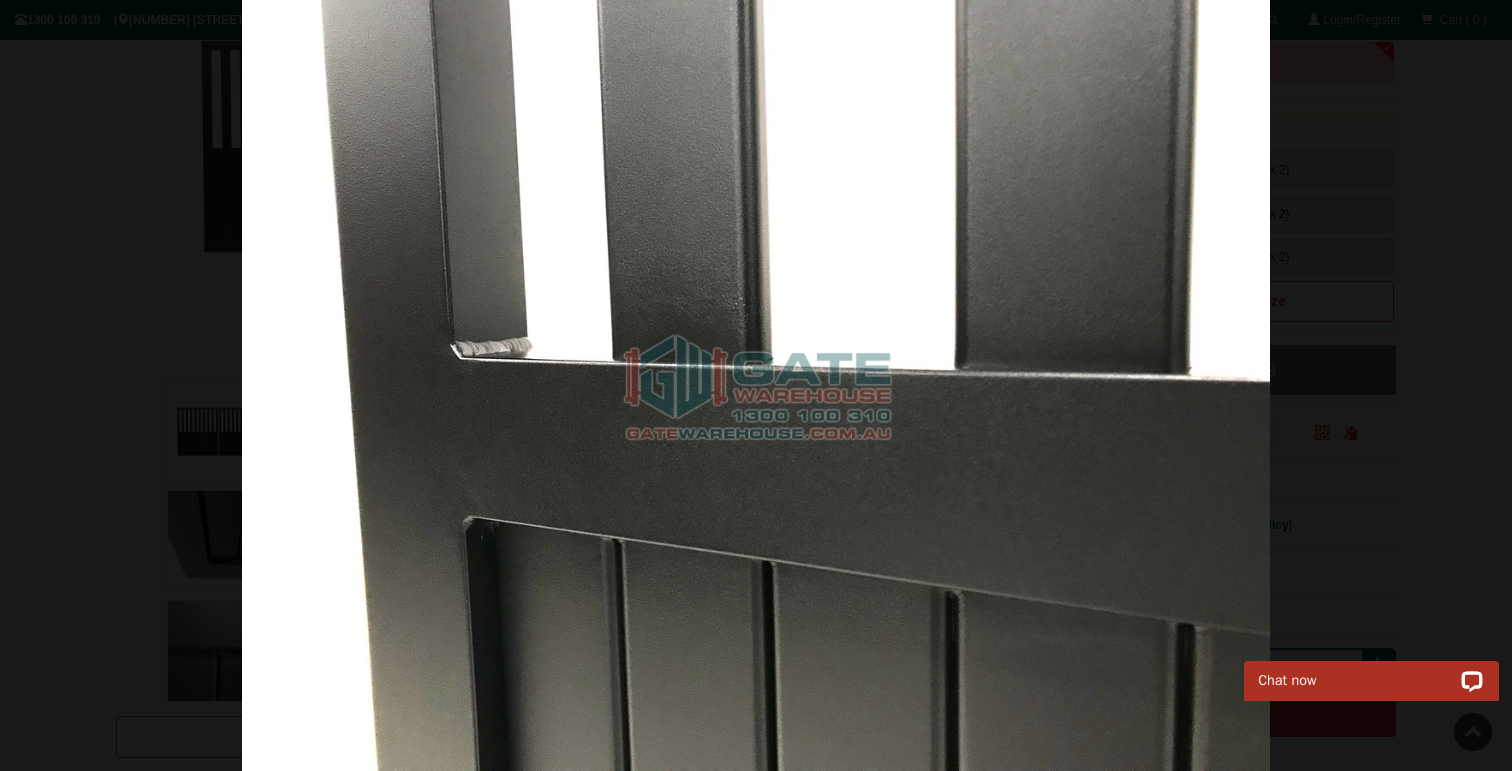 click at bounding box center (756, 385) 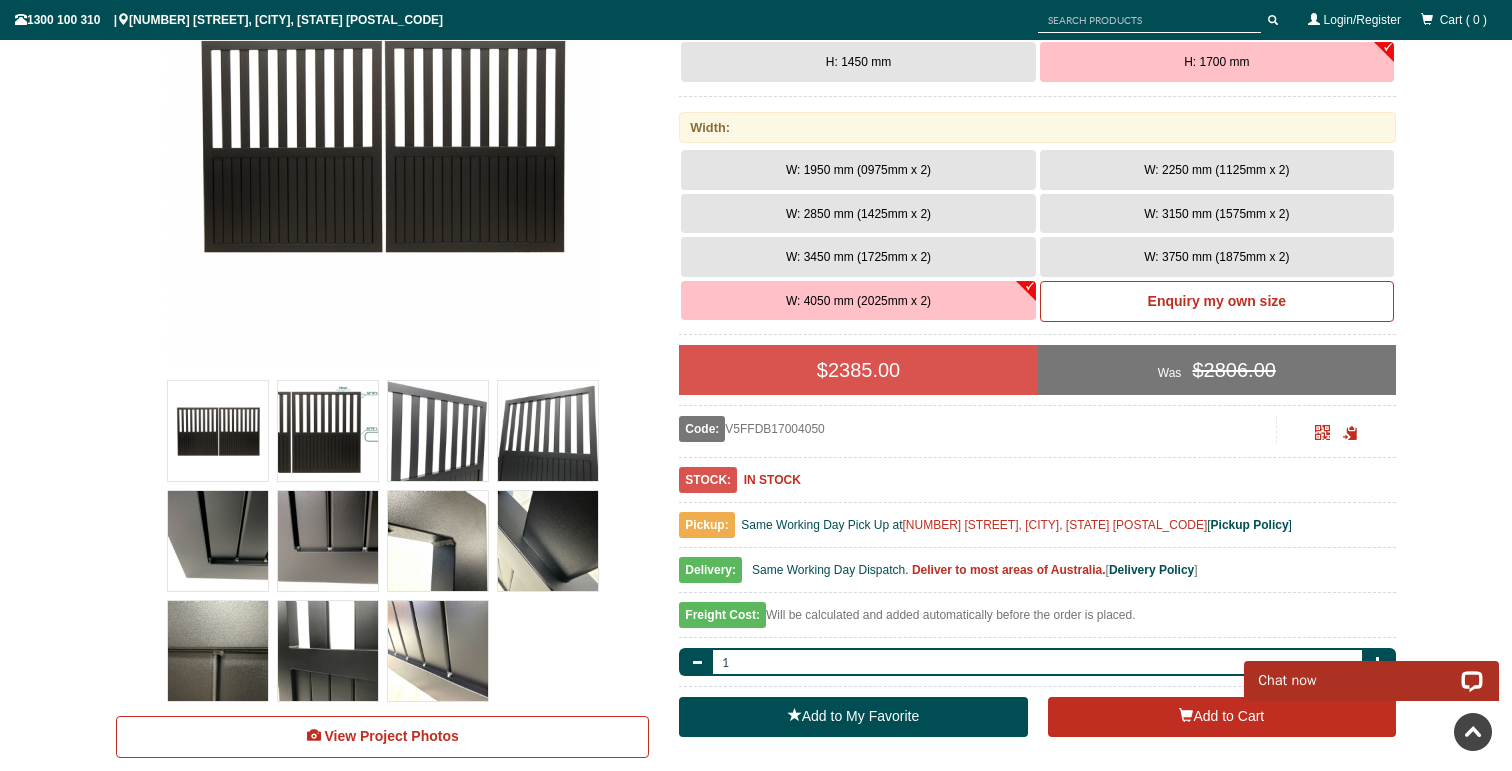 click at bounding box center (218, 651) 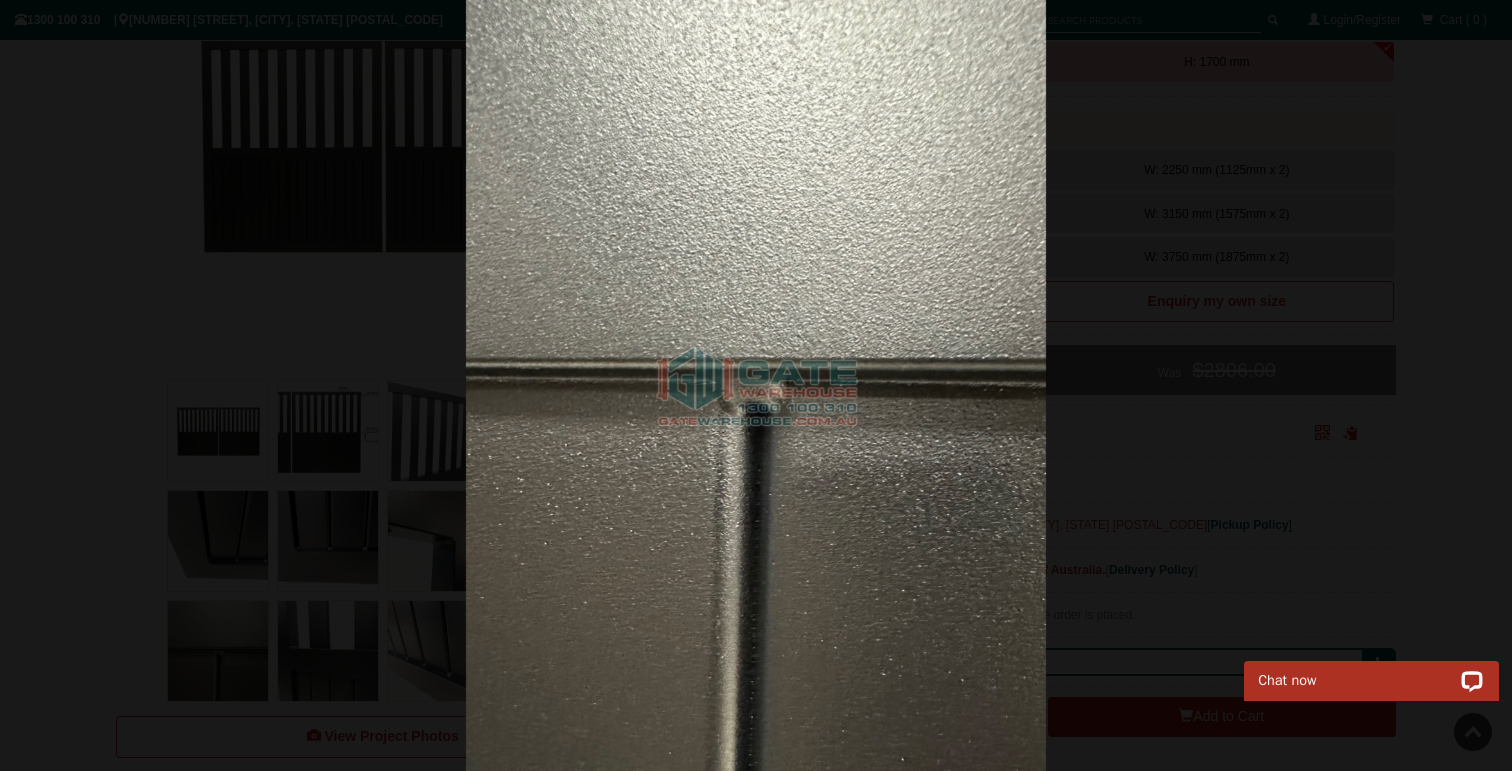 click at bounding box center (756, 385) 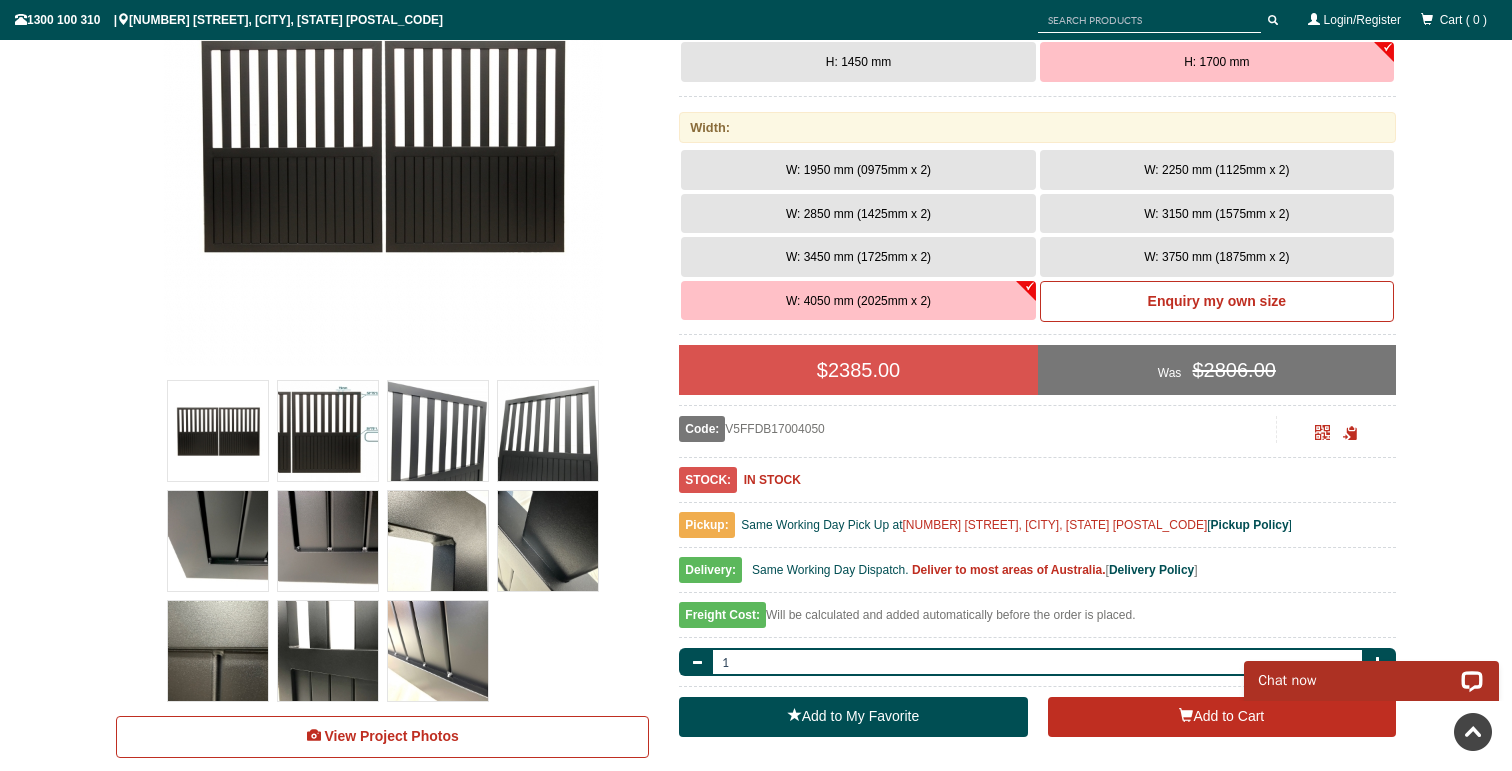 click at bounding box center (218, 541) 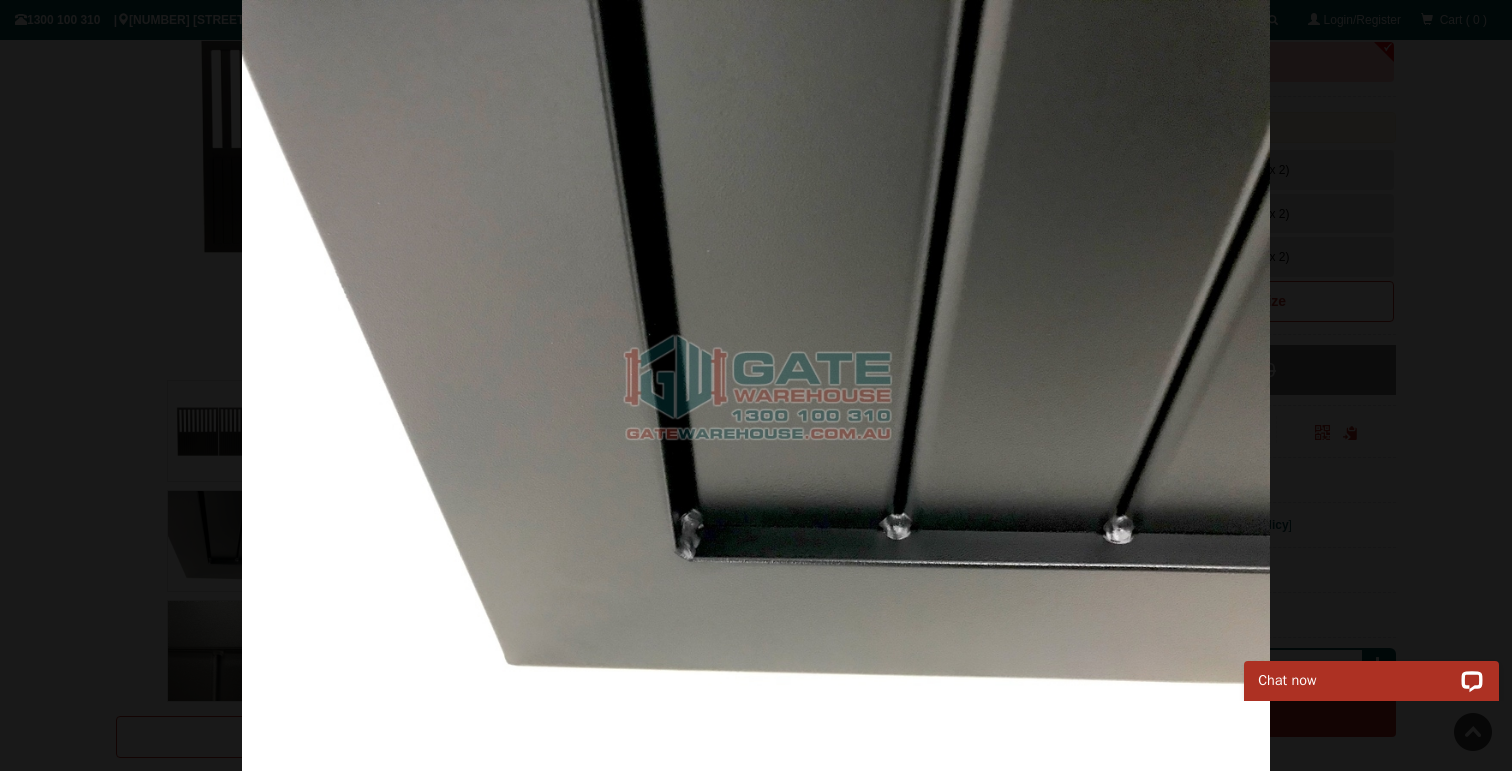 click at bounding box center (756, 385) 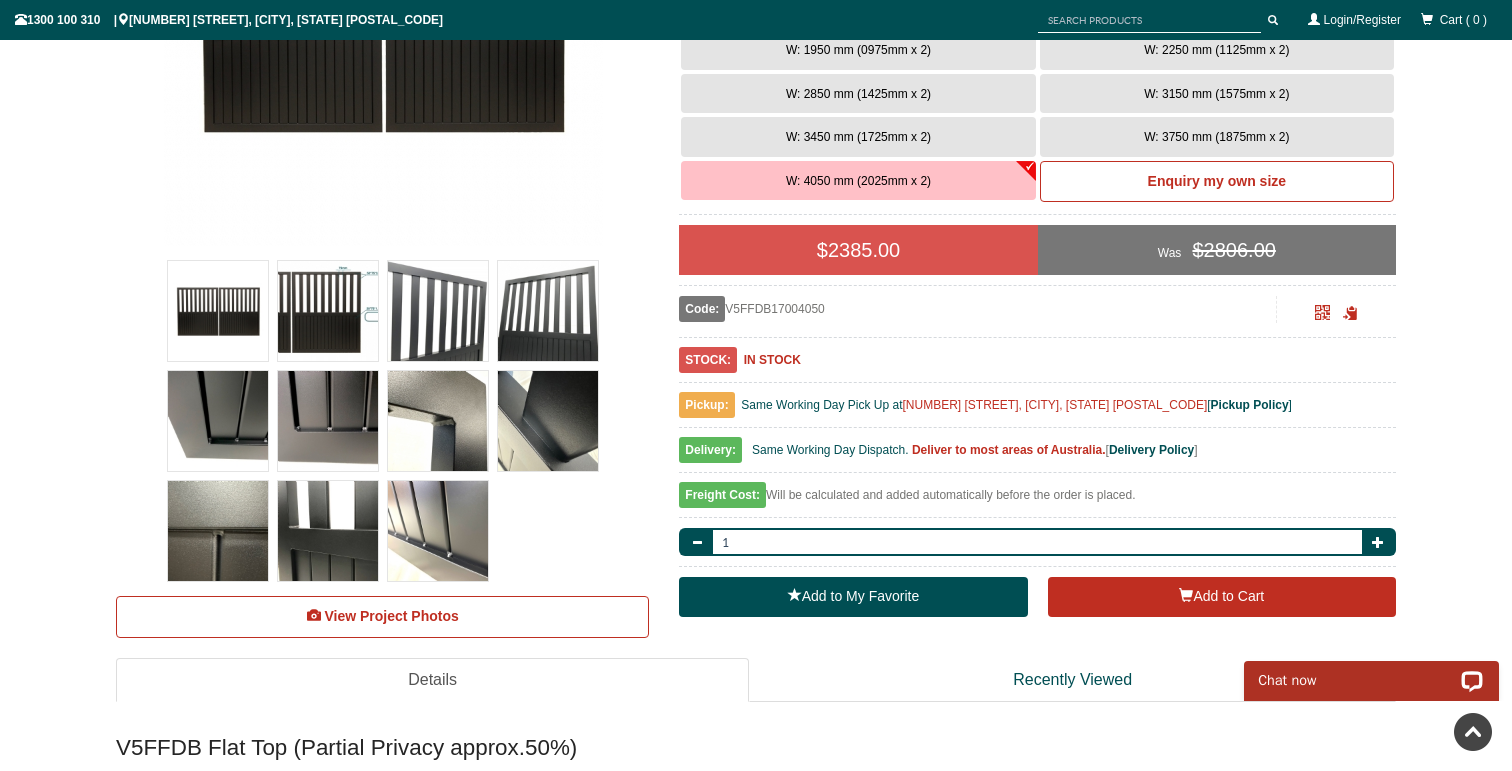 scroll, scrollTop: 546, scrollLeft: 0, axis: vertical 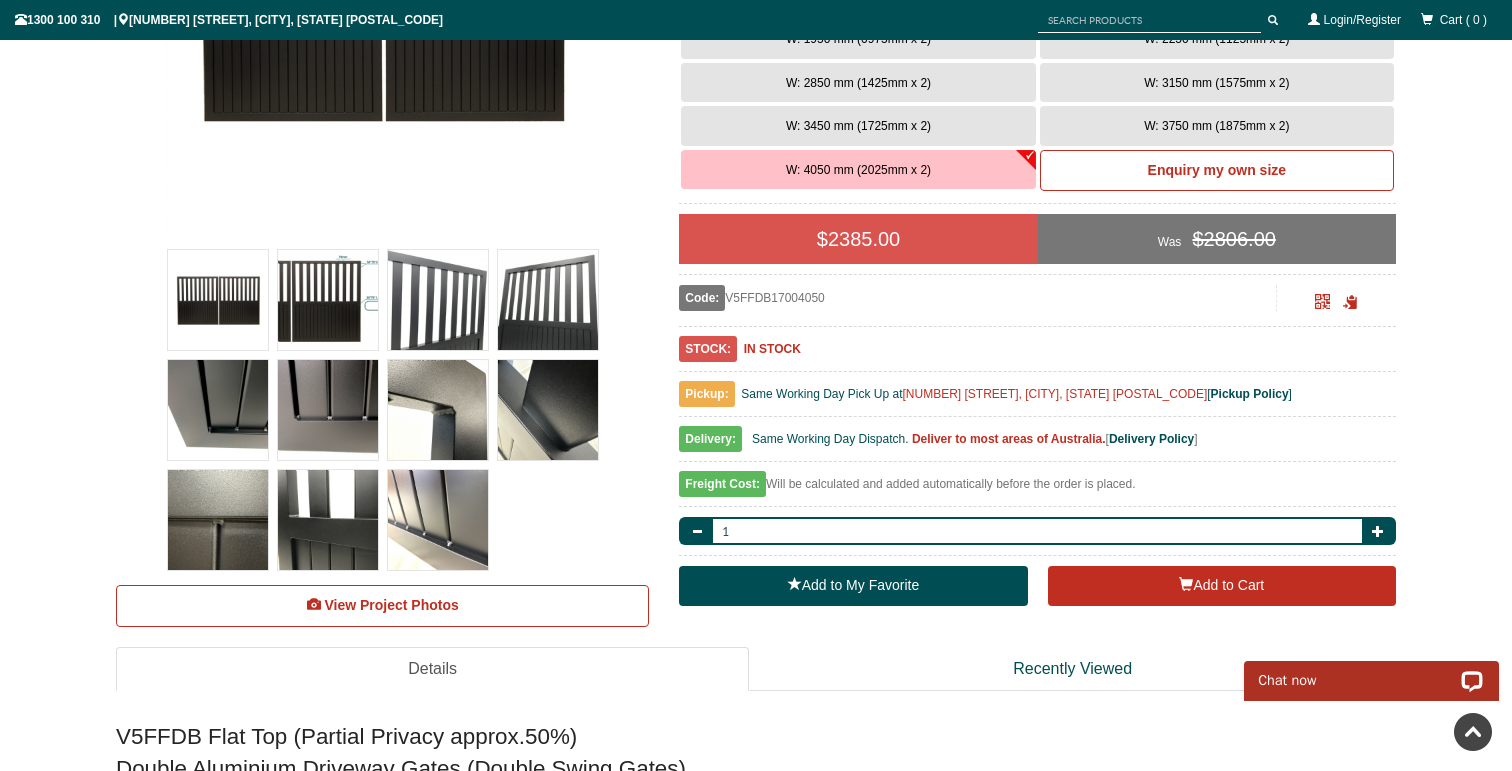 click at bounding box center (328, 300) 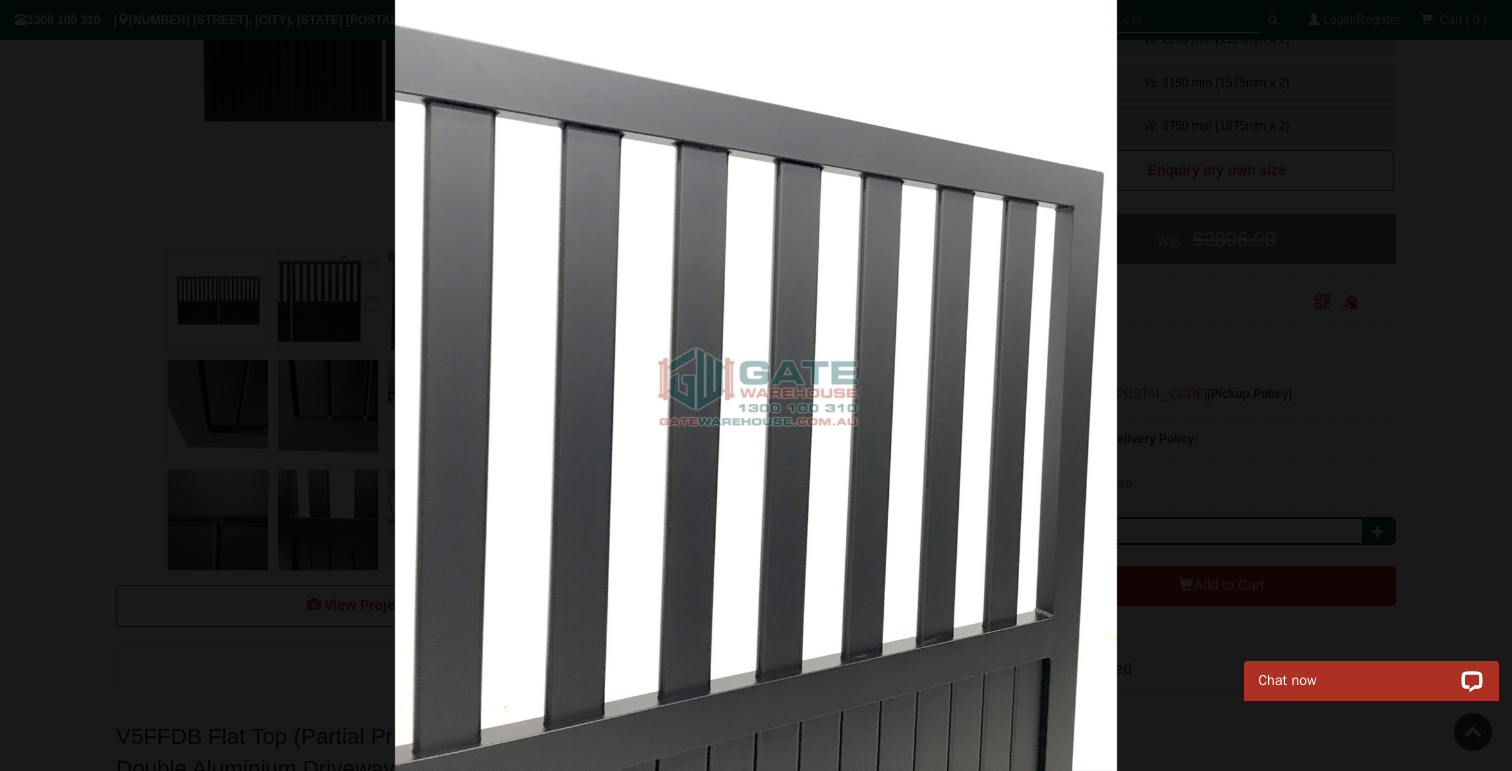 click at bounding box center [756, 385] 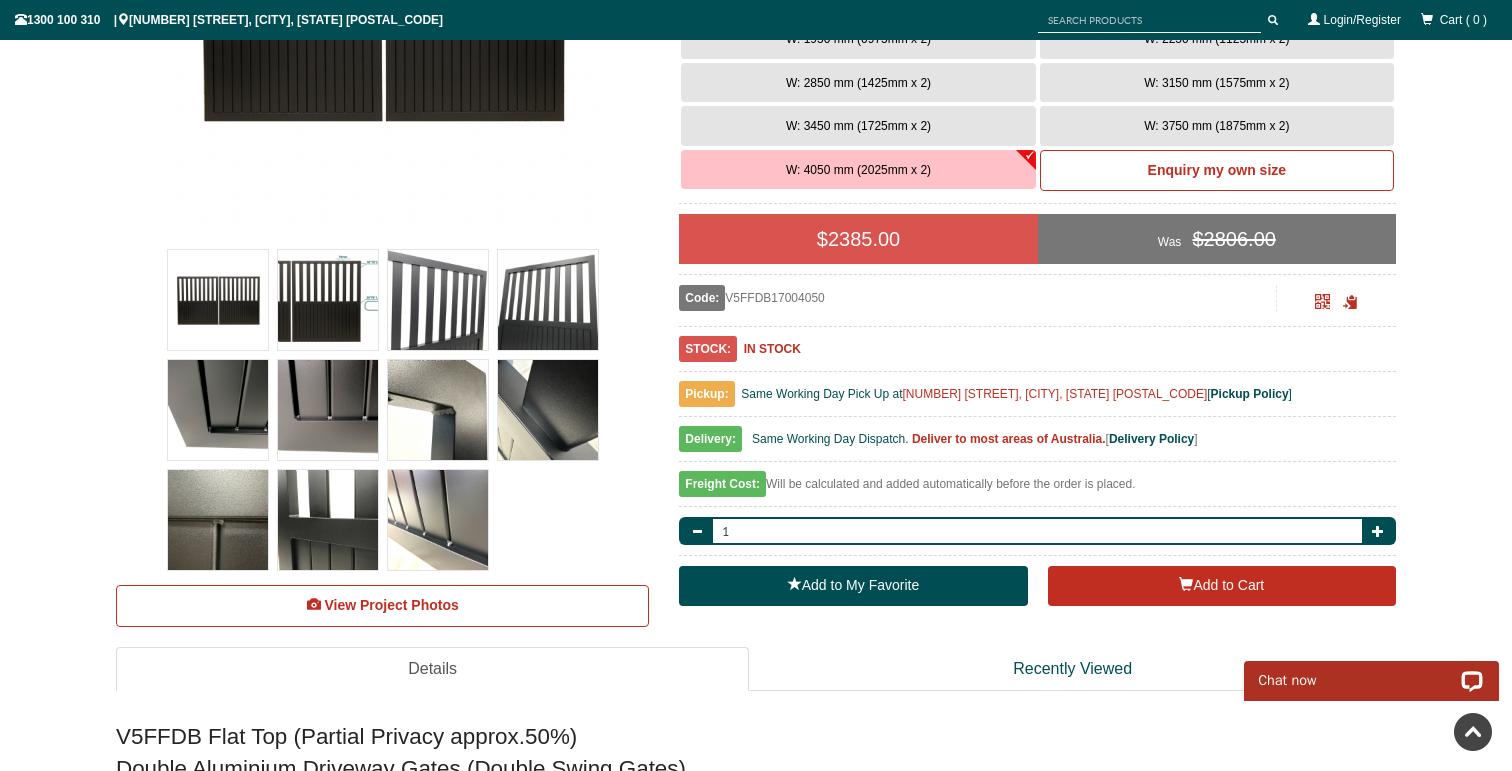 click at bounding box center [218, 300] 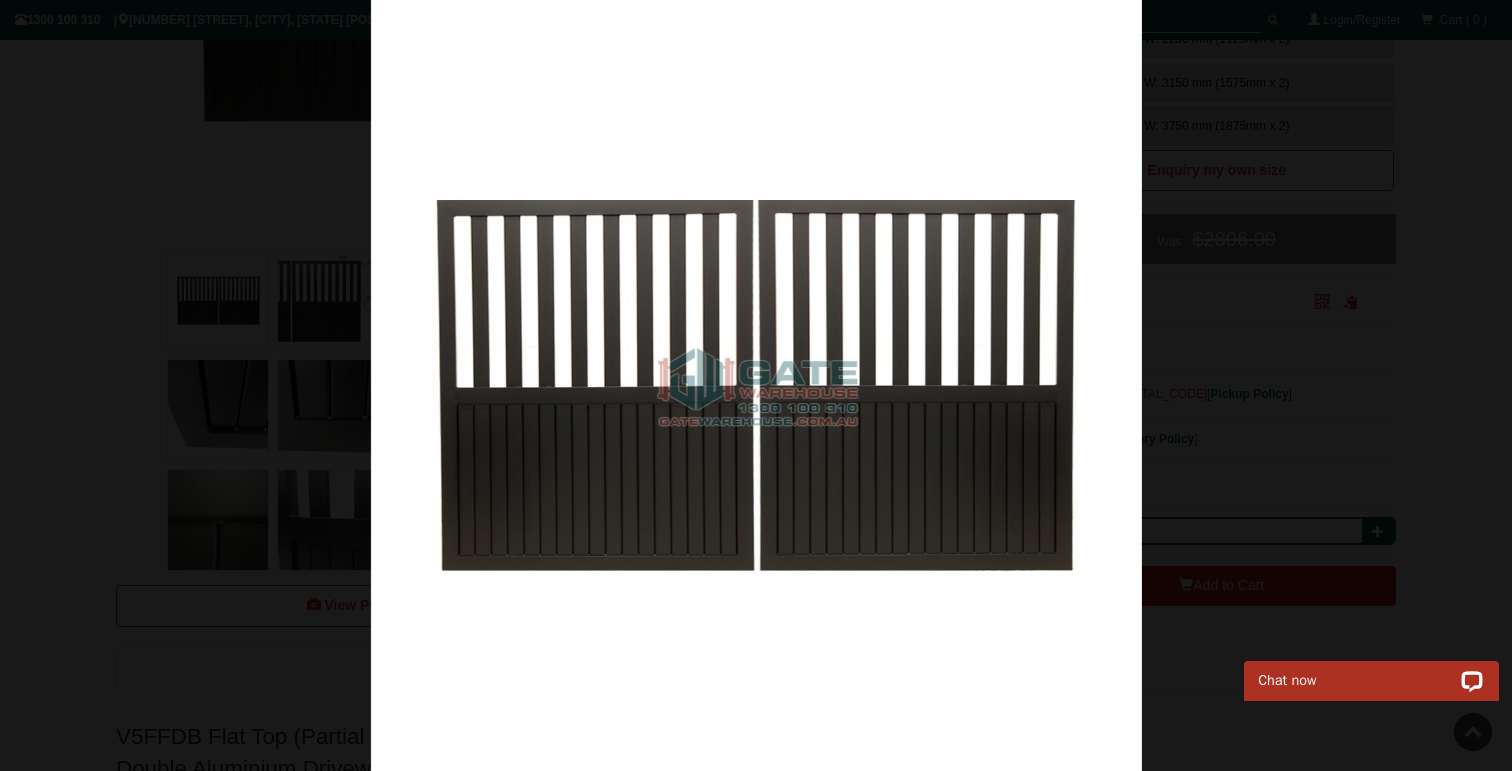 click at bounding box center (756, 385) 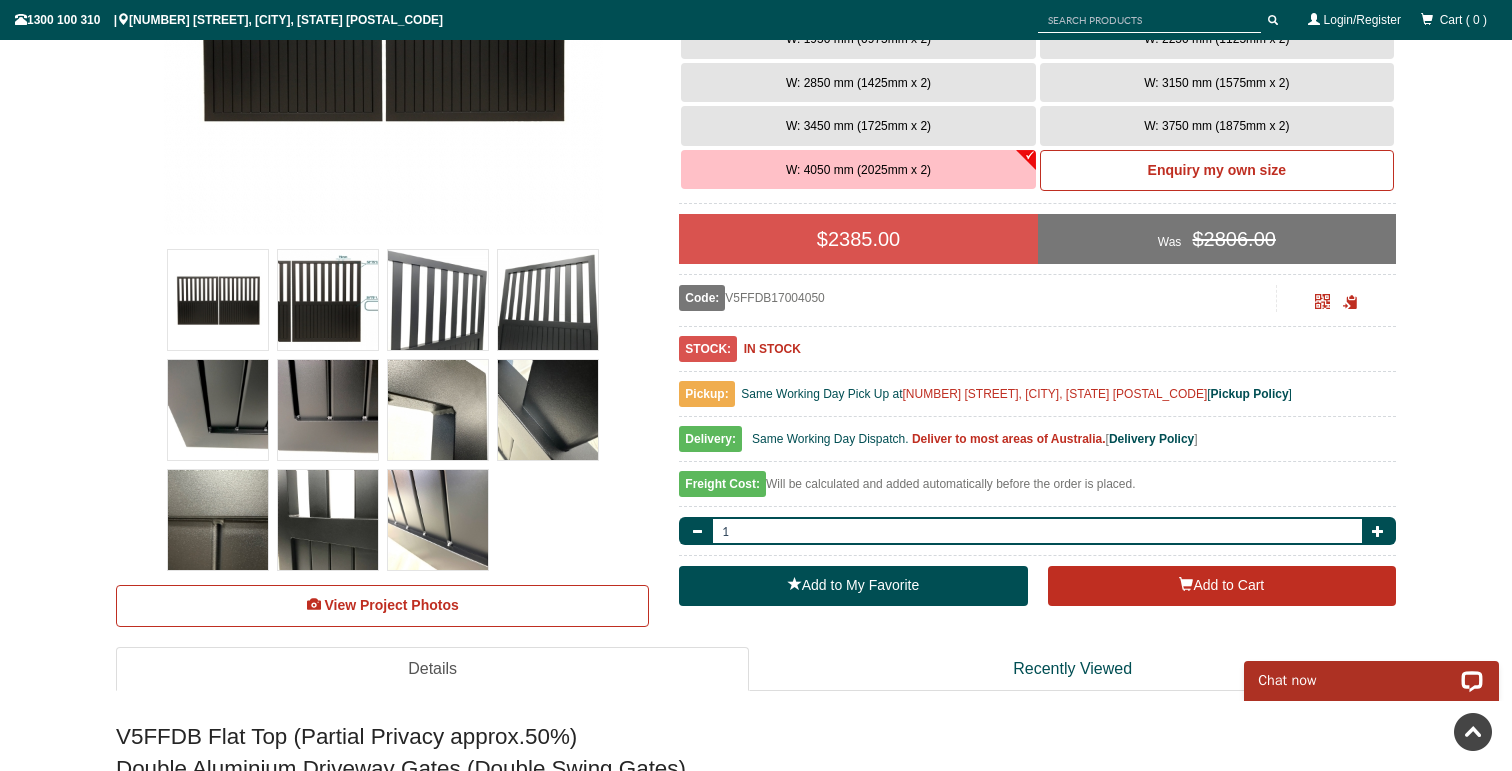 click at bounding box center [328, 300] 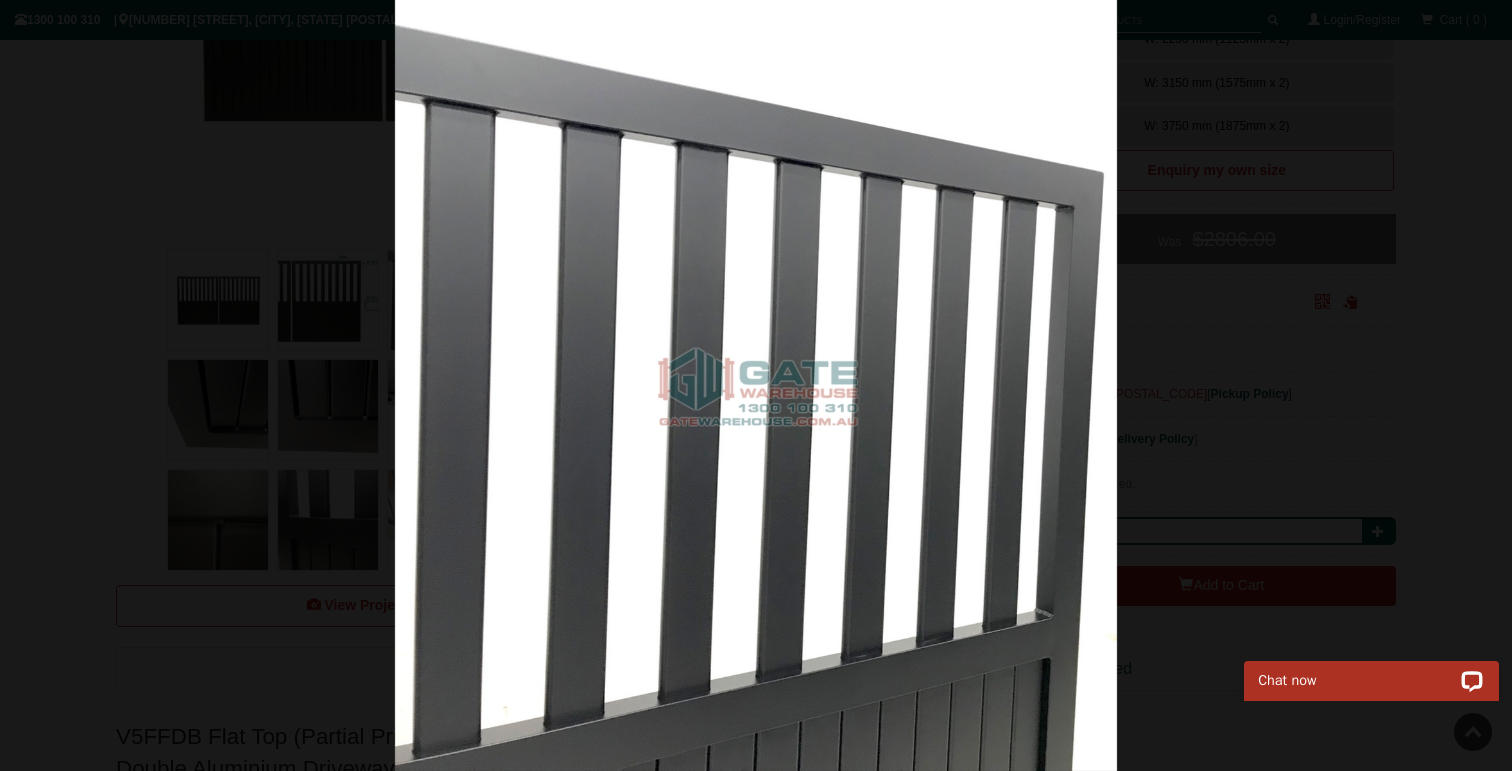 click at bounding box center (756, 385) 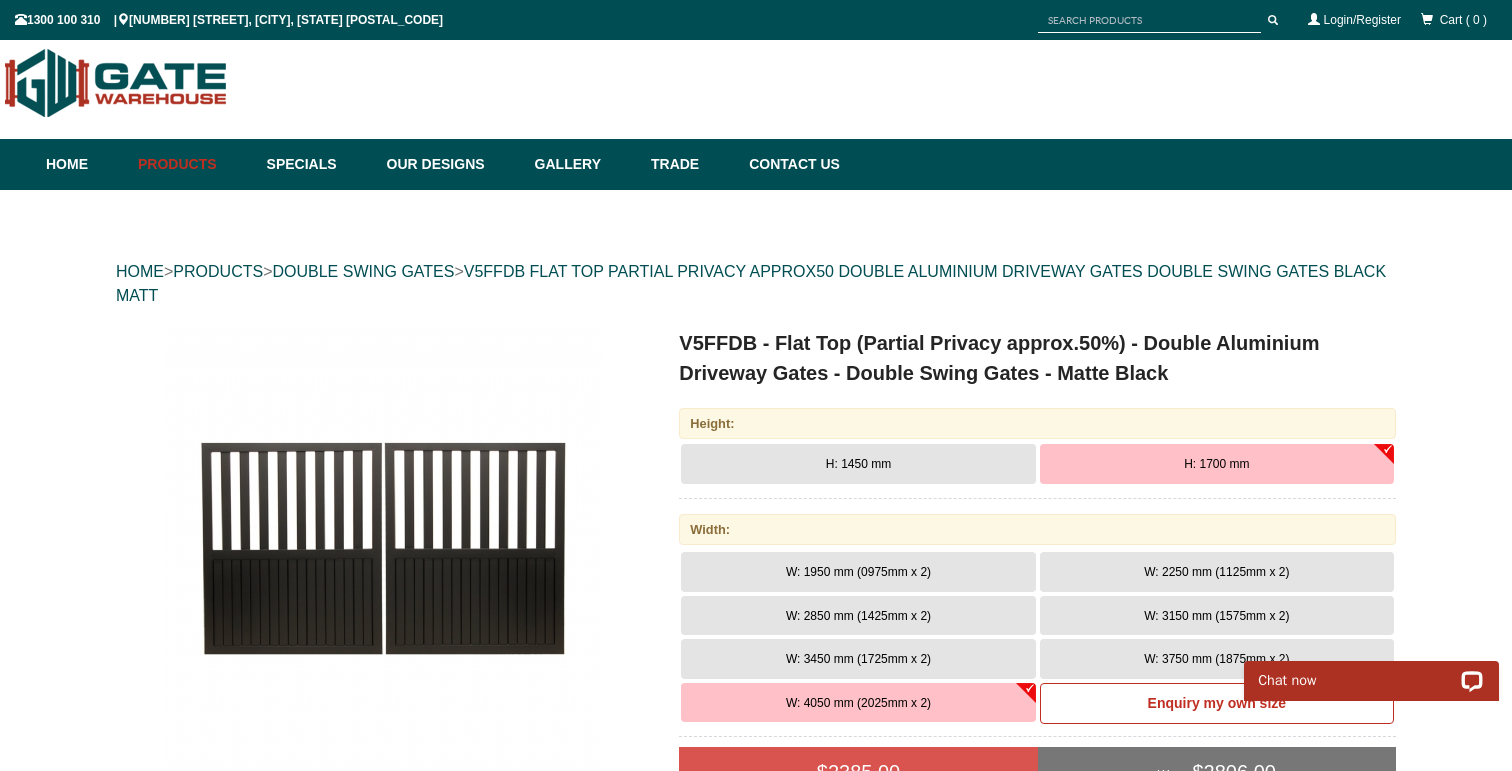 scroll, scrollTop: 5, scrollLeft: 0, axis: vertical 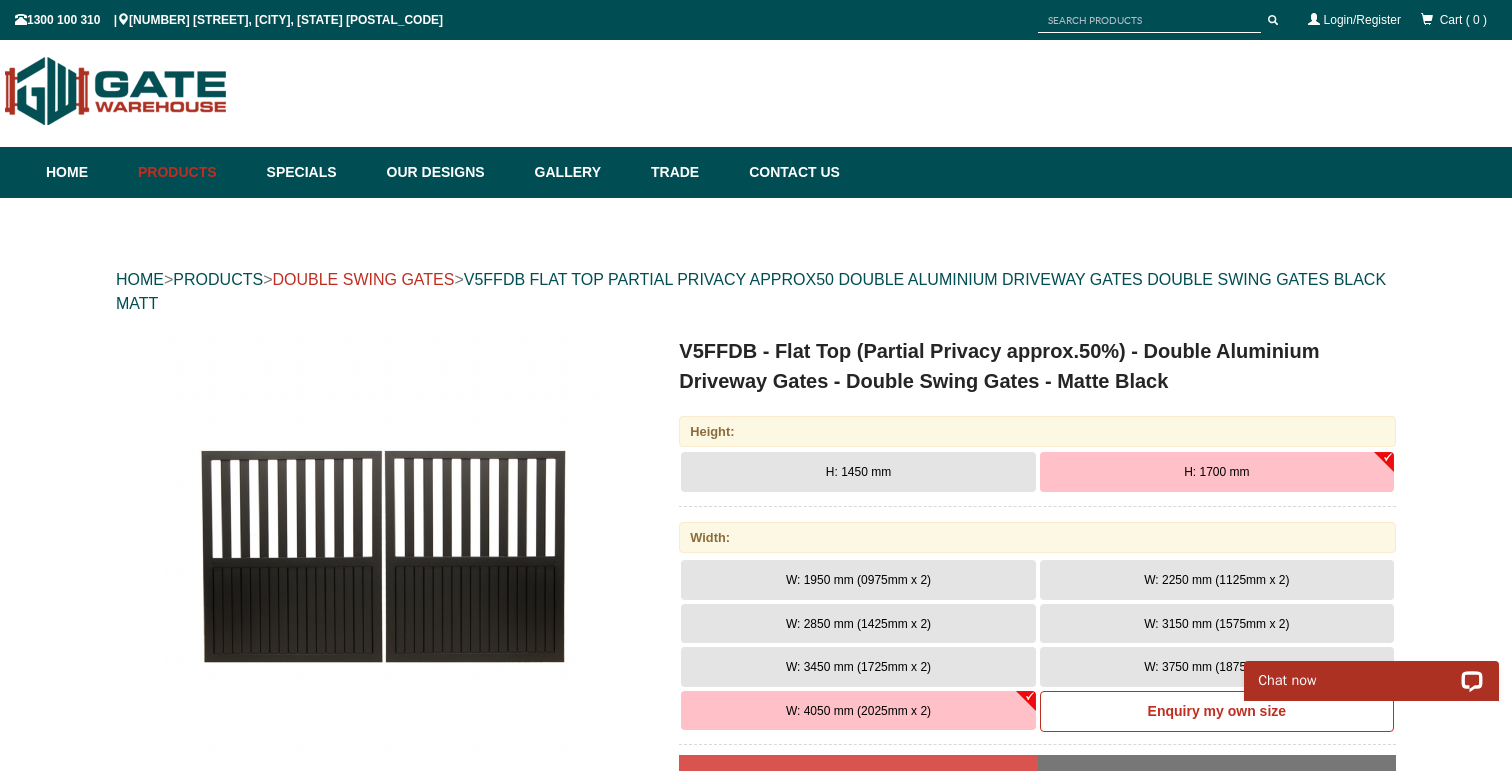 click on "DOUBLE SWING GATES" at bounding box center [363, 279] 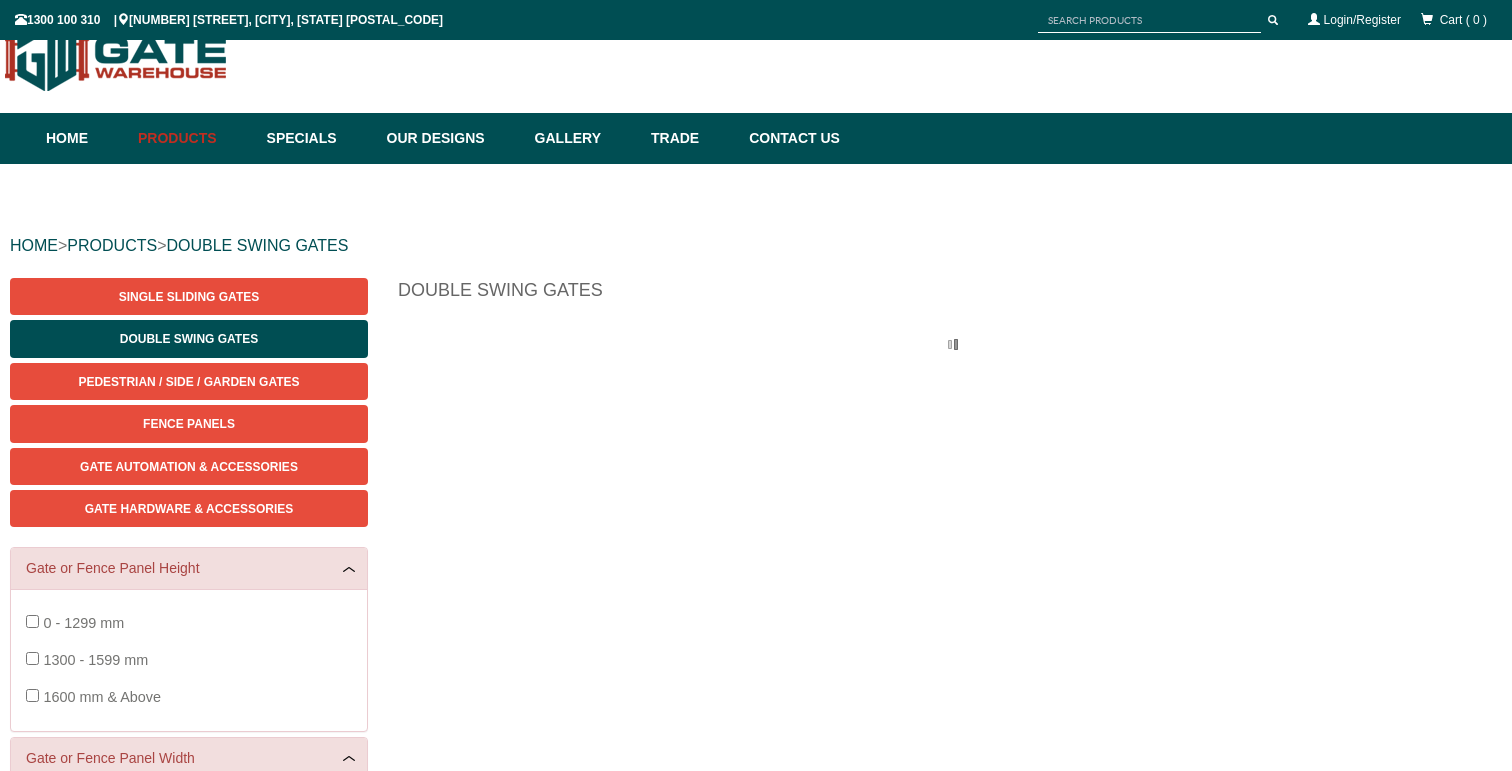 scroll, scrollTop: 50, scrollLeft: 0, axis: vertical 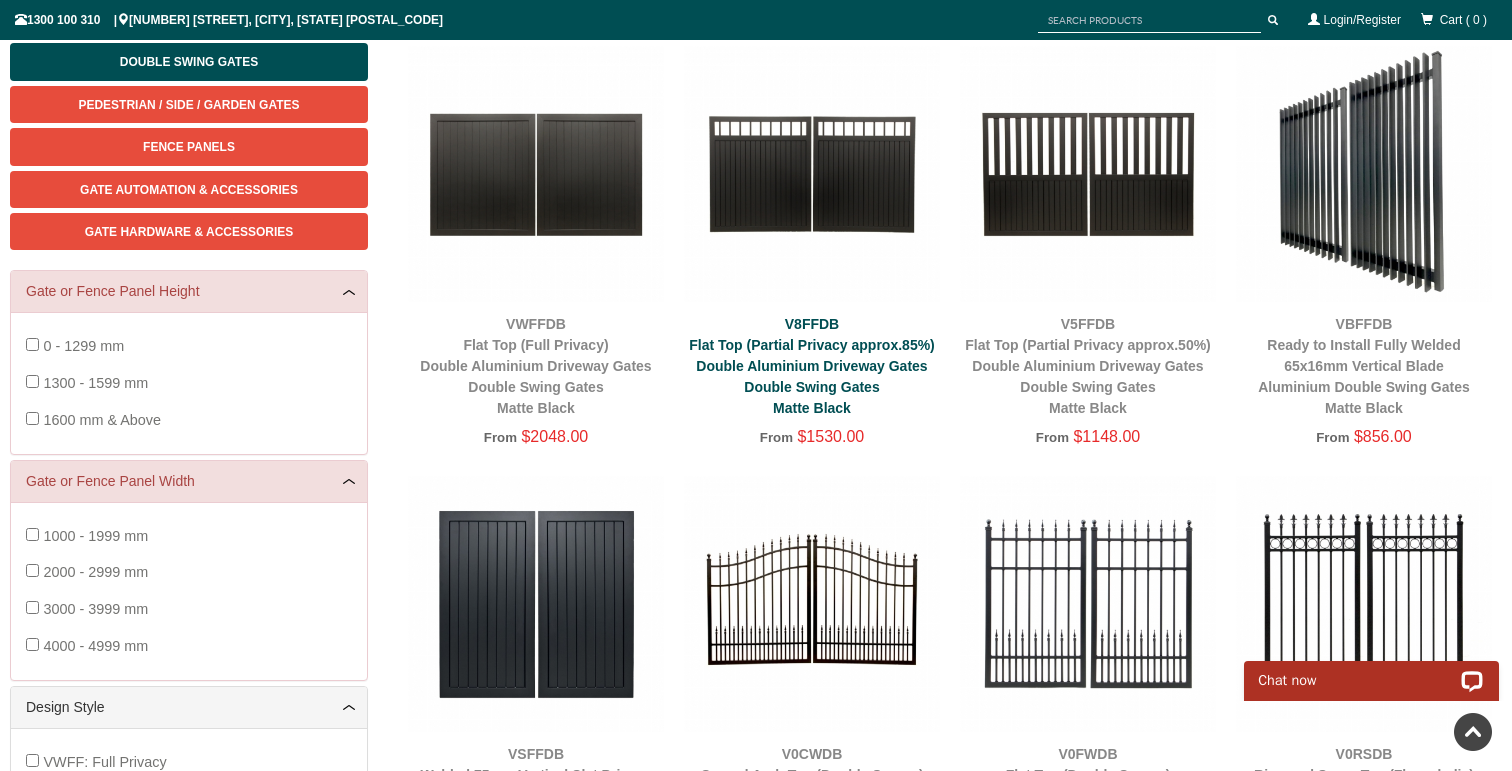 click on "V8FFDB Flat Top (Partial Privacy approx.85%) Double Aluminium Driveway Gates Double Swing Gates Matte Black" at bounding box center (812, 366) 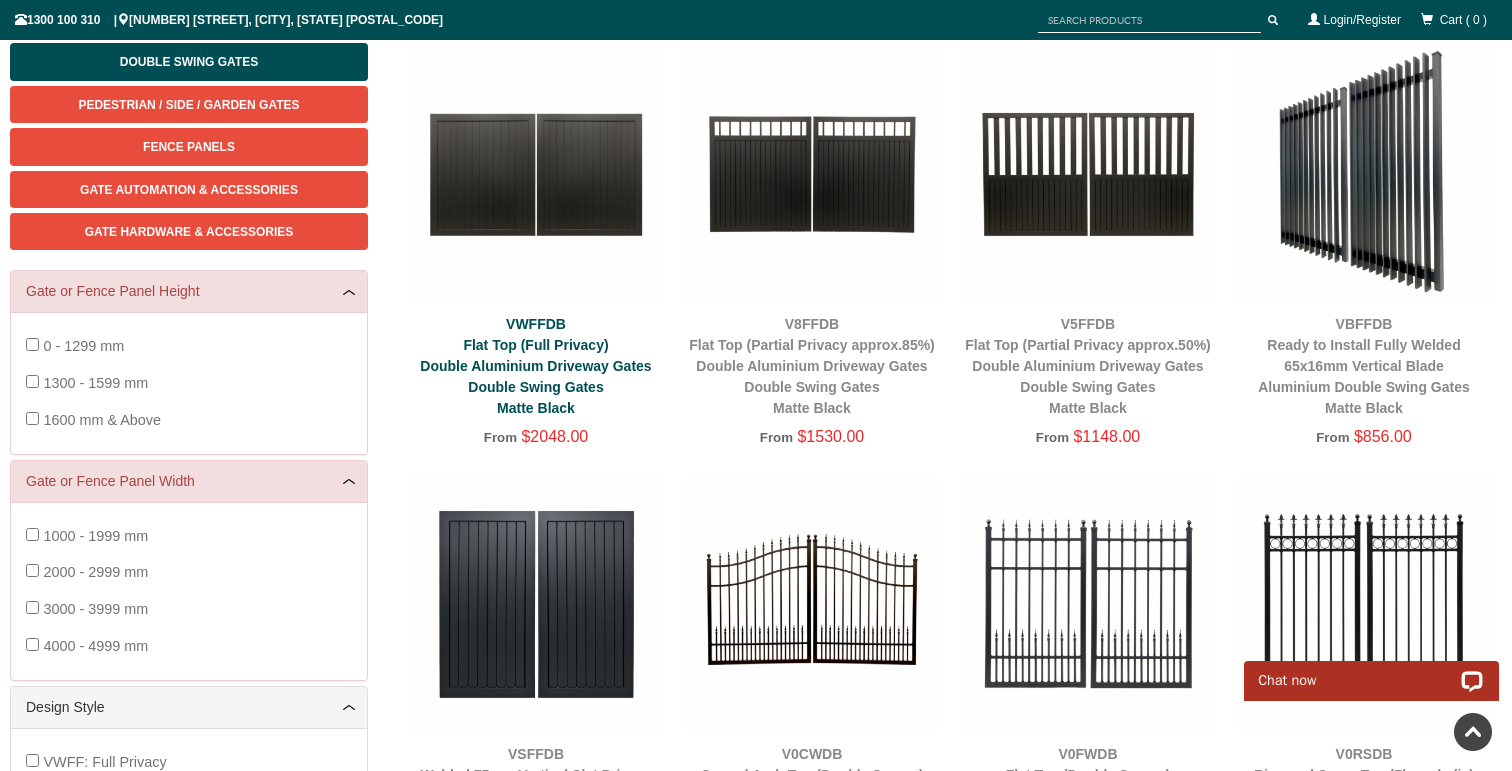 click on "VWFFDB Flat Top (Full Privacy) Double Aluminium Driveway Gates Double Swing Gates Matte Black" at bounding box center (535, 366) 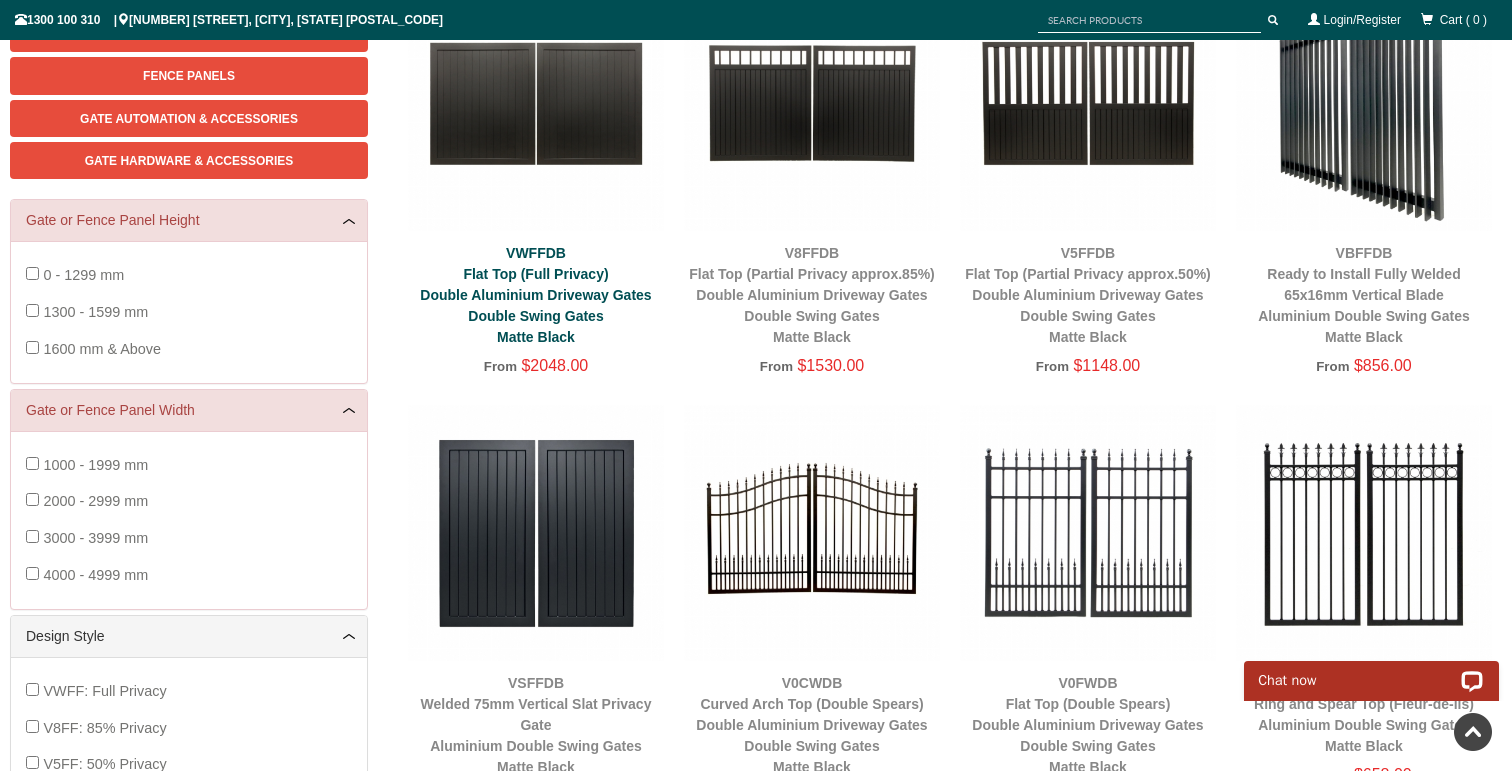 scroll, scrollTop: 380, scrollLeft: 0, axis: vertical 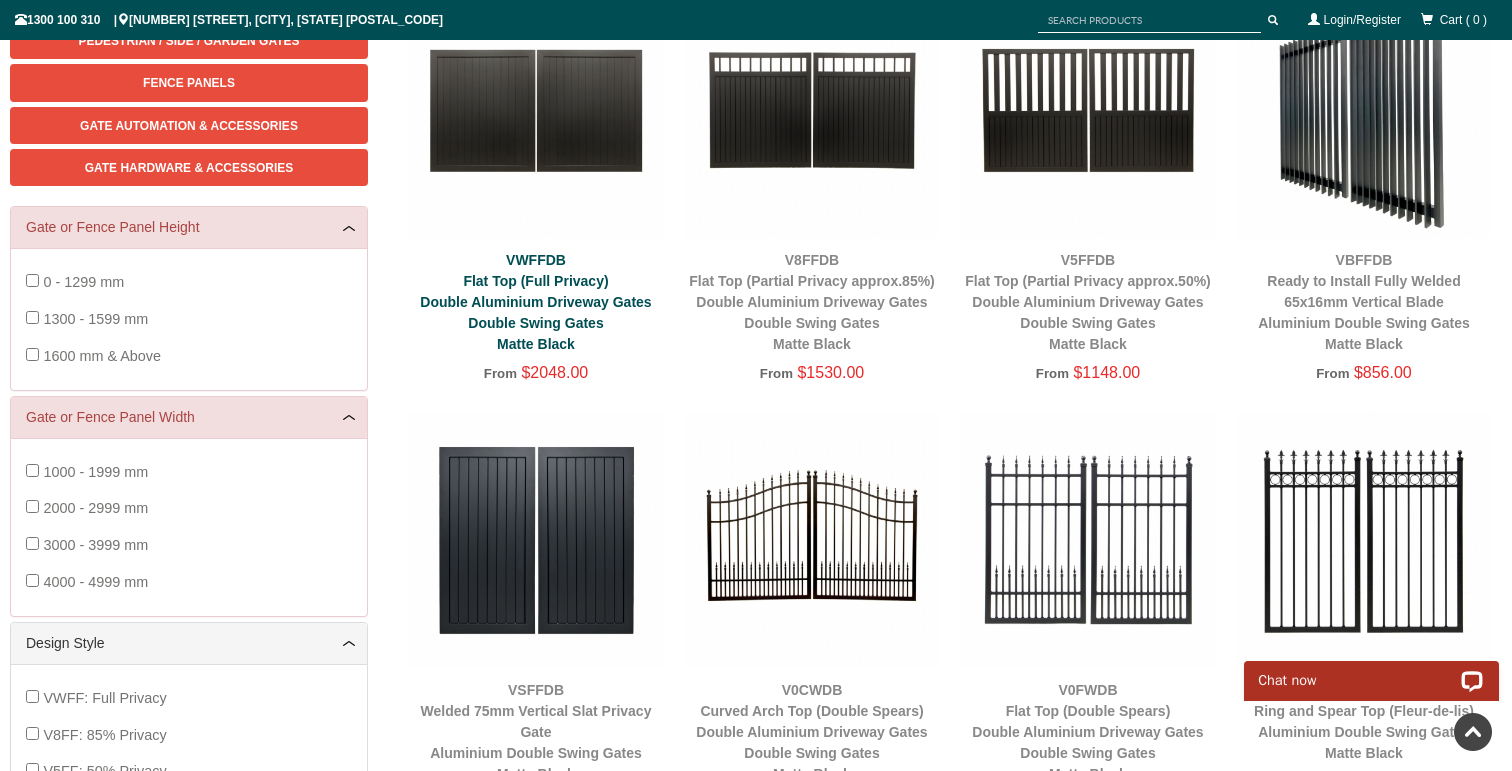 click on "VWFFDB Flat Top (Full Privacy) Double Aluminium Driveway Gates Double Swing Gates Matte Black" at bounding box center (535, 302) 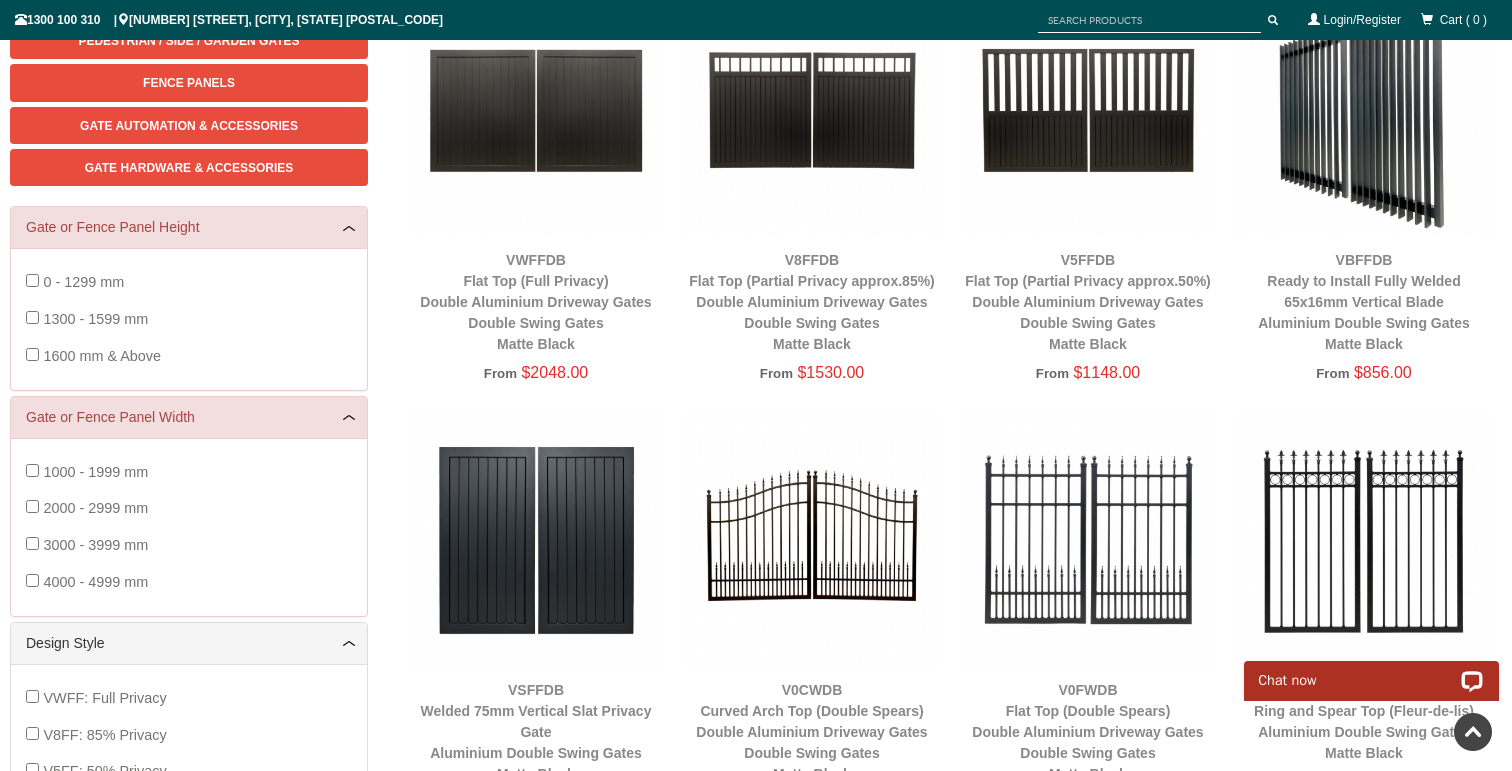 click at bounding box center (536, 110) 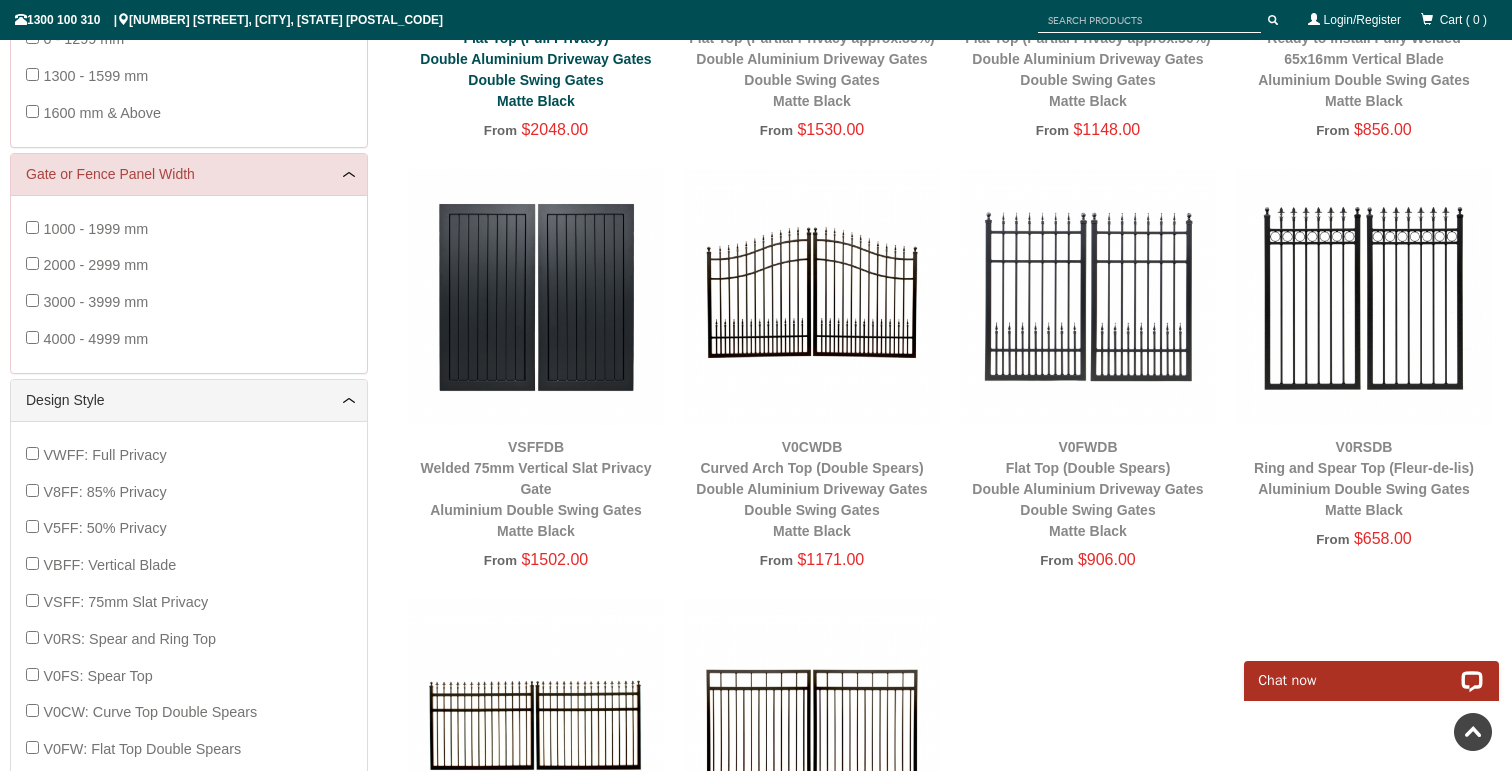 scroll, scrollTop: 626, scrollLeft: 0, axis: vertical 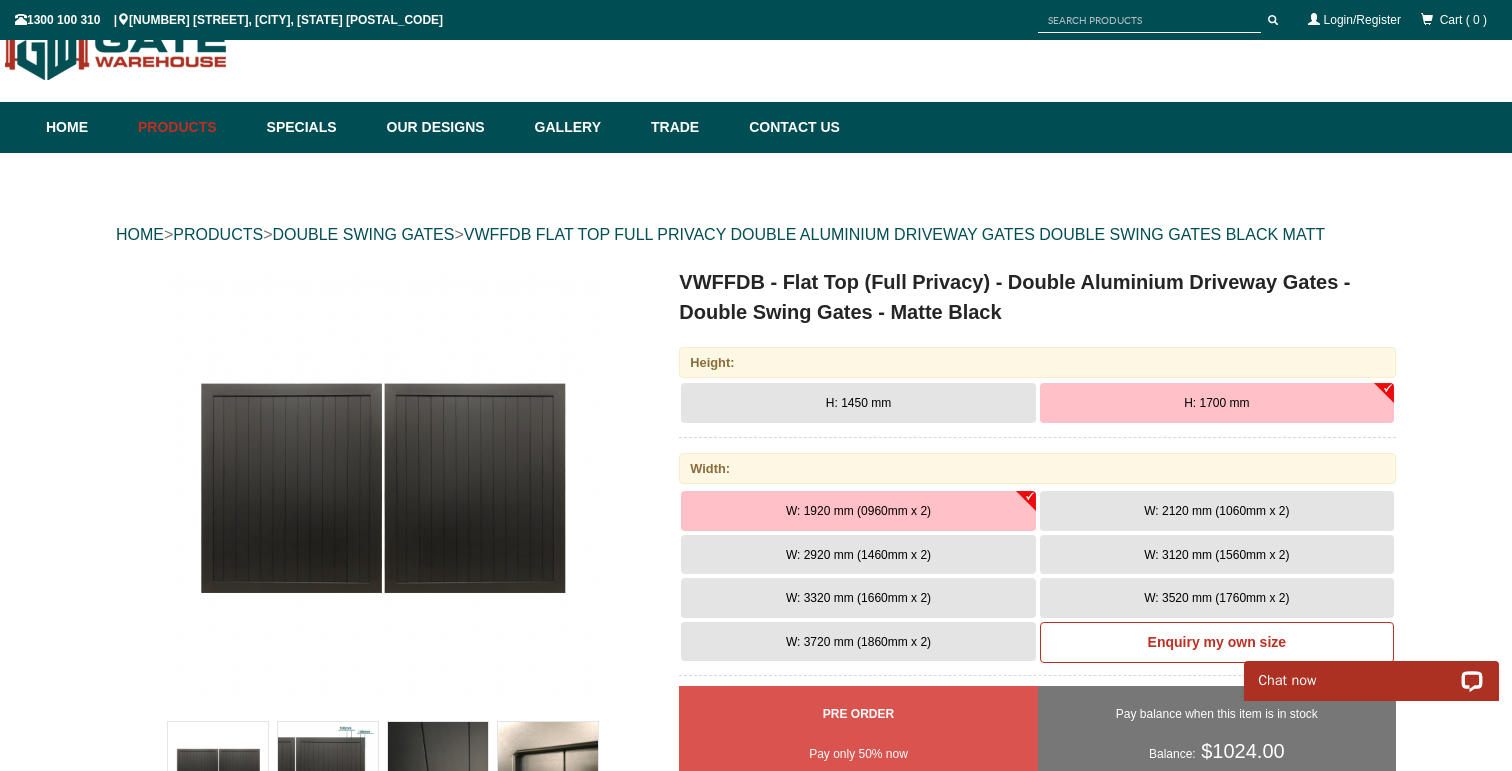 click on "W: 3720 mm (1860mm x 2)" at bounding box center (858, 511) 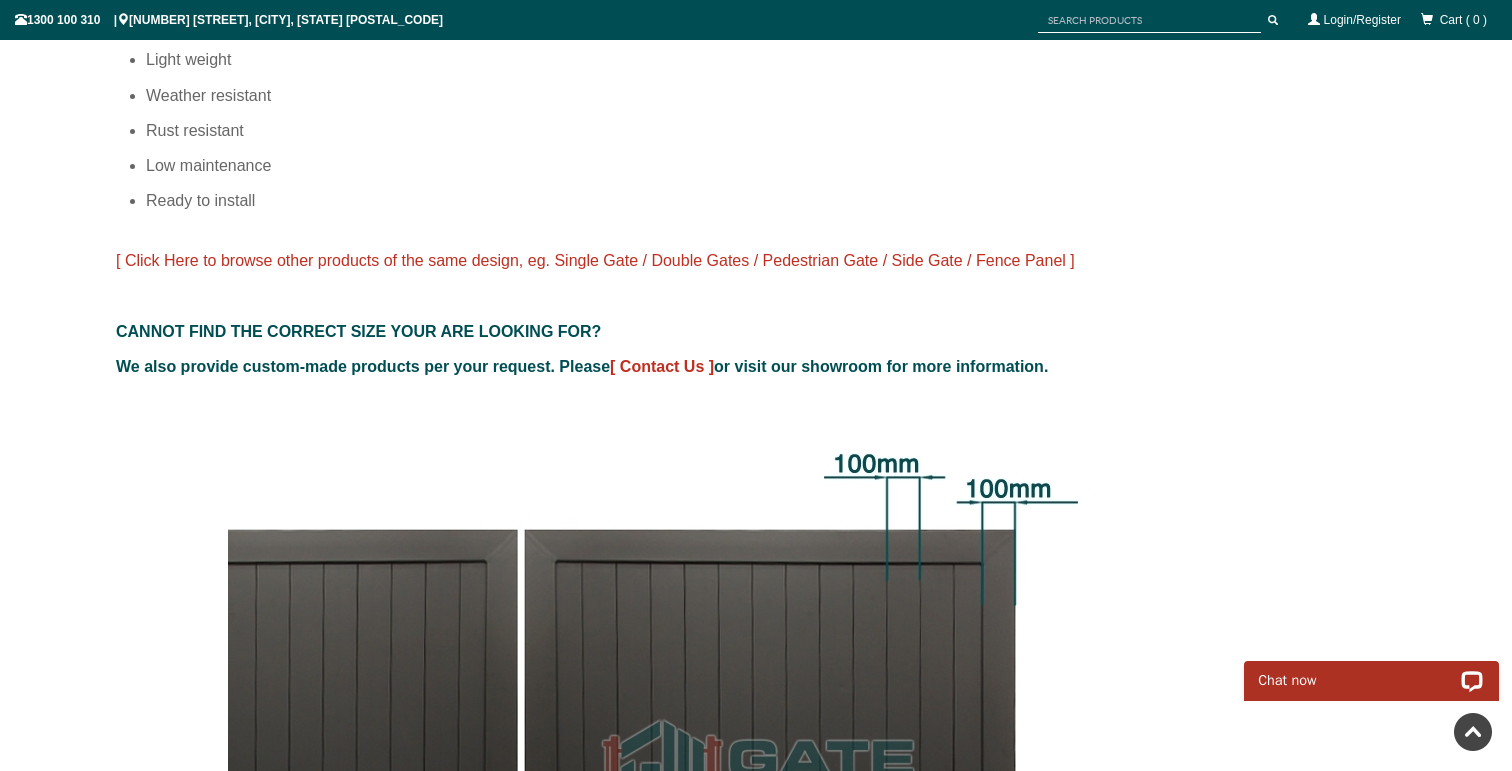scroll, scrollTop: 1613, scrollLeft: 0, axis: vertical 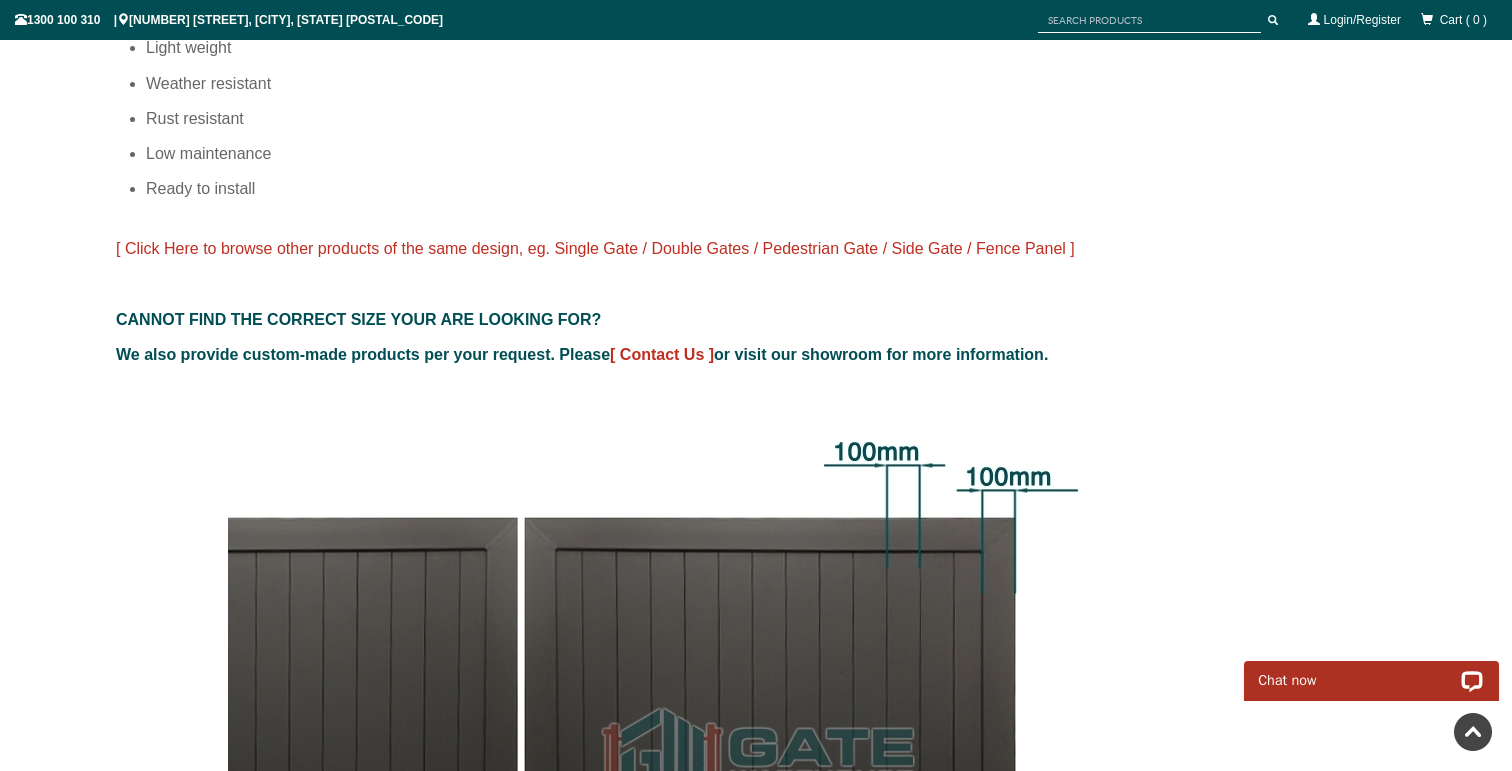 click on "[ Click Here to browse other products of the same design, eg. Single Gate / Double Gates / Pedestrian Gate / Side Gate / Fence Panel ]" at bounding box center [595, 248] 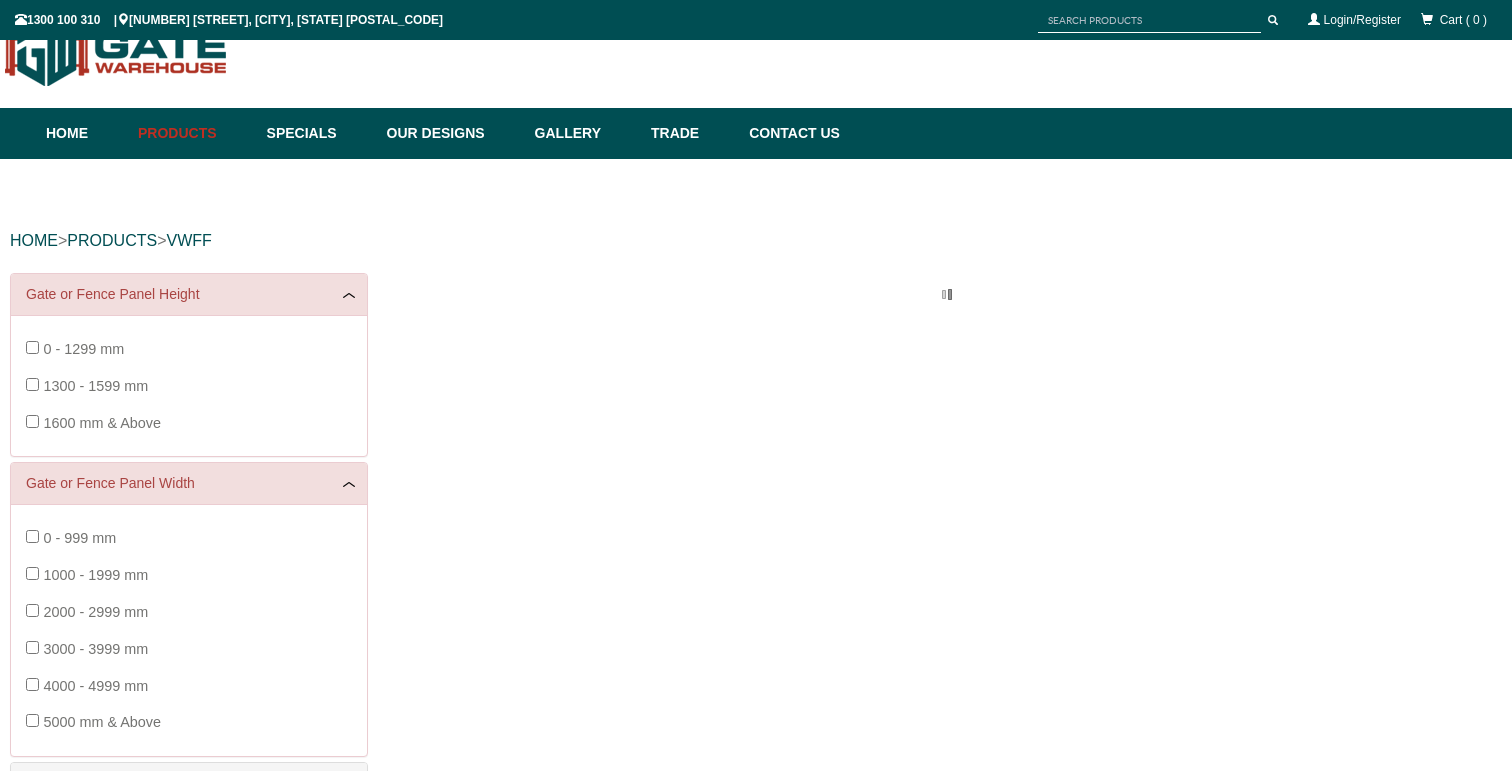 scroll, scrollTop: 50, scrollLeft: 0, axis: vertical 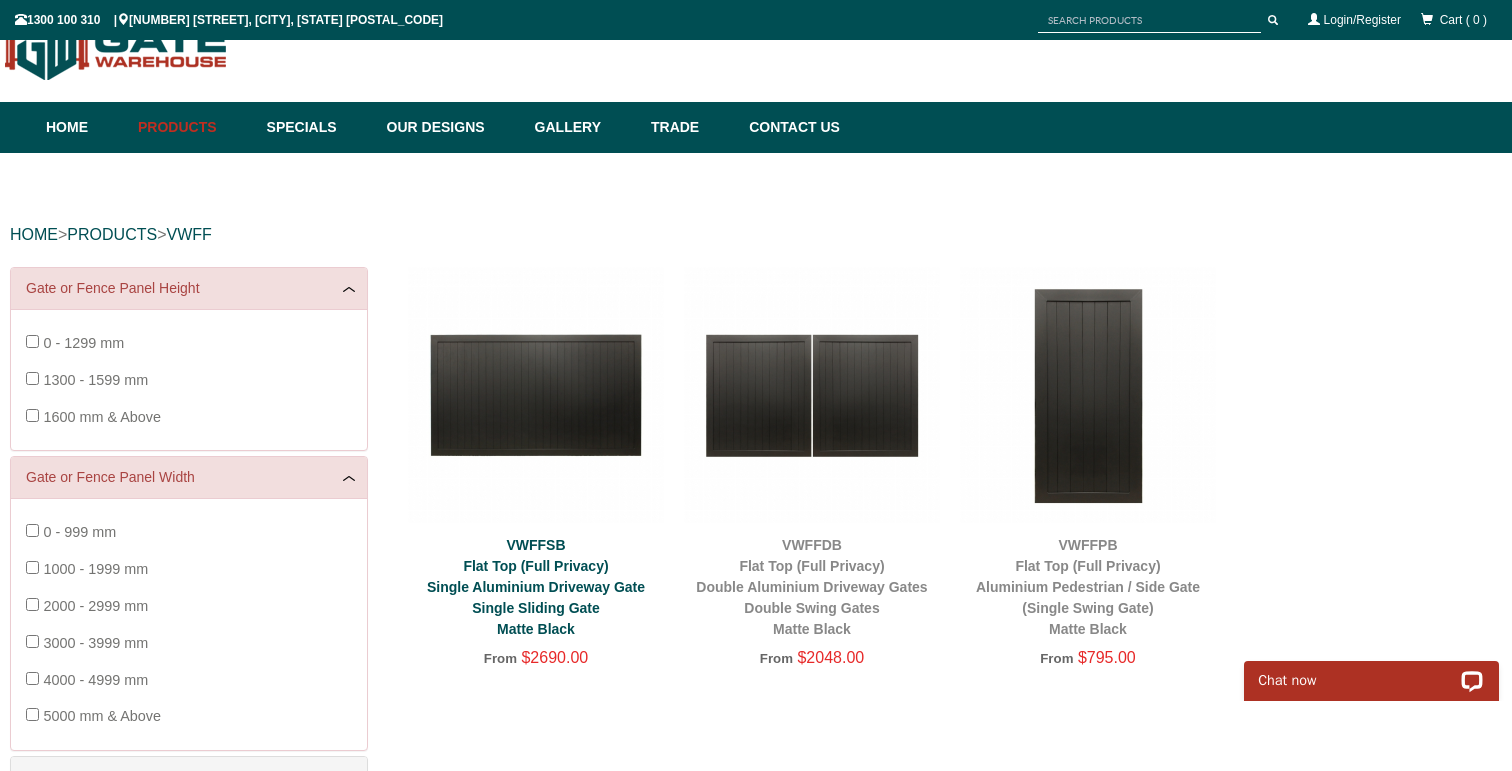 click on "VWFFSB Flat Top (Full Privacy) Single Aluminium Driveway Gate Single Sliding Gate Matte Black" at bounding box center (536, 587) 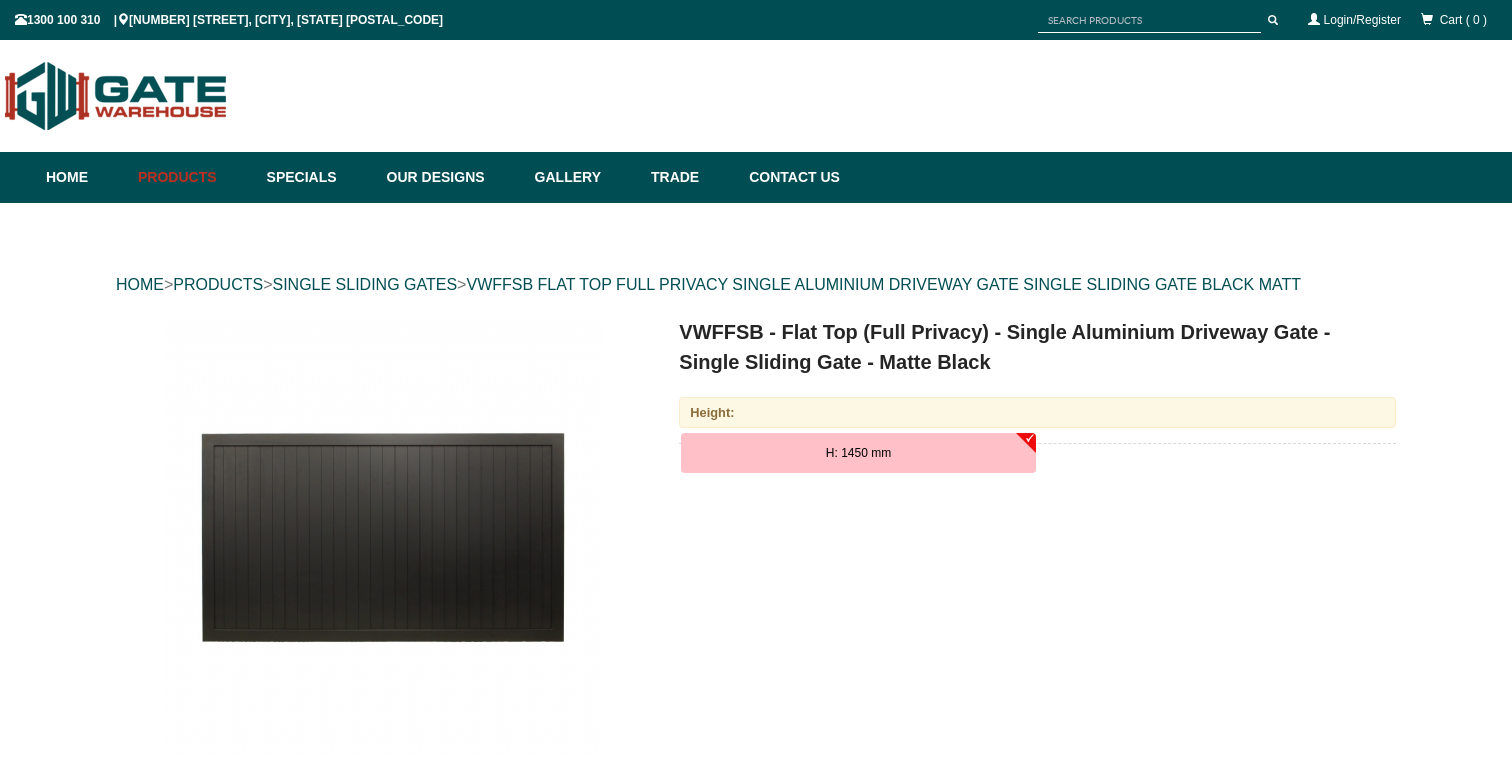 scroll, scrollTop: 0, scrollLeft: 0, axis: both 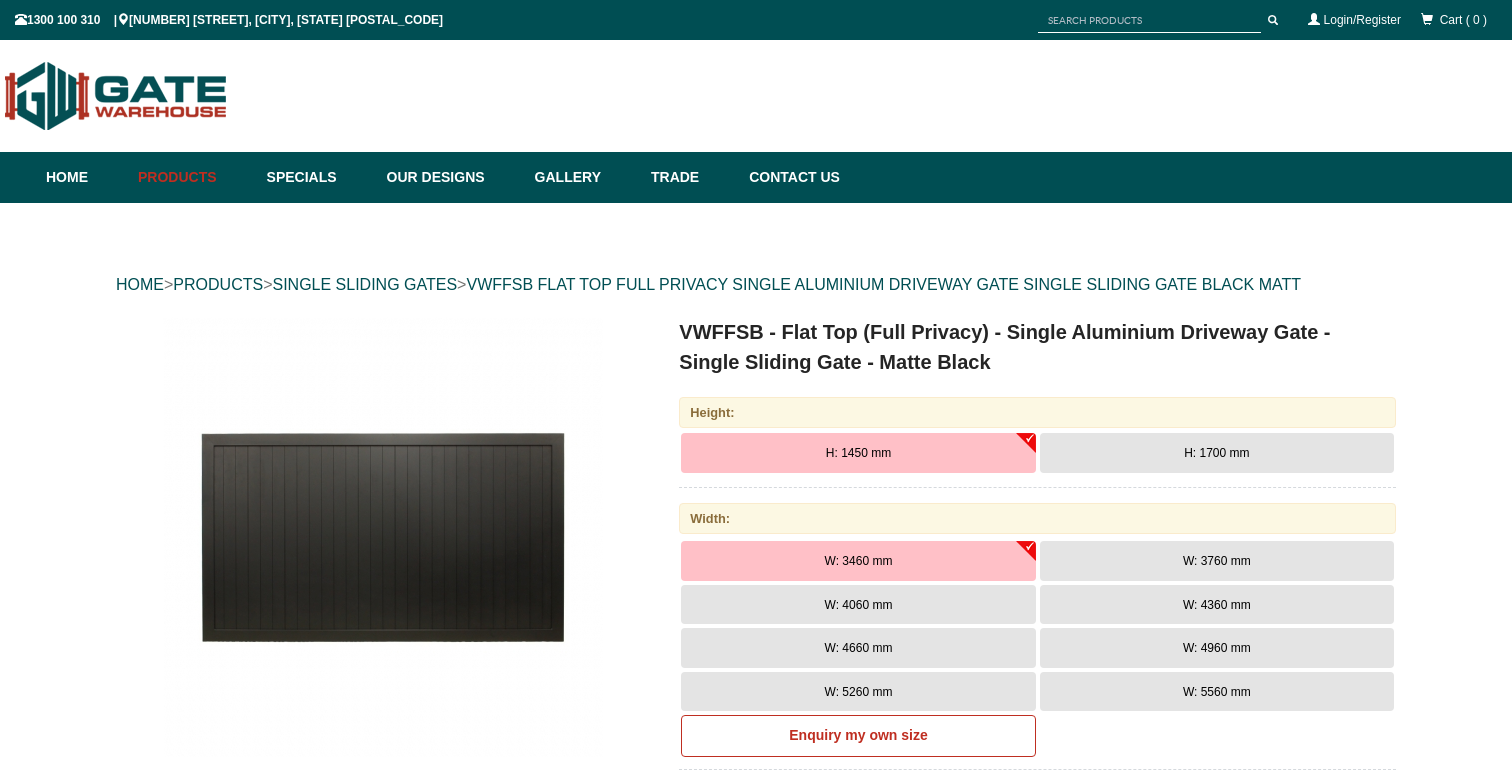 click on "H: 1700 mm" at bounding box center (858, 453) 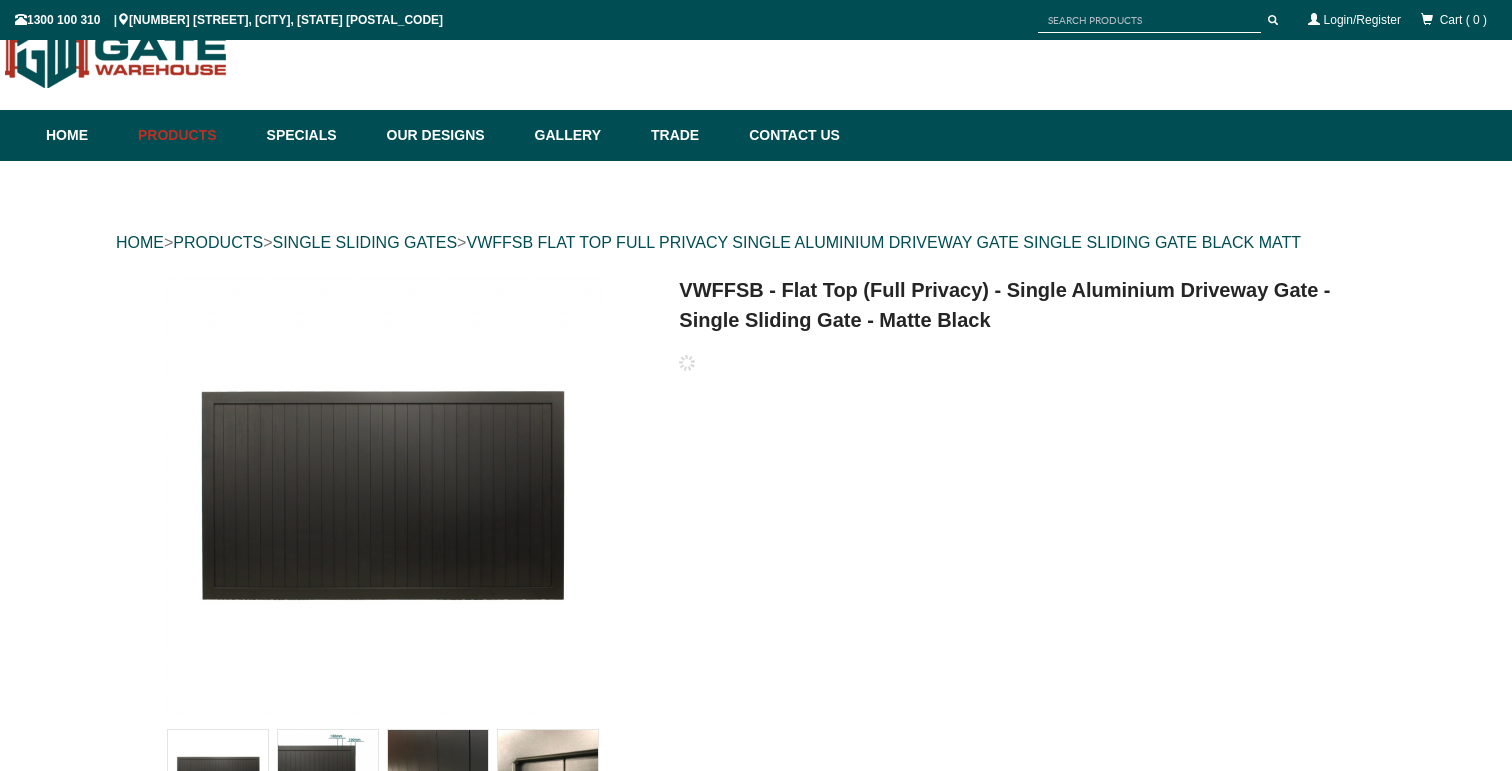 scroll, scrollTop: 50, scrollLeft: 0, axis: vertical 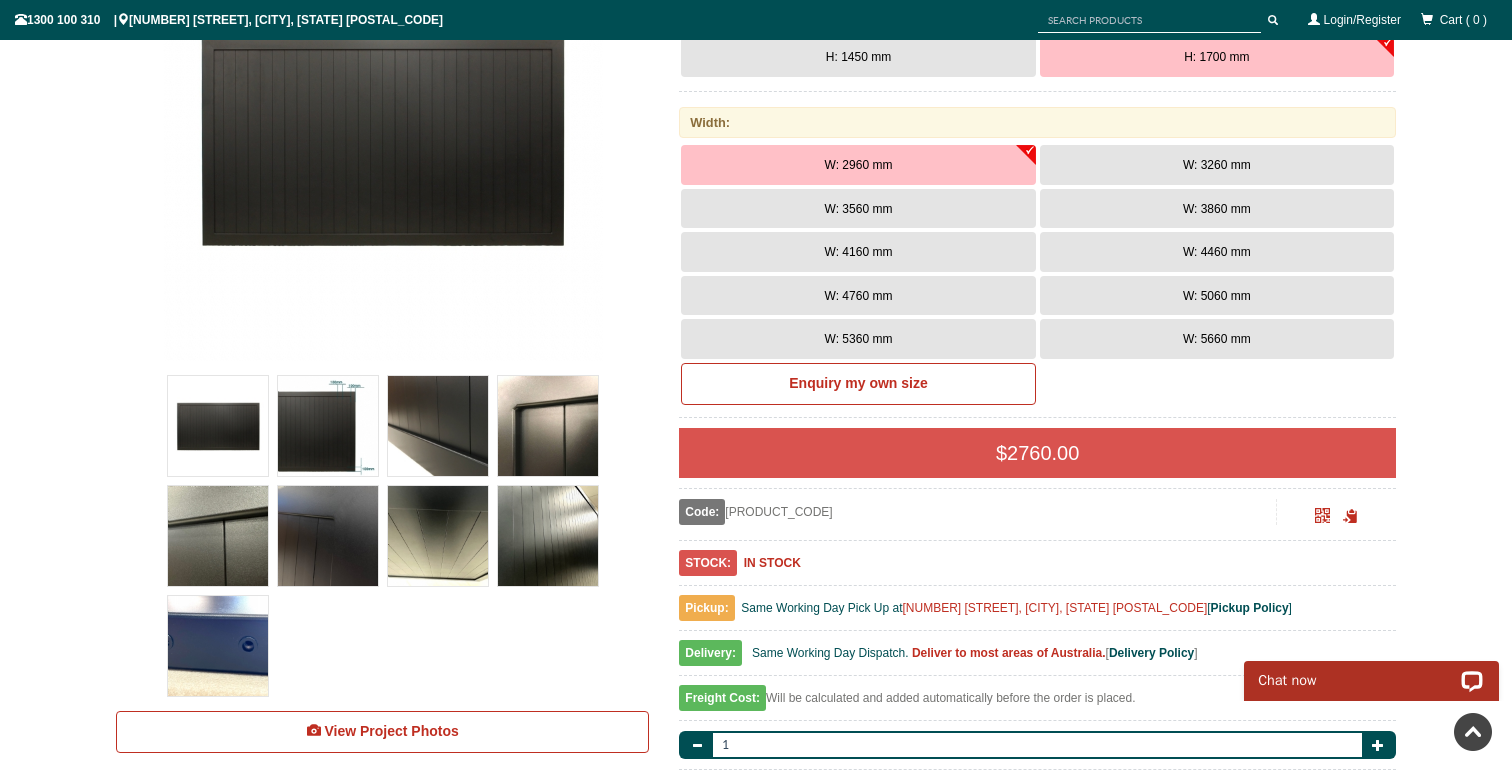 click at bounding box center (218, 646) 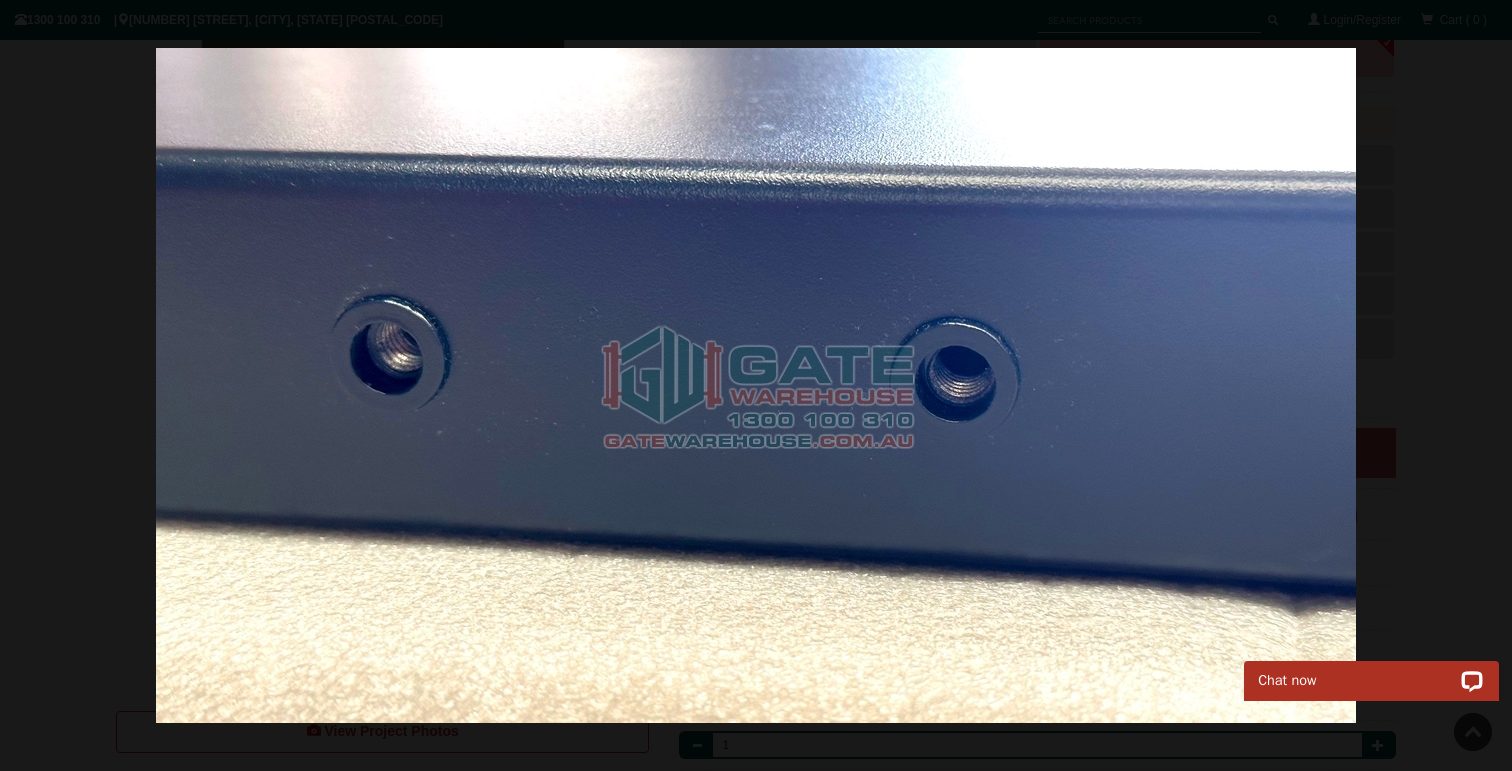 click at bounding box center (756, 385) 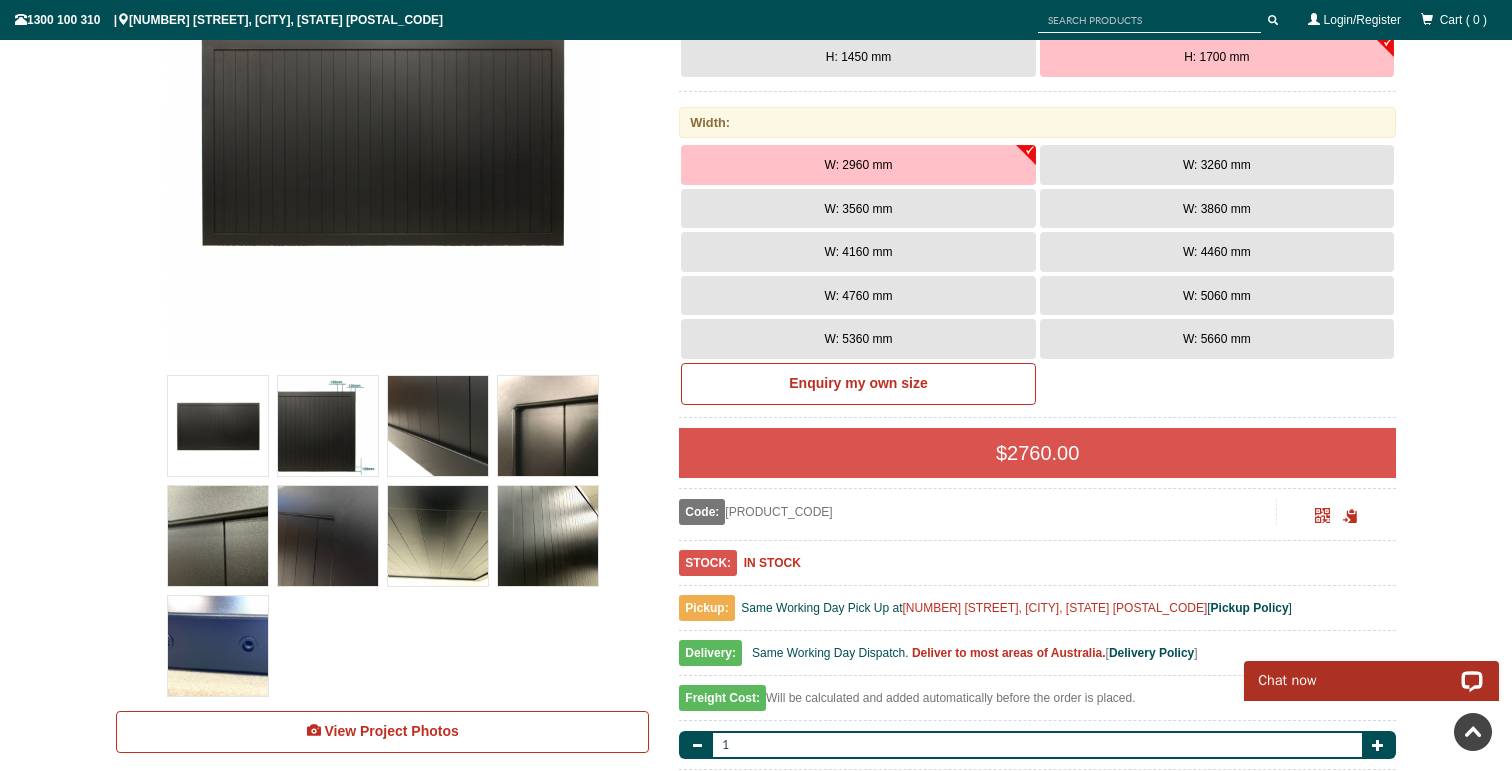 click at bounding box center [548, 536] 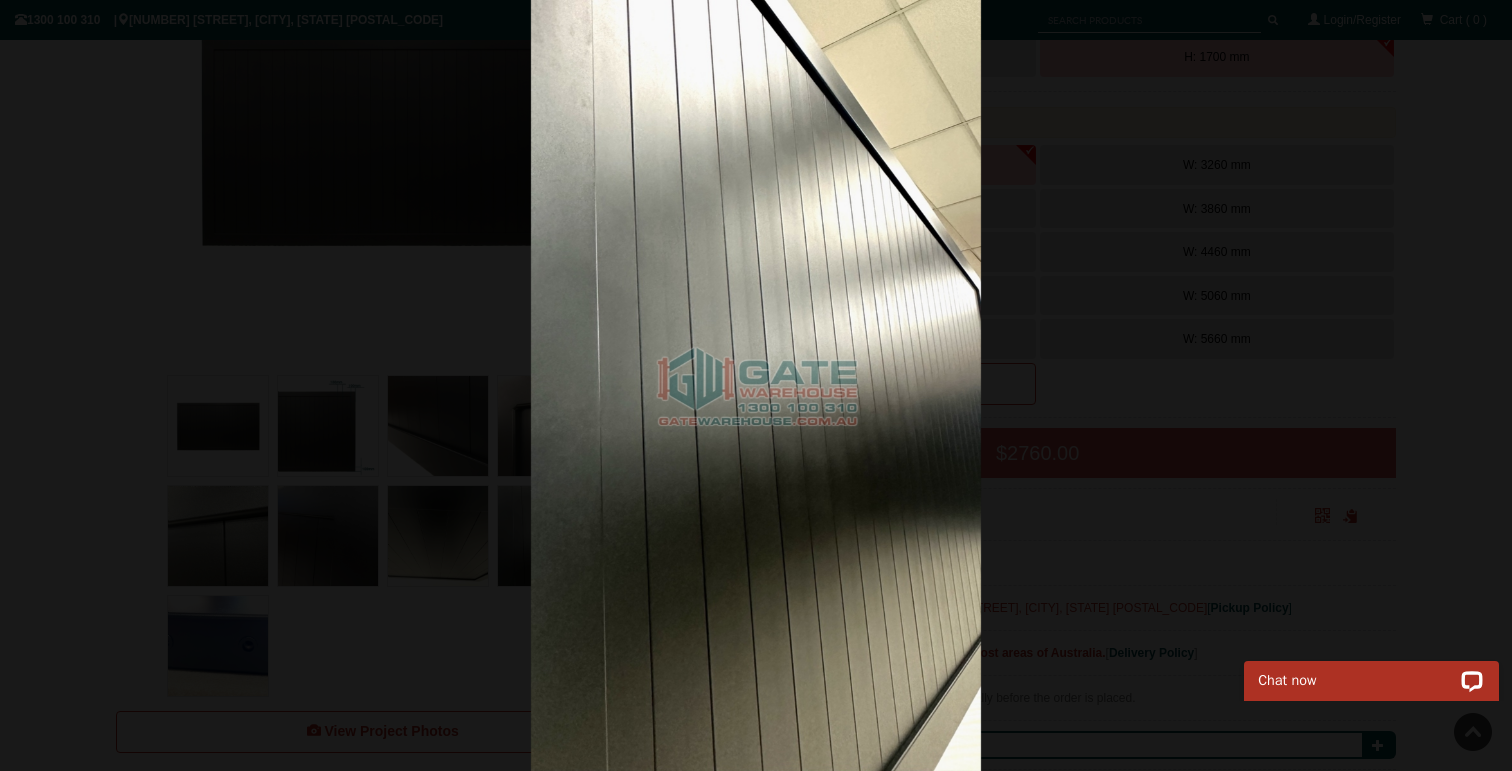 click at bounding box center (756, 385) 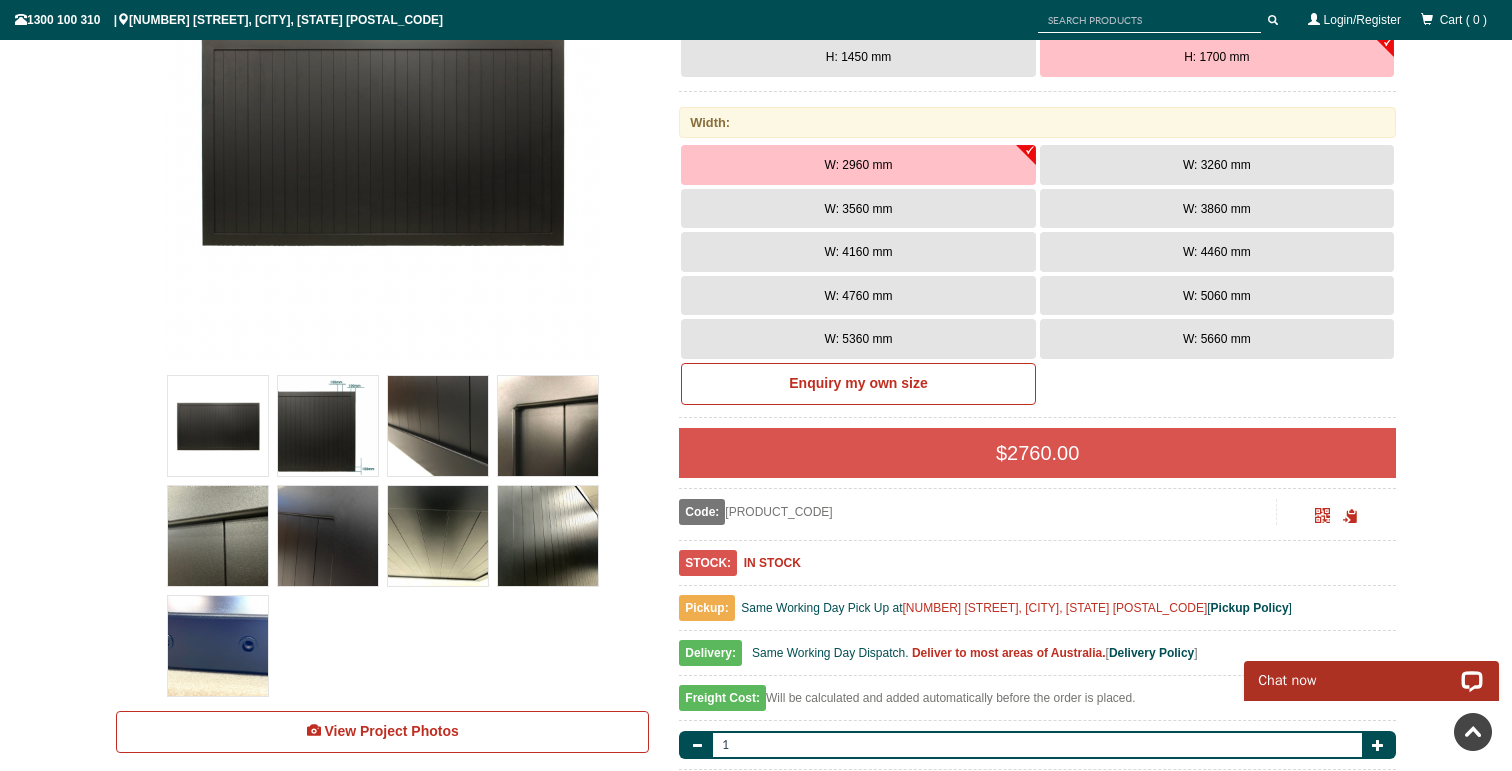 click at bounding box center [438, 536] 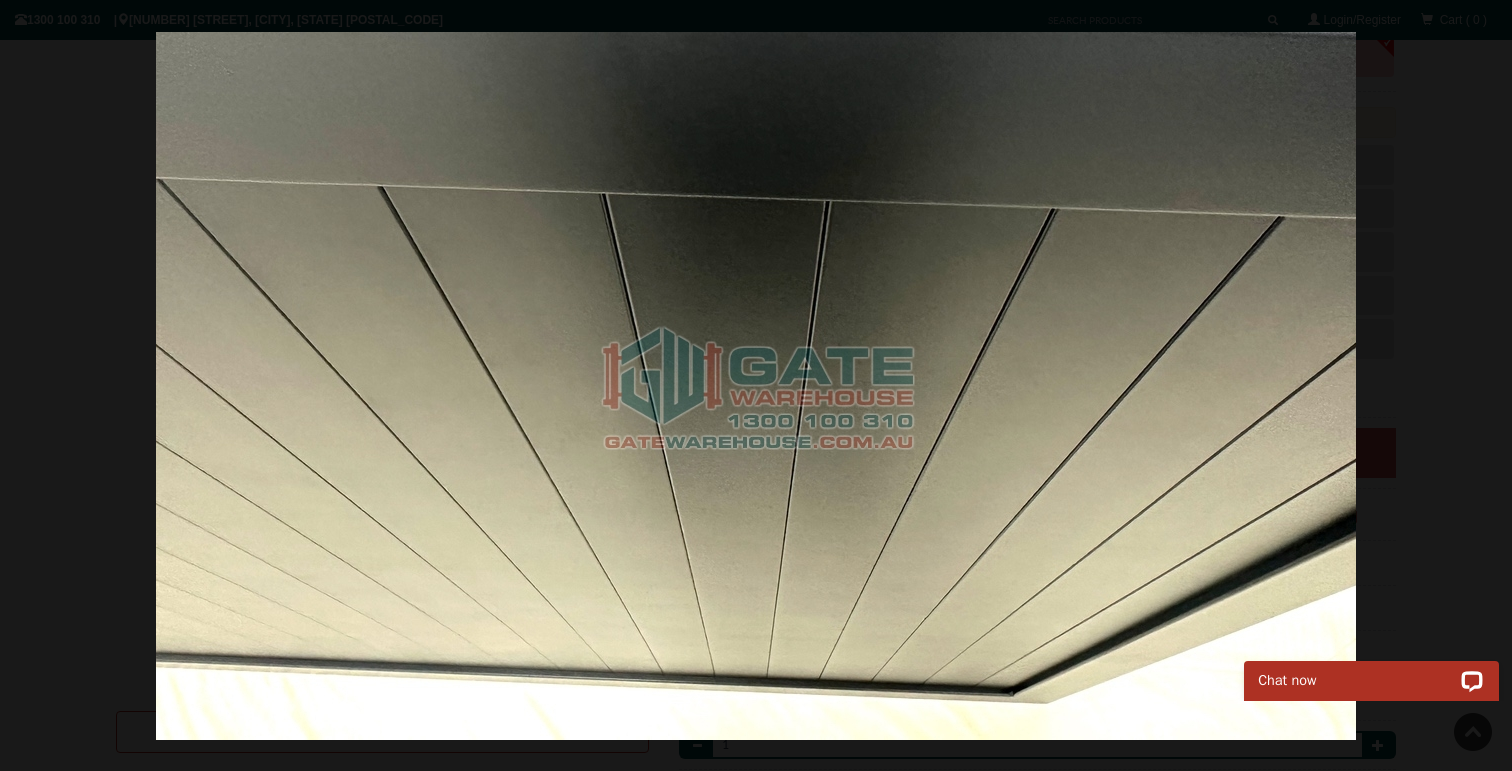 click at bounding box center (756, 385) 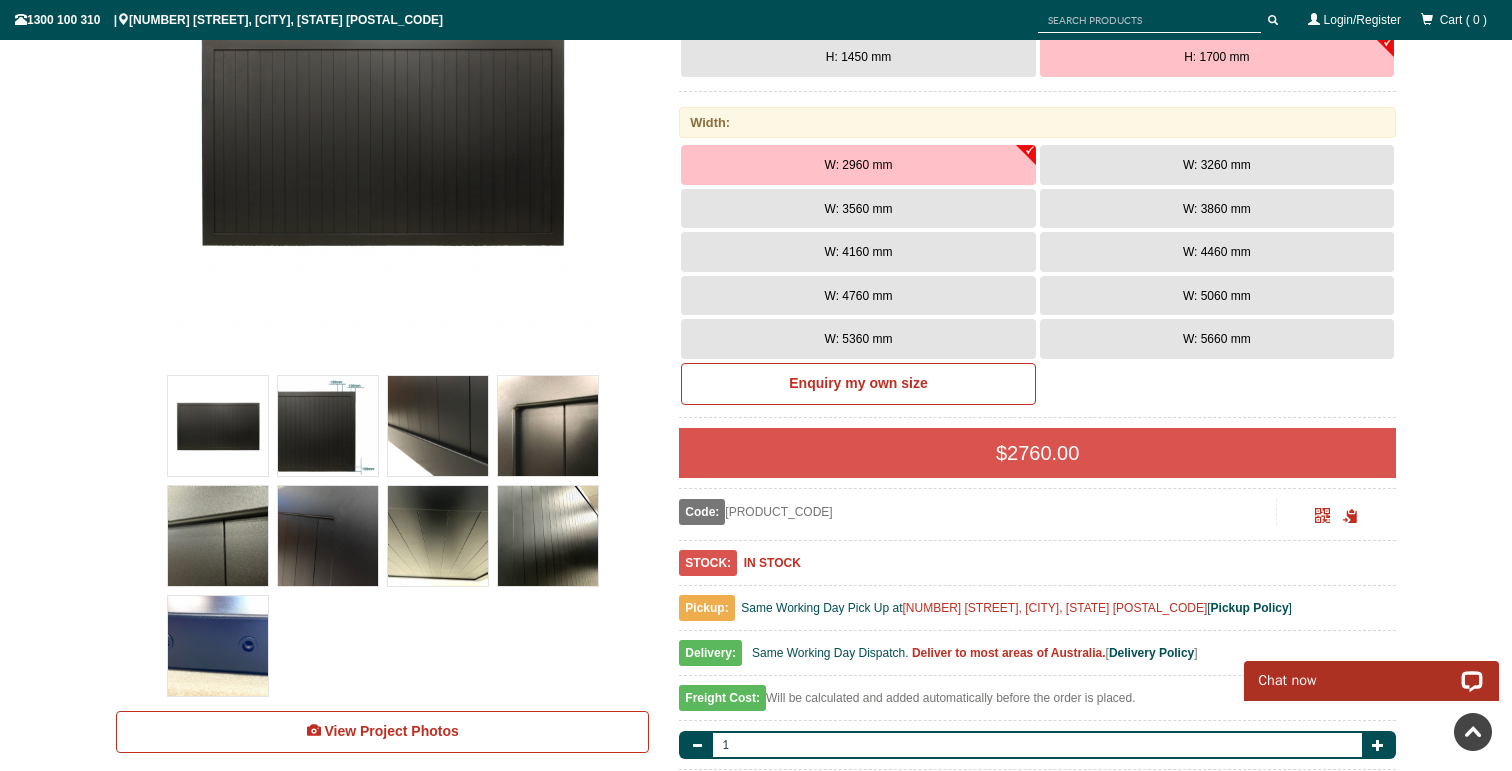 click at bounding box center [328, 536] 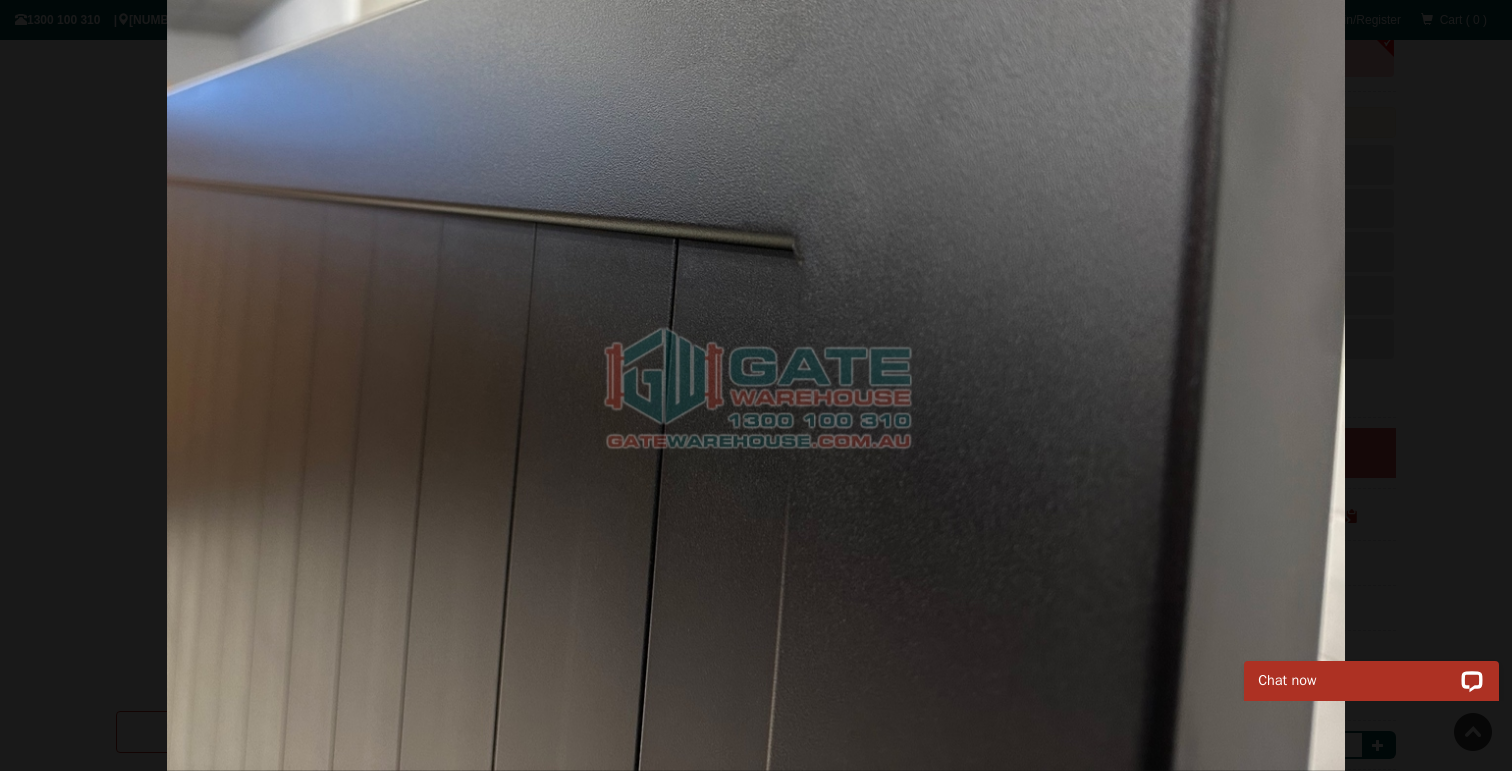 click at bounding box center (756, 385) 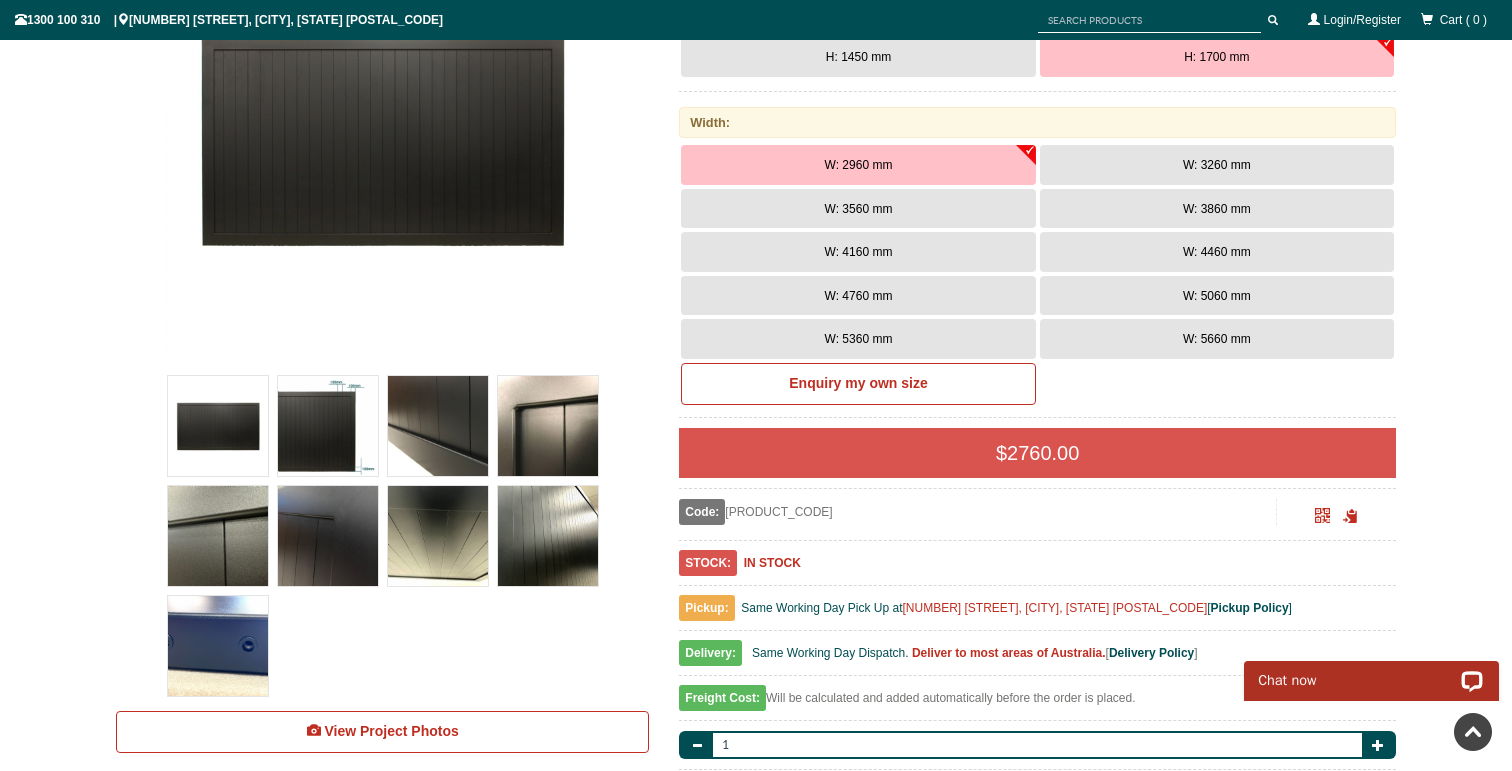 click at bounding box center (218, 536) 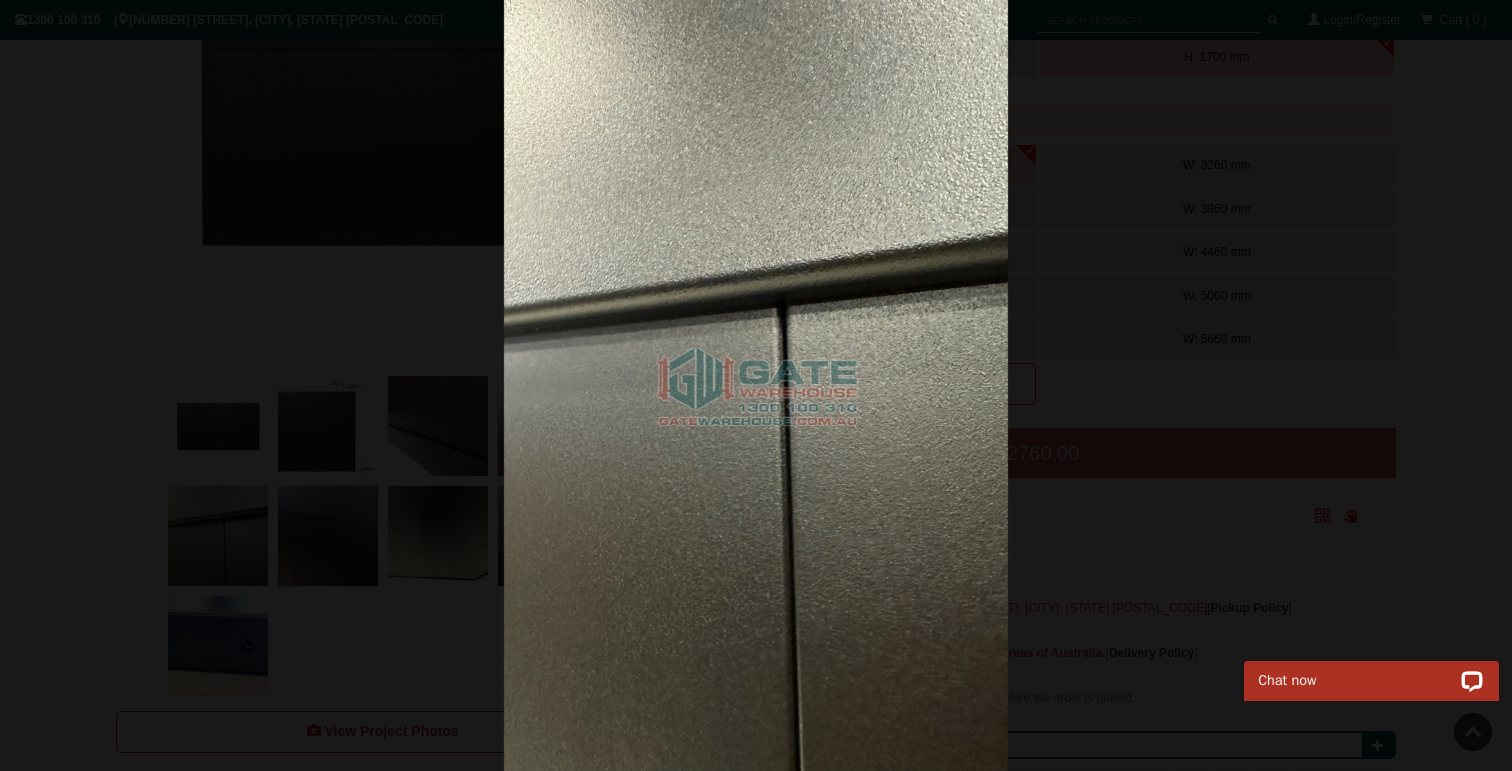 click at bounding box center (756, 385) 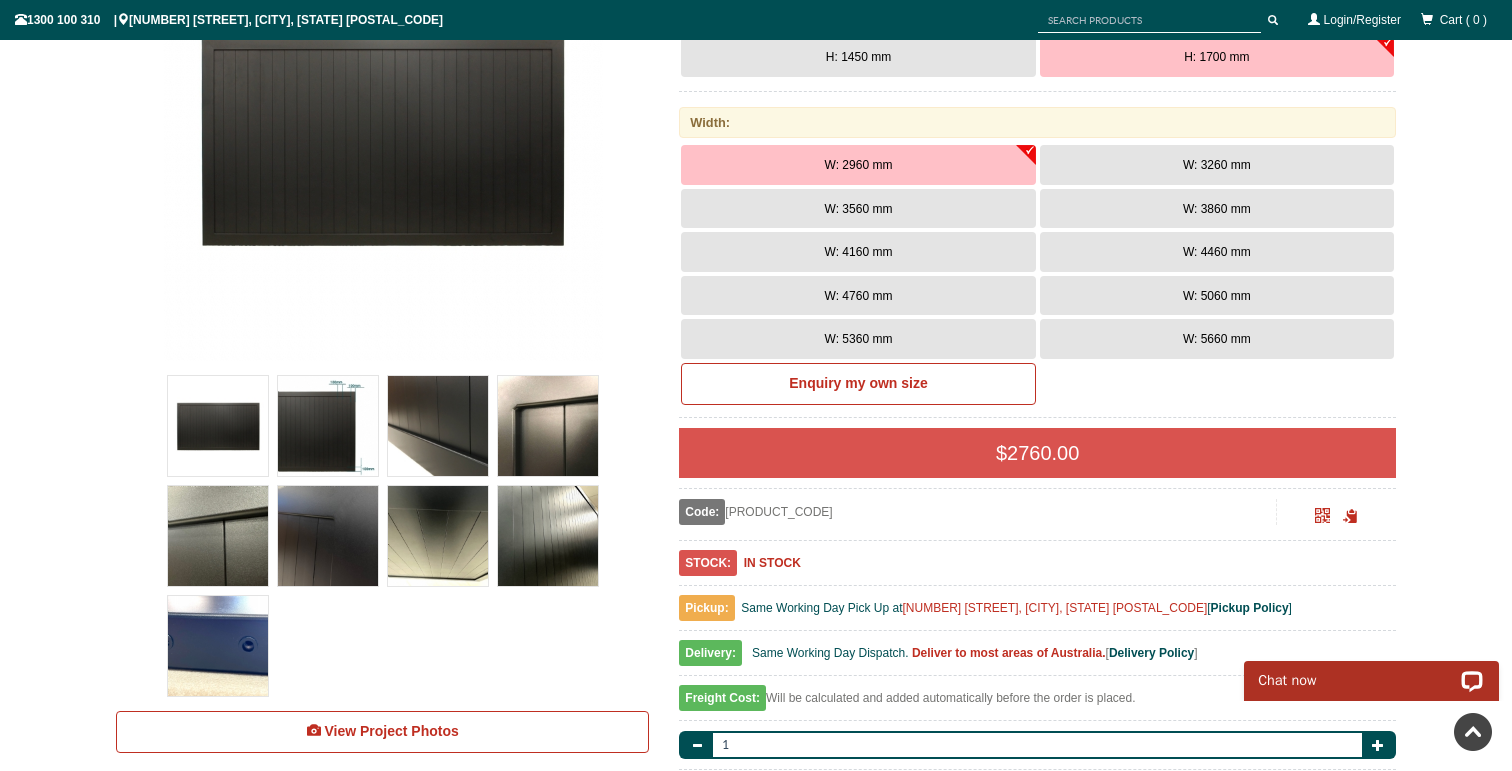 click at bounding box center [328, 426] 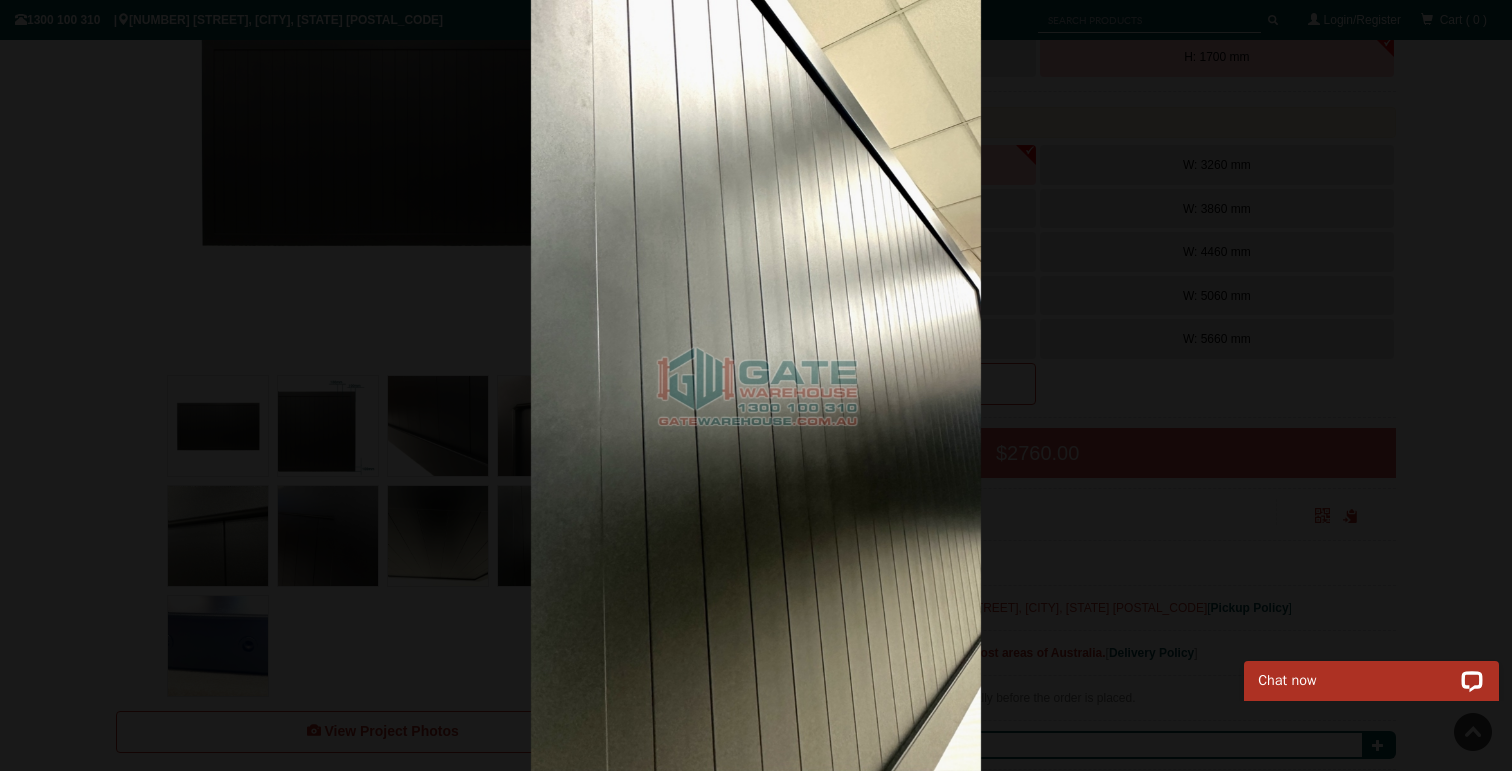click at bounding box center [756, 385] 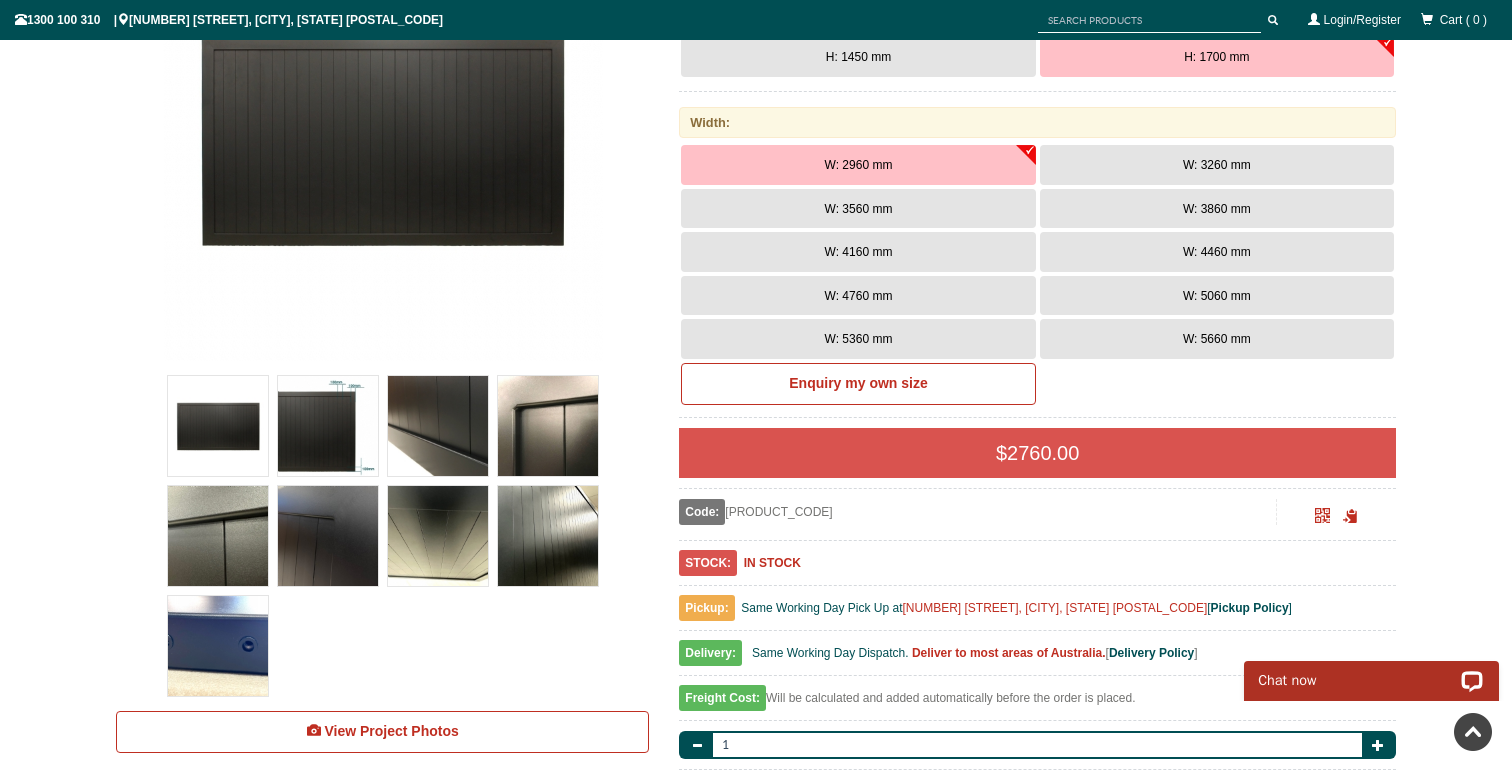 click on "W: 5660 mm" at bounding box center (858, 165) 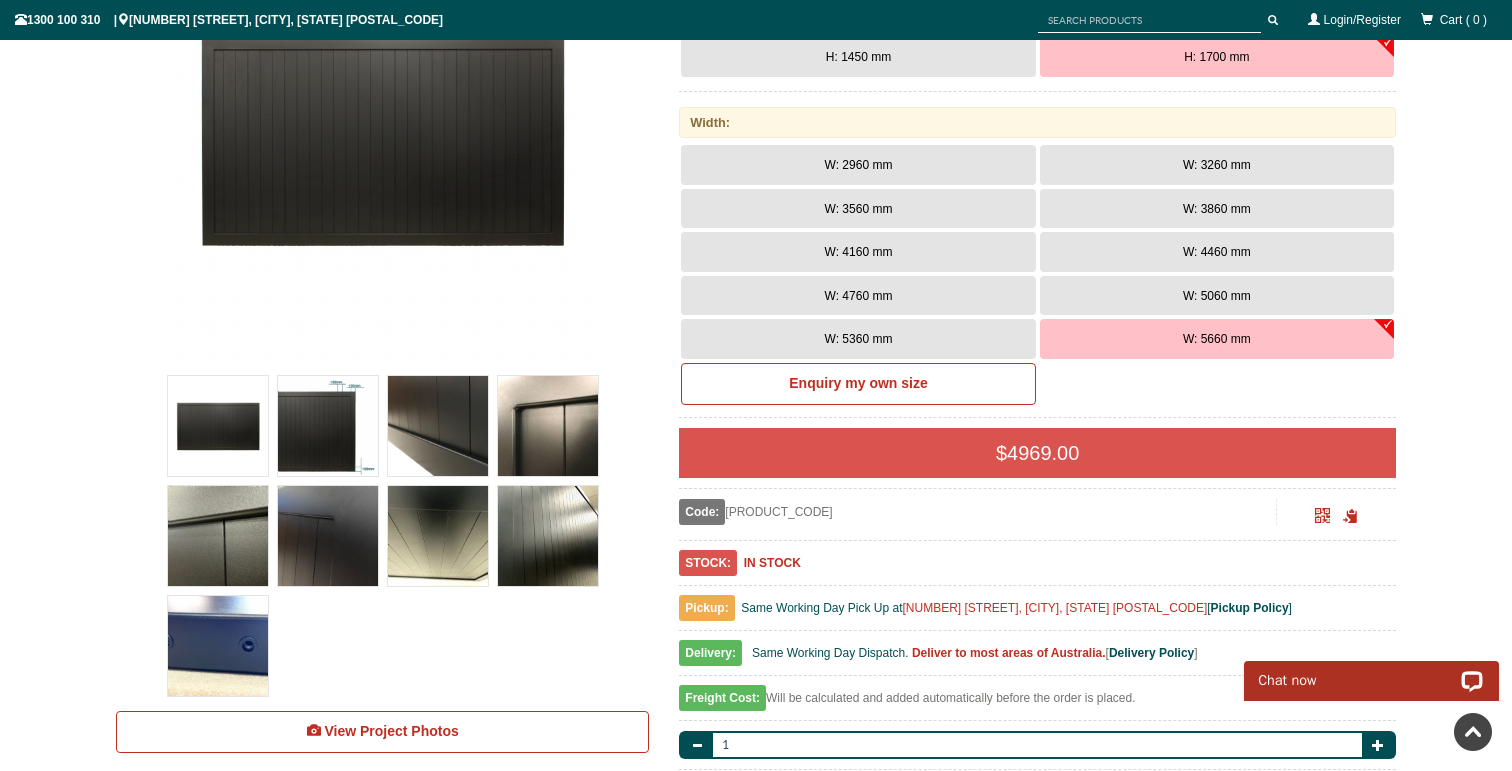 click on "W: 2960 mm" at bounding box center (858, 165) 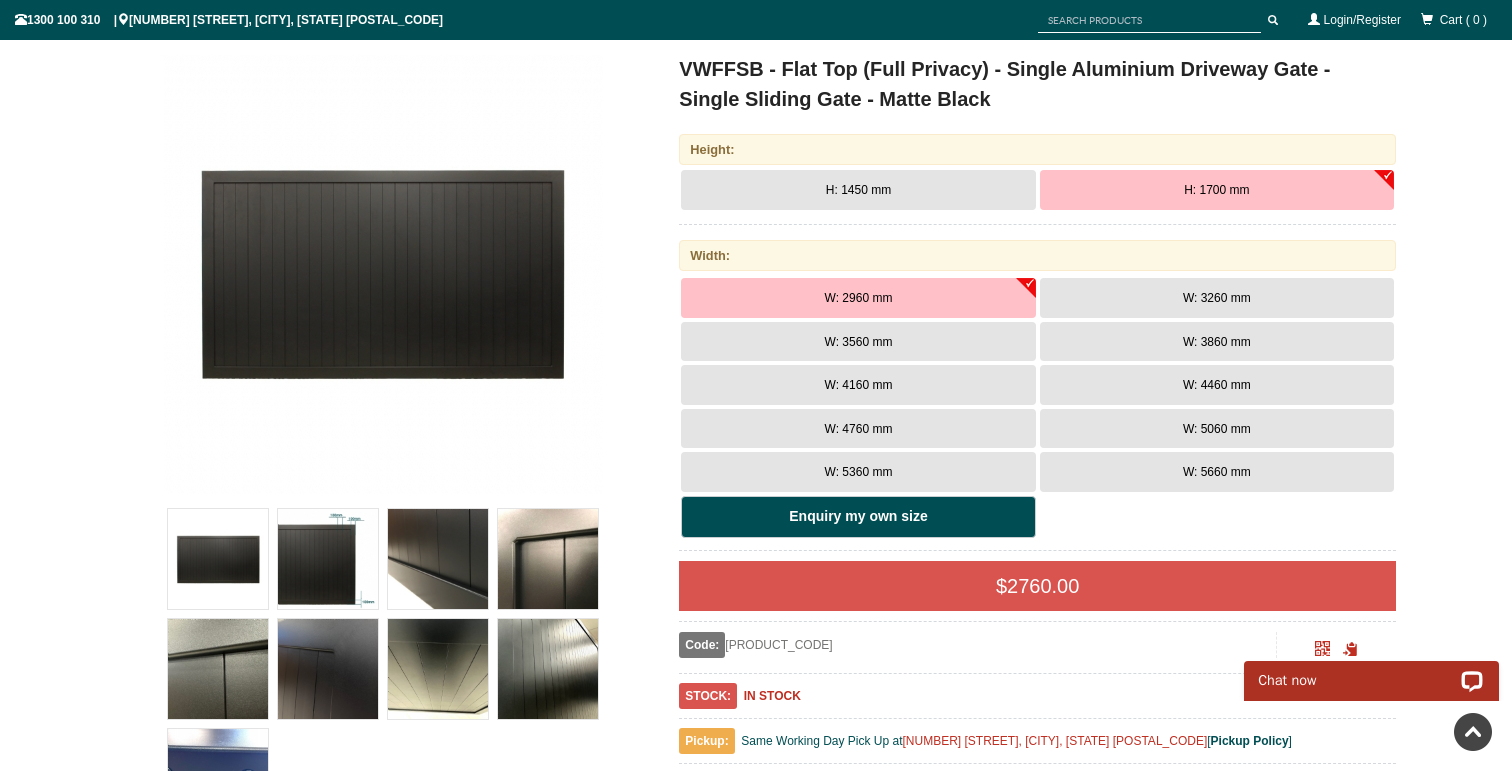 scroll, scrollTop: 249, scrollLeft: 0, axis: vertical 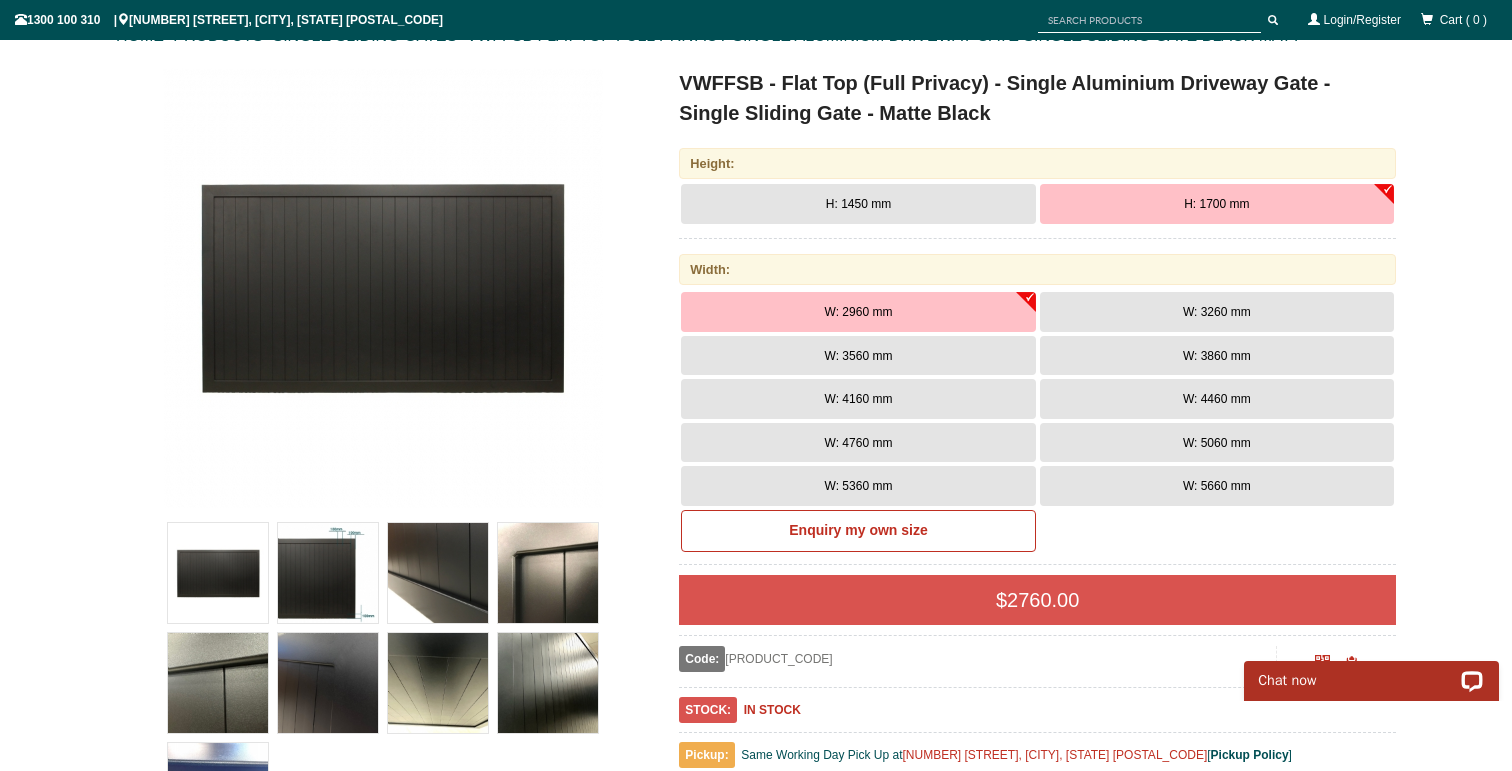 click on "W: 5660 mm" at bounding box center [858, 312] 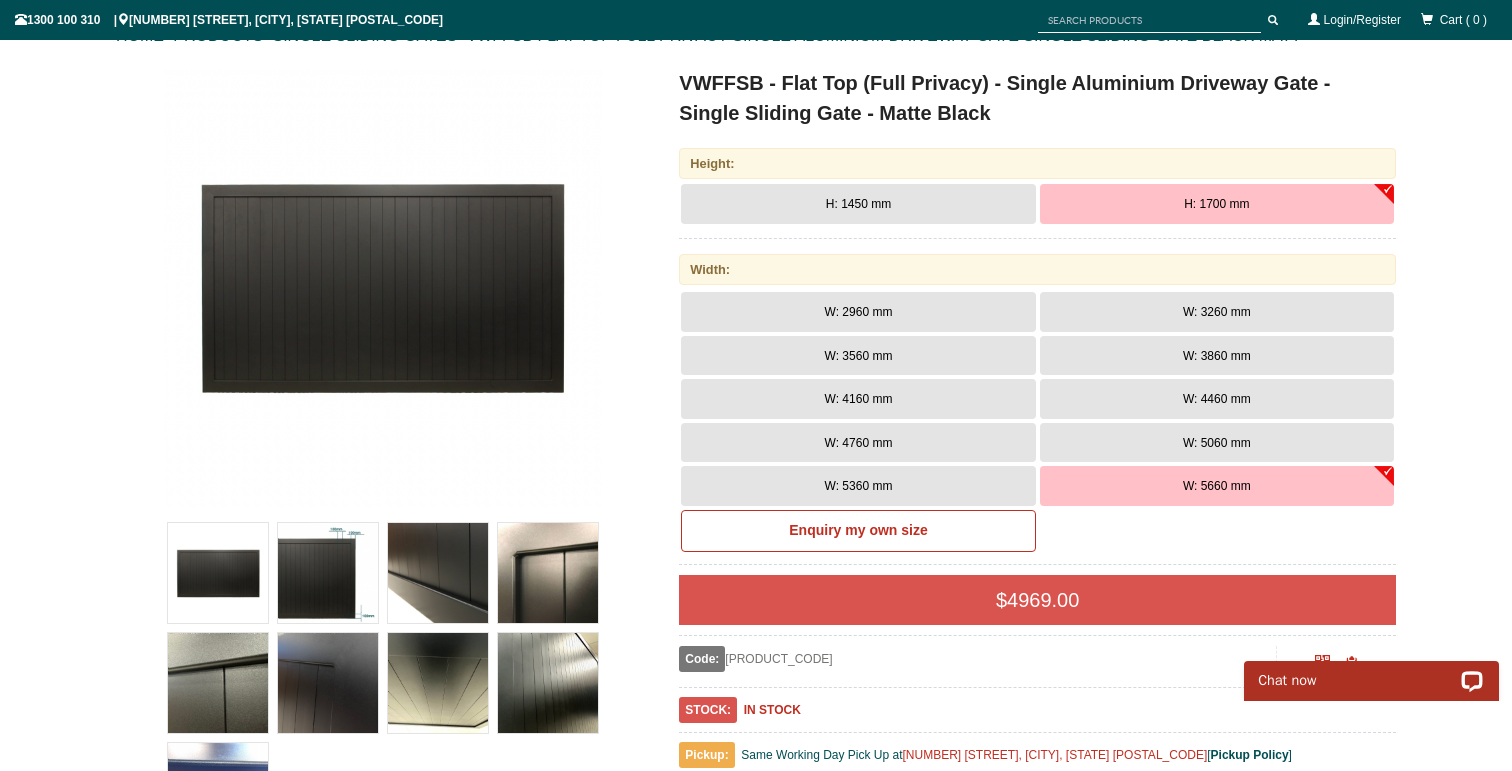 click on "W: 2960 mm" at bounding box center [858, 312] 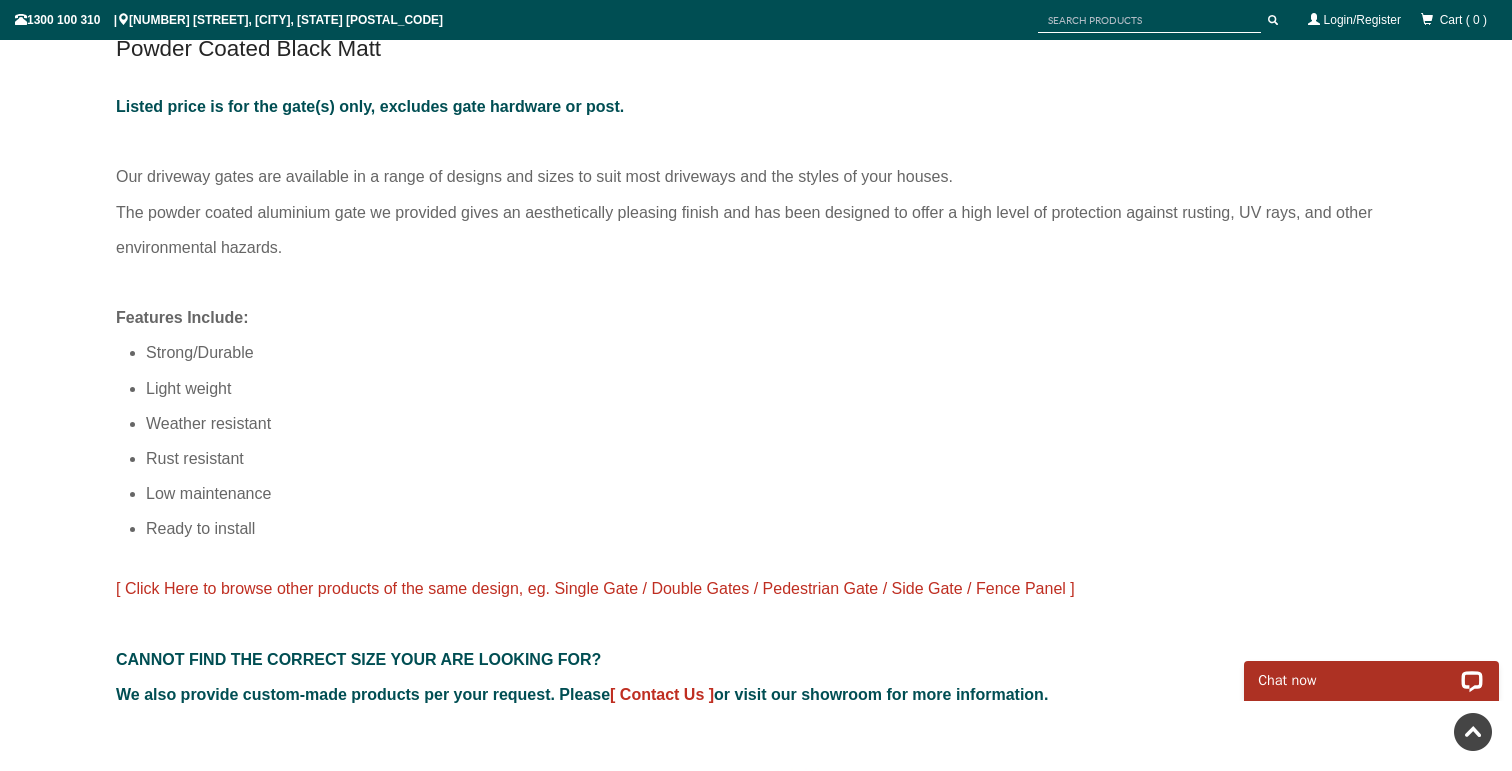 scroll, scrollTop: 1363, scrollLeft: 0, axis: vertical 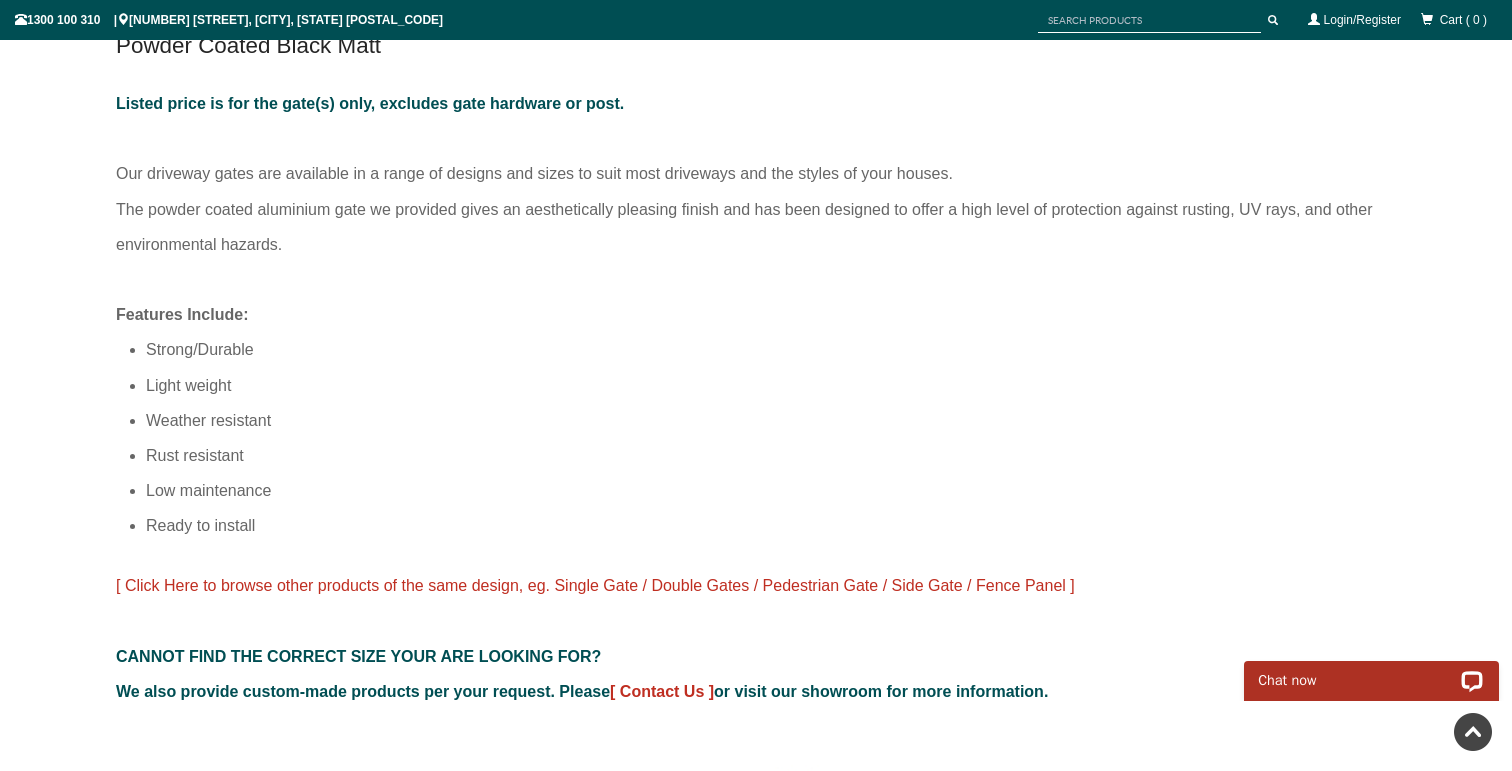 click on "[ Click Here to browse other products of the same design, eg. Single Gate / Double Gates / Pedestrian Gate / Side Gate / Fence Panel ]
CANNOT FIND THE CORRECT SIZE YOUR ARE LOOKING FOR?
We also provide custom-made products per your request. Please  [ Contact Us ]  or visit our showroom for more information." at bounding box center [756, 638] 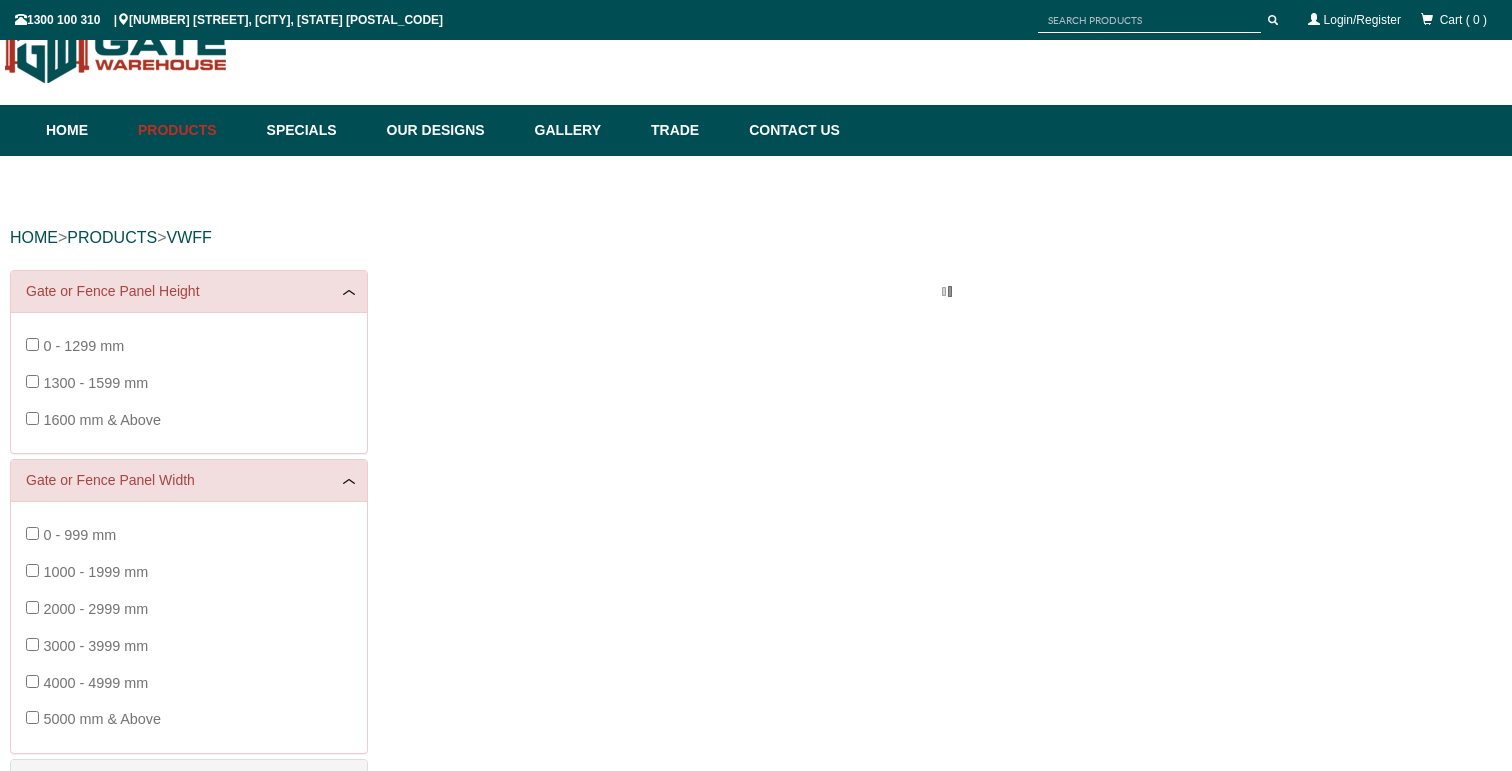 scroll, scrollTop: 50, scrollLeft: 0, axis: vertical 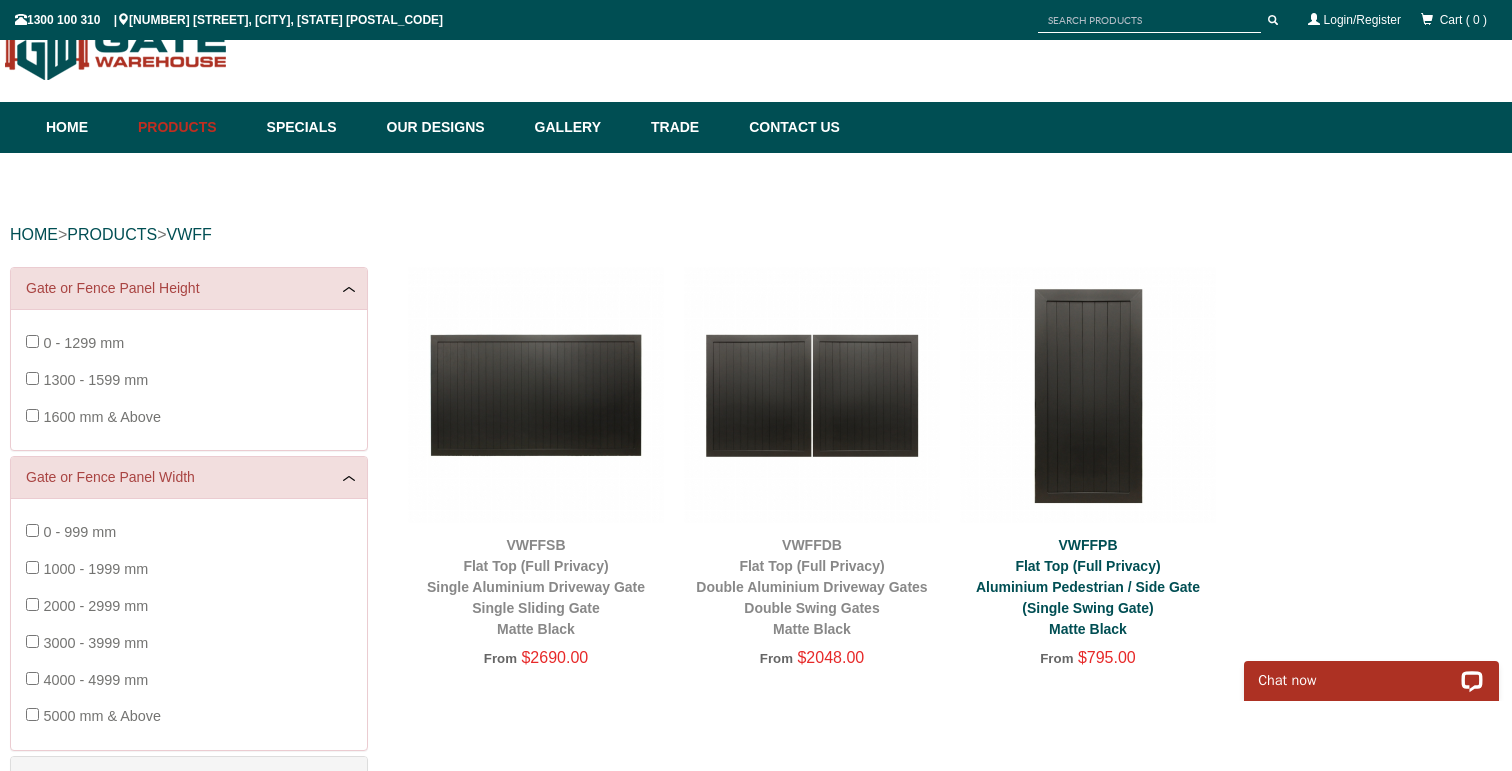click on "VWFFPB Flat Top (Full Privacy) Aluminium Pedestrian / Side Gate (Single Swing Gate) Matte Black" at bounding box center (1088, 587) 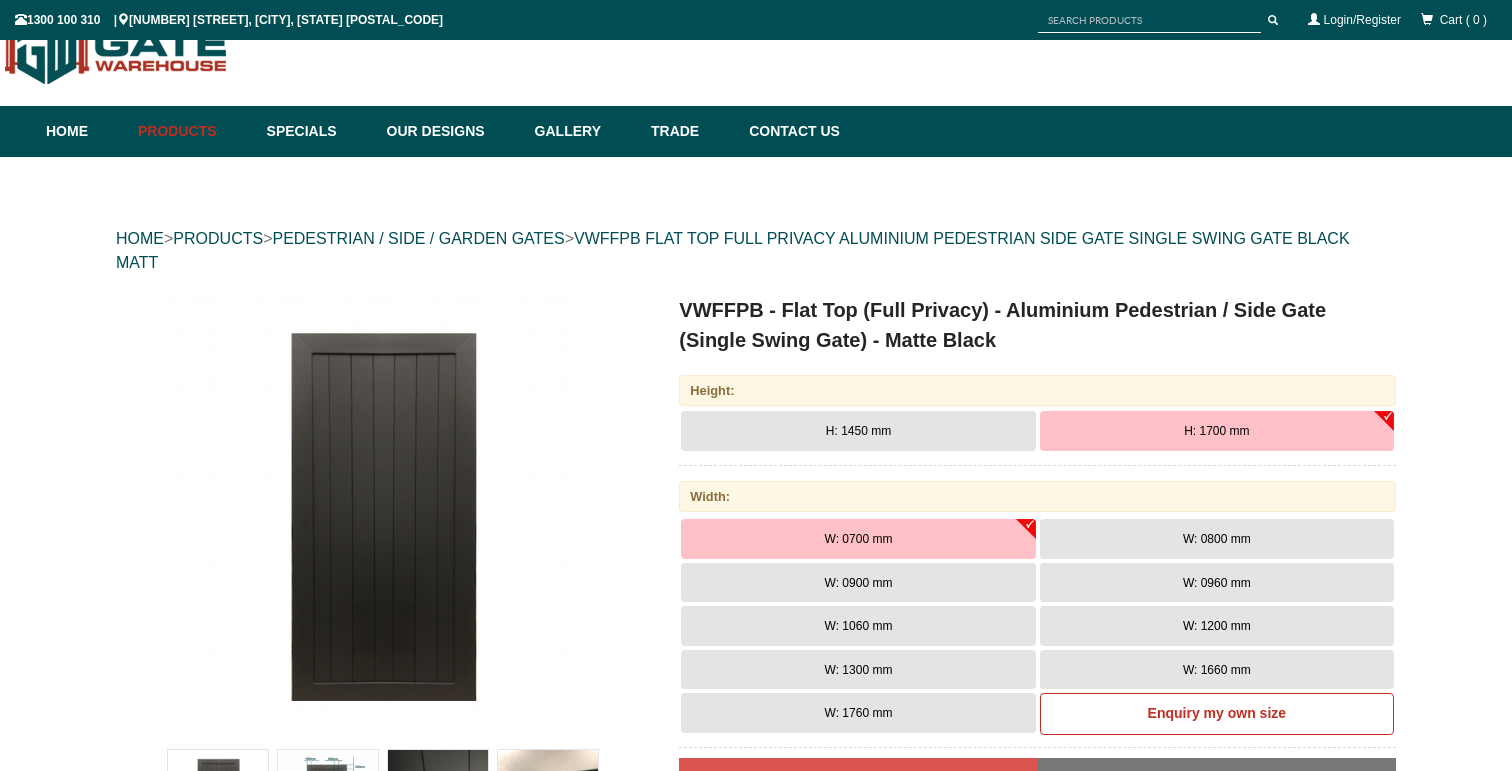 scroll, scrollTop: 50, scrollLeft: 0, axis: vertical 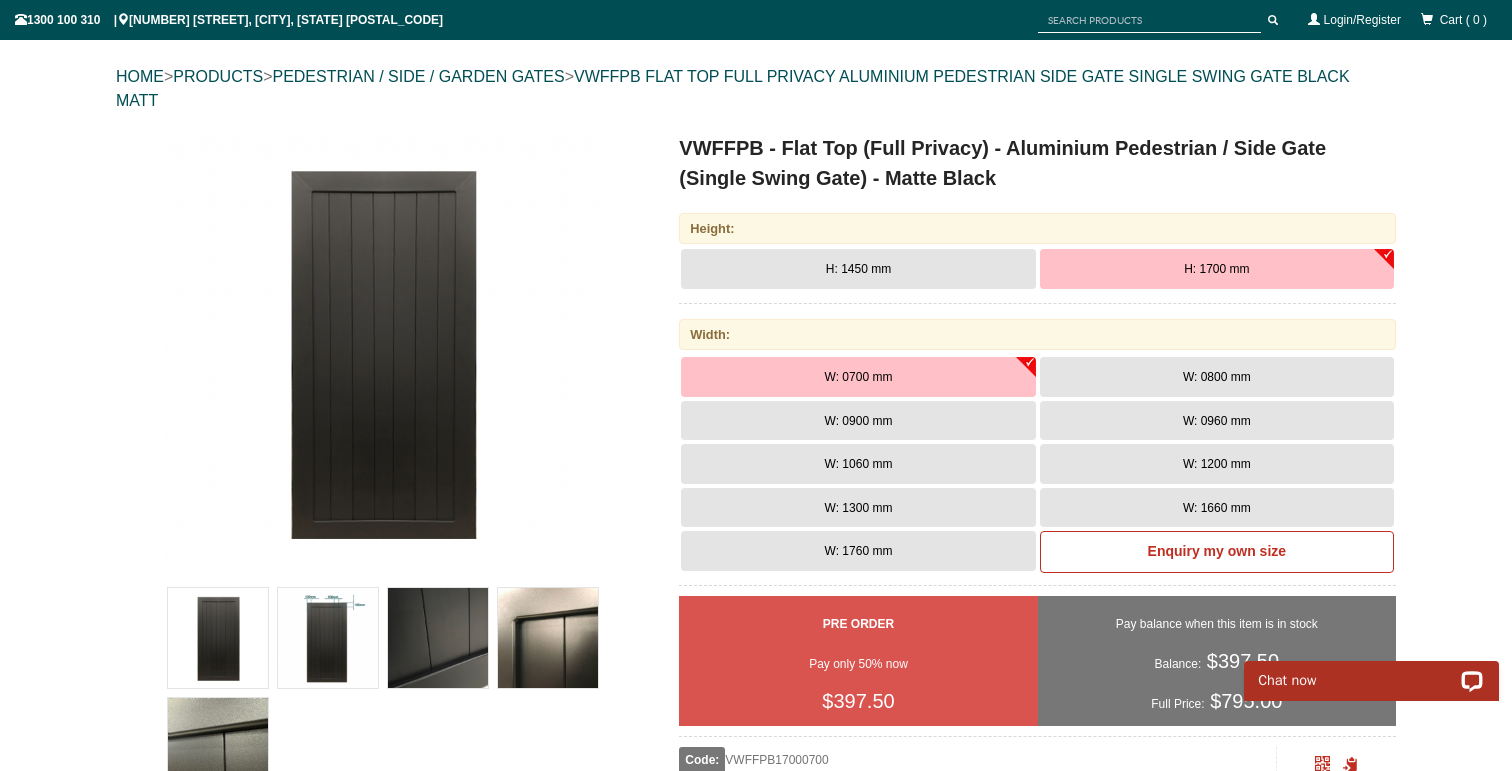 click on "W: 1760 mm" at bounding box center [858, 377] 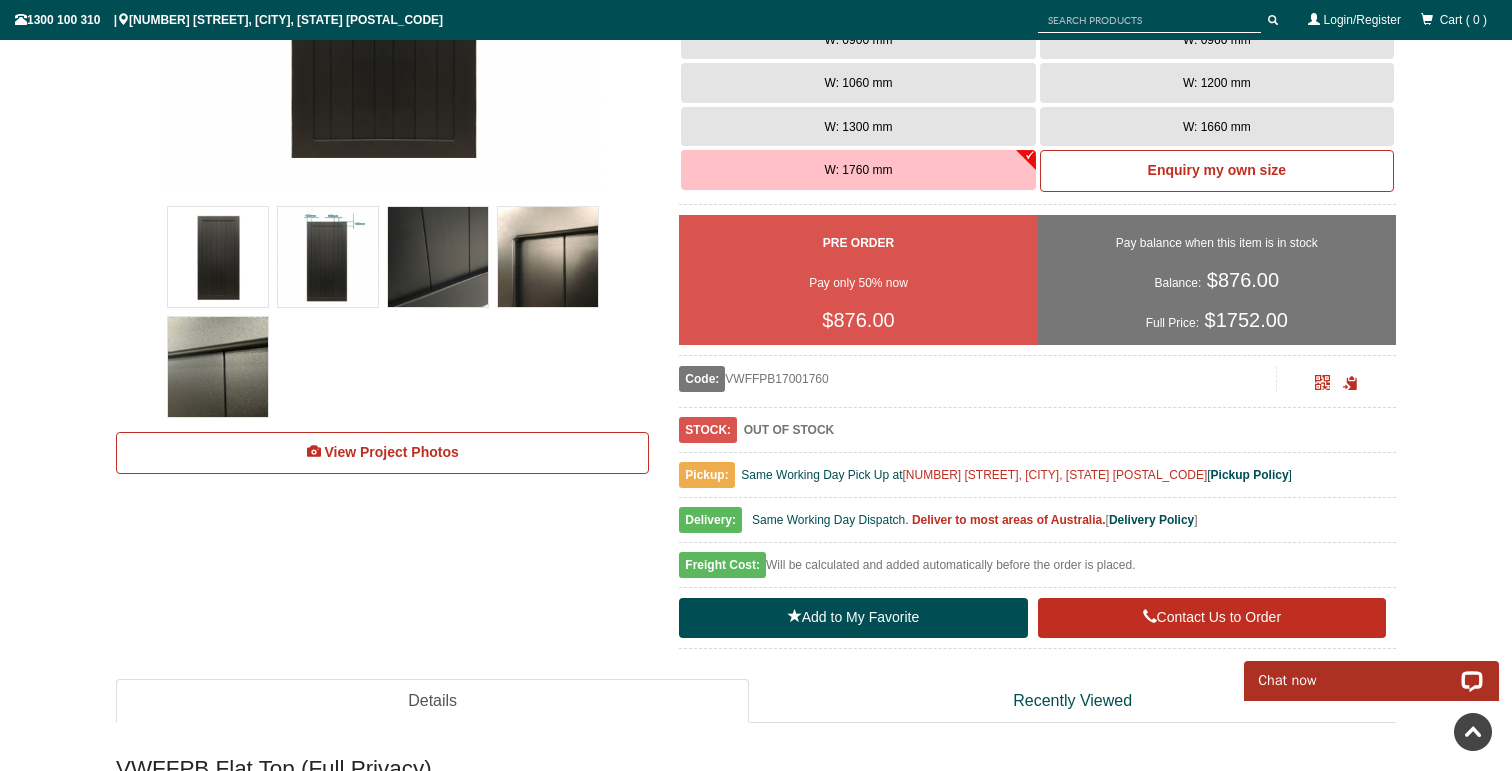 scroll, scrollTop: 593, scrollLeft: 0, axis: vertical 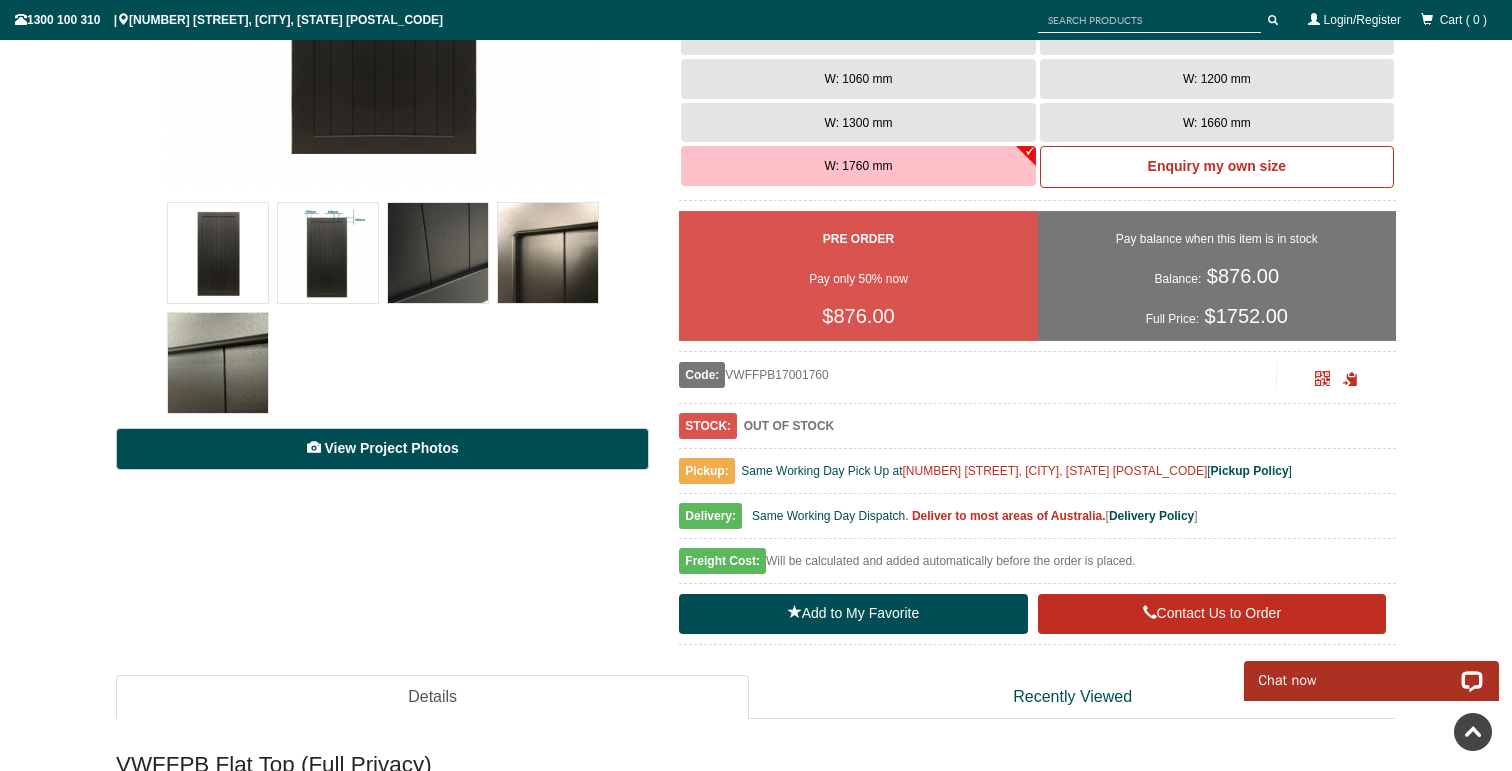 click on "View Project Photos" at bounding box center (382, 449) 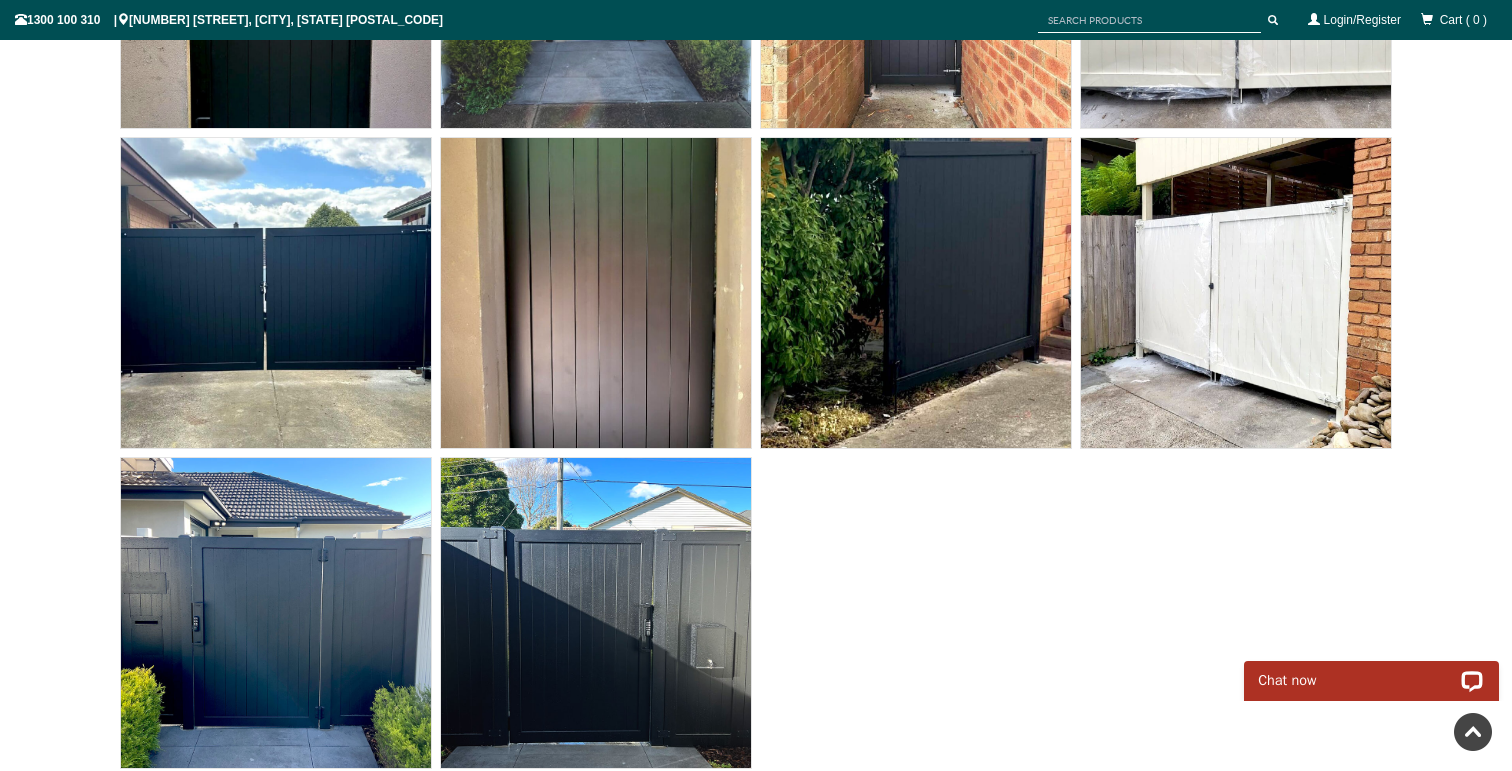 scroll, scrollTop: 6567, scrollLeft: 0, axis: vertical 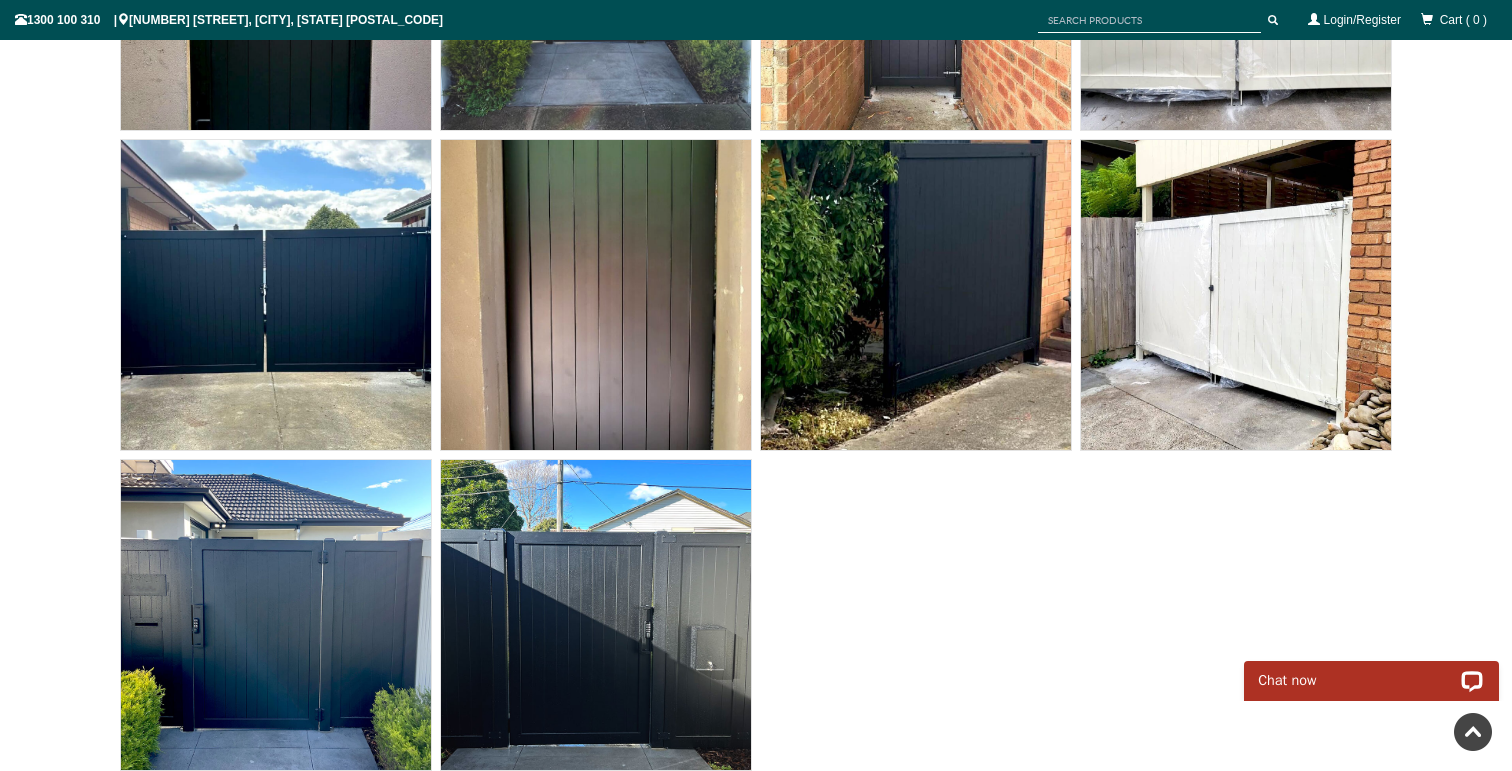 click at bounding box center [1236, 295] 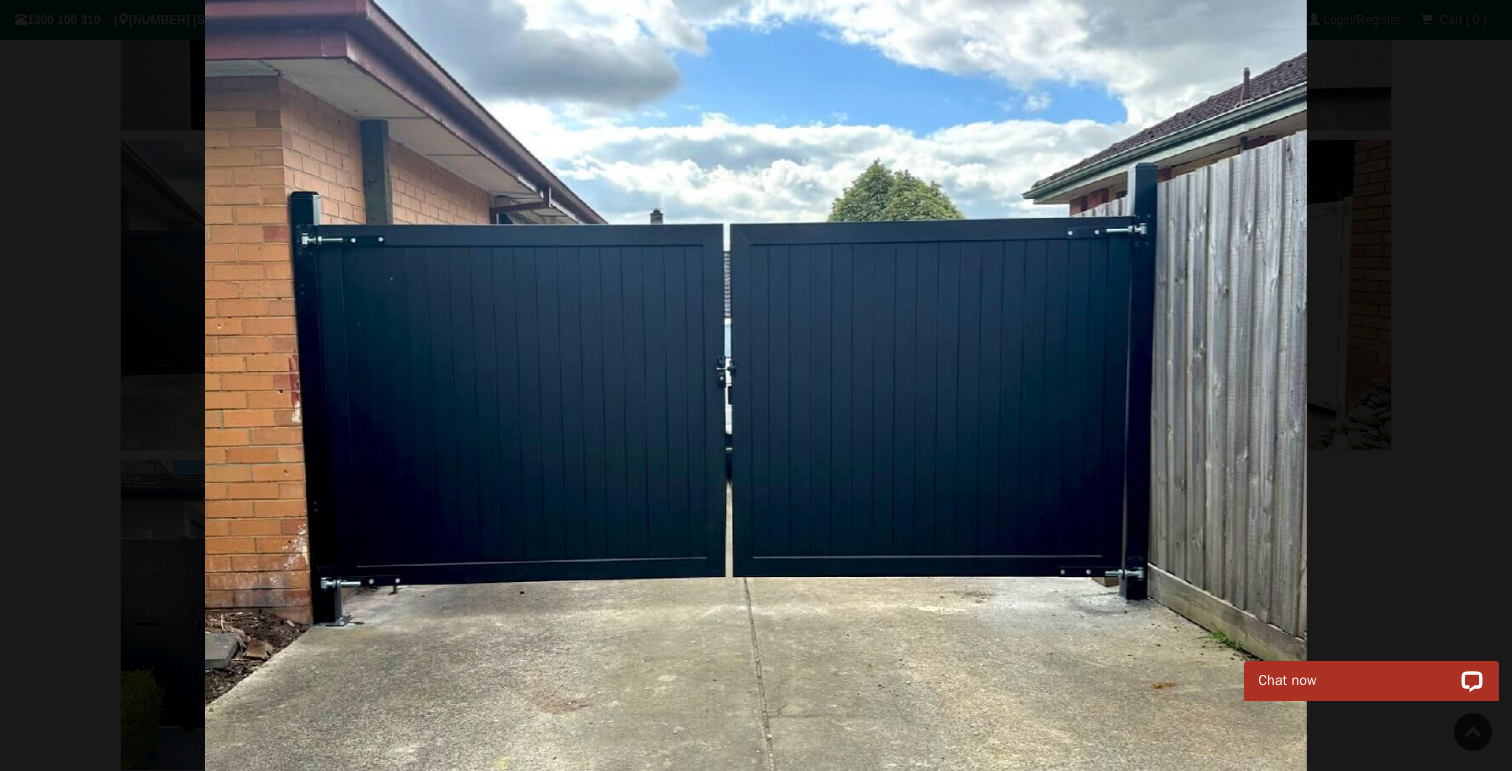 click at bounding box center (756, 385) 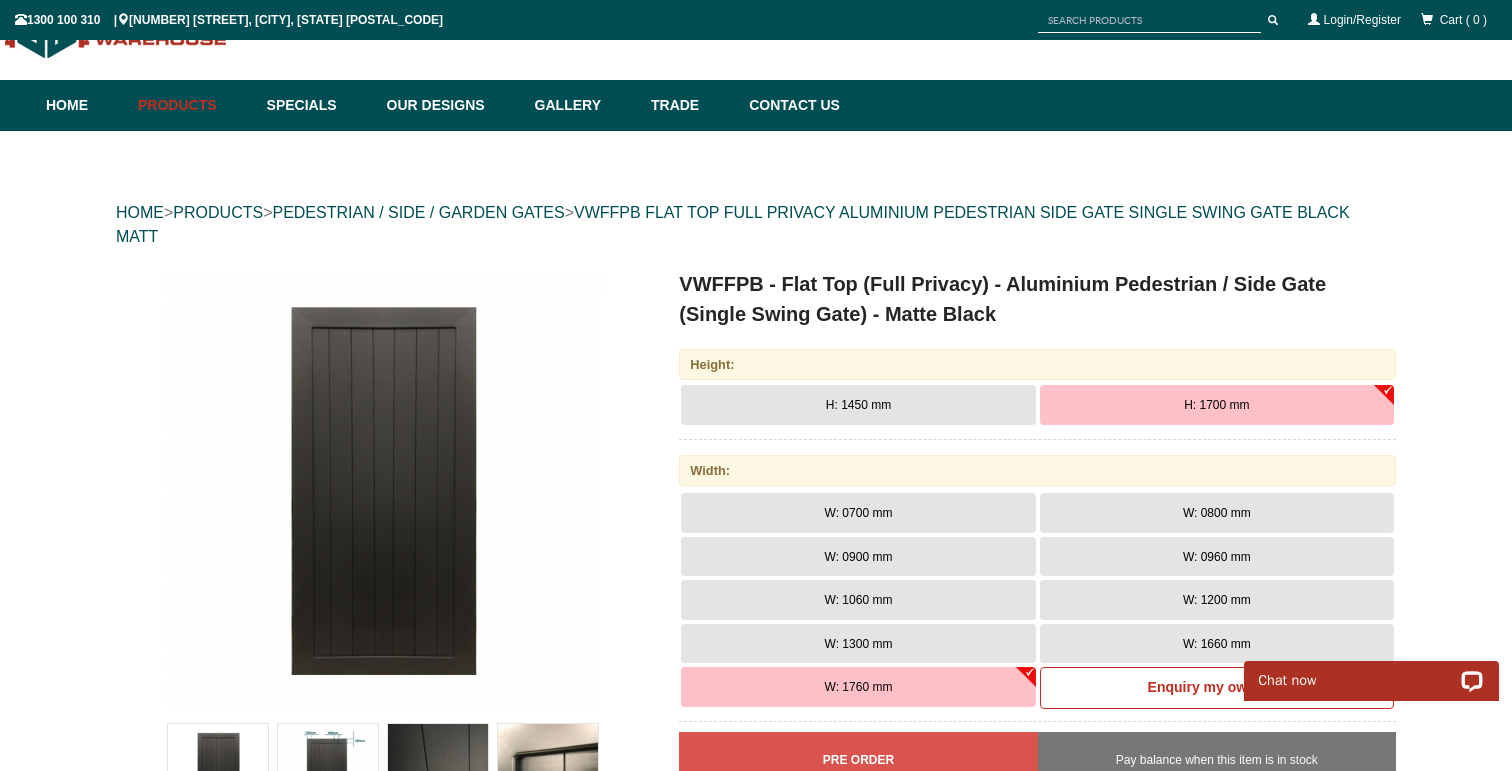 scroll, scrollTop: 0, scrollLeft: 0, axis: both 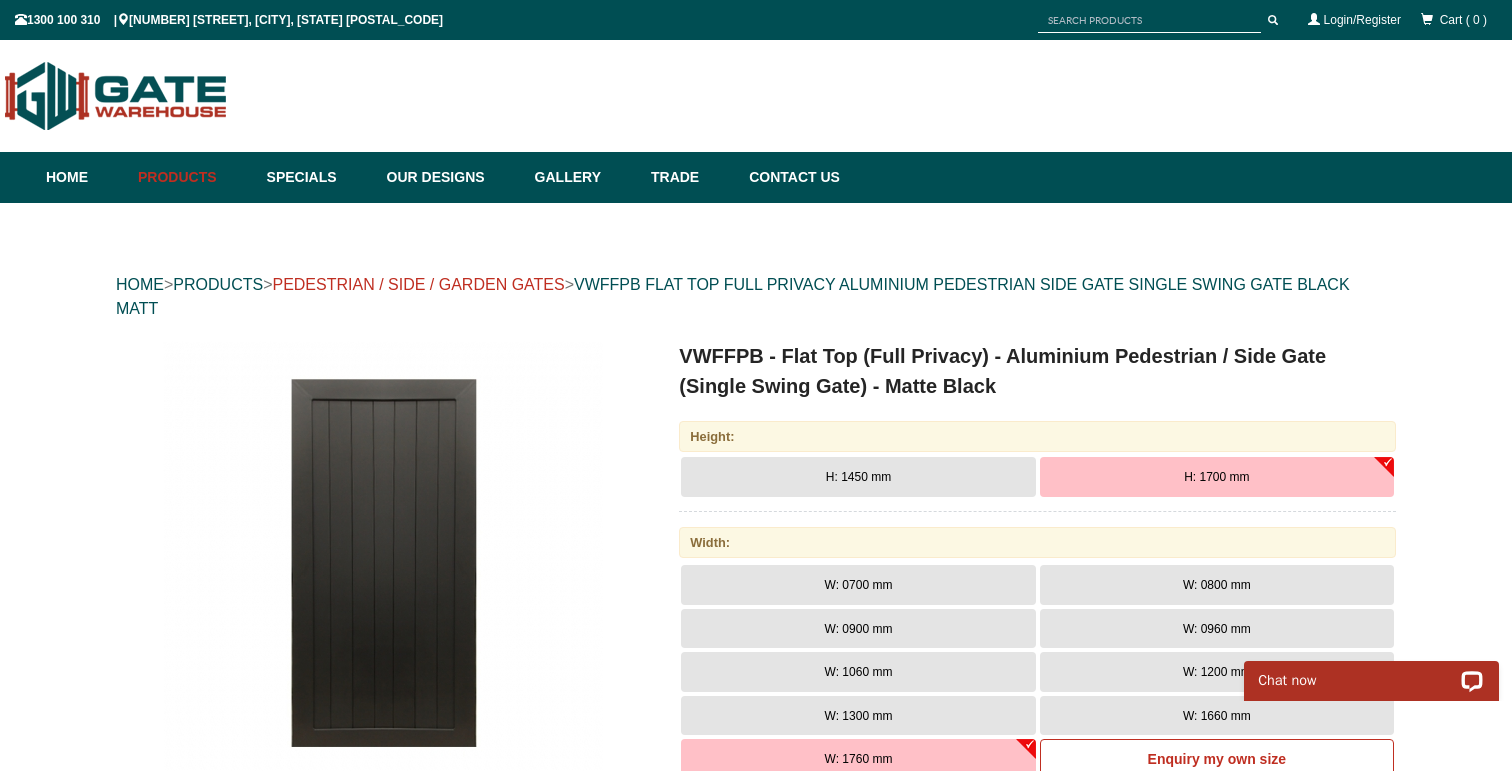 click on "PEDESTRIAN / SIDE / GARDEN GATES" at bounding box center [418, 284] 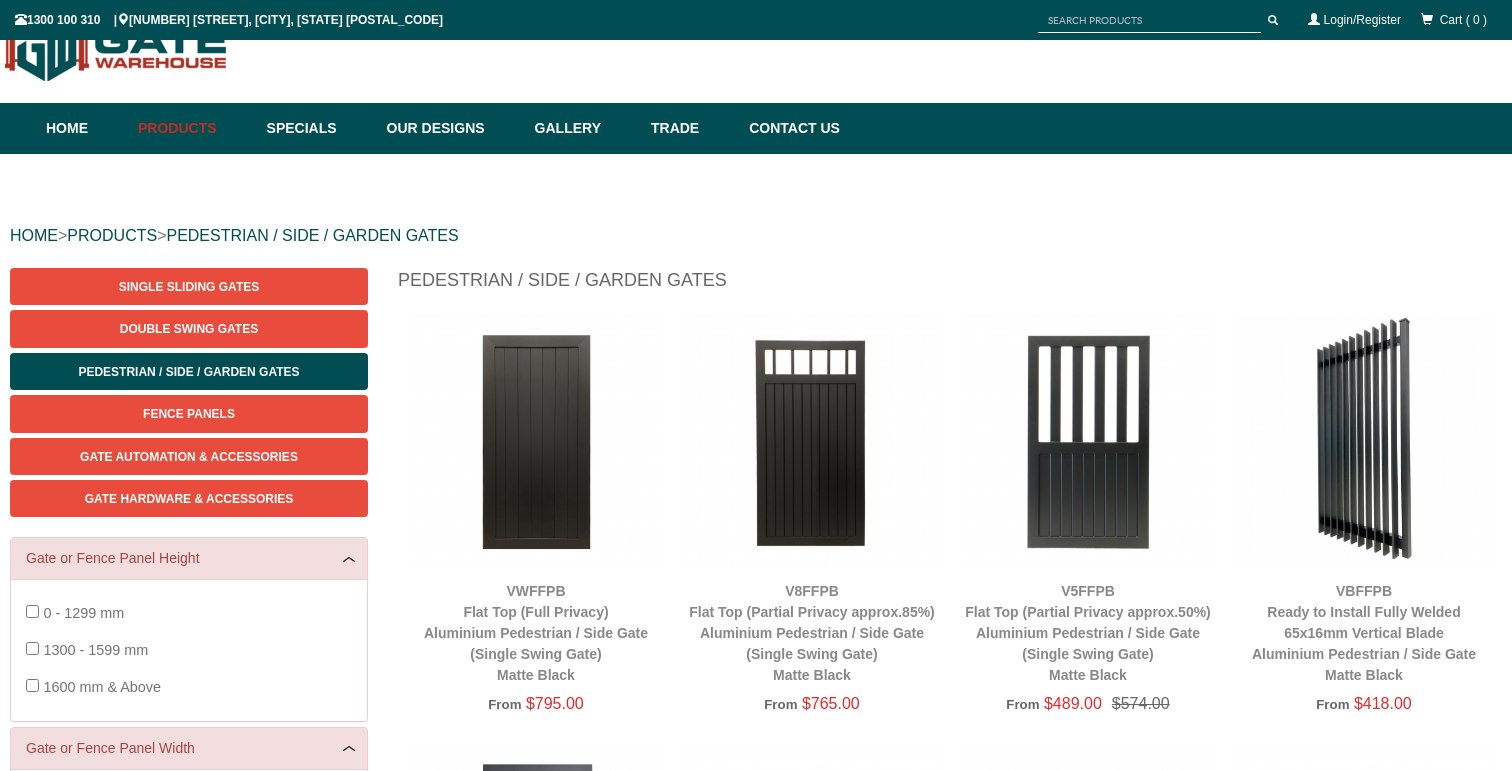 scroll, scrollTop: 50, scrollLeft: 0, axis: vertical 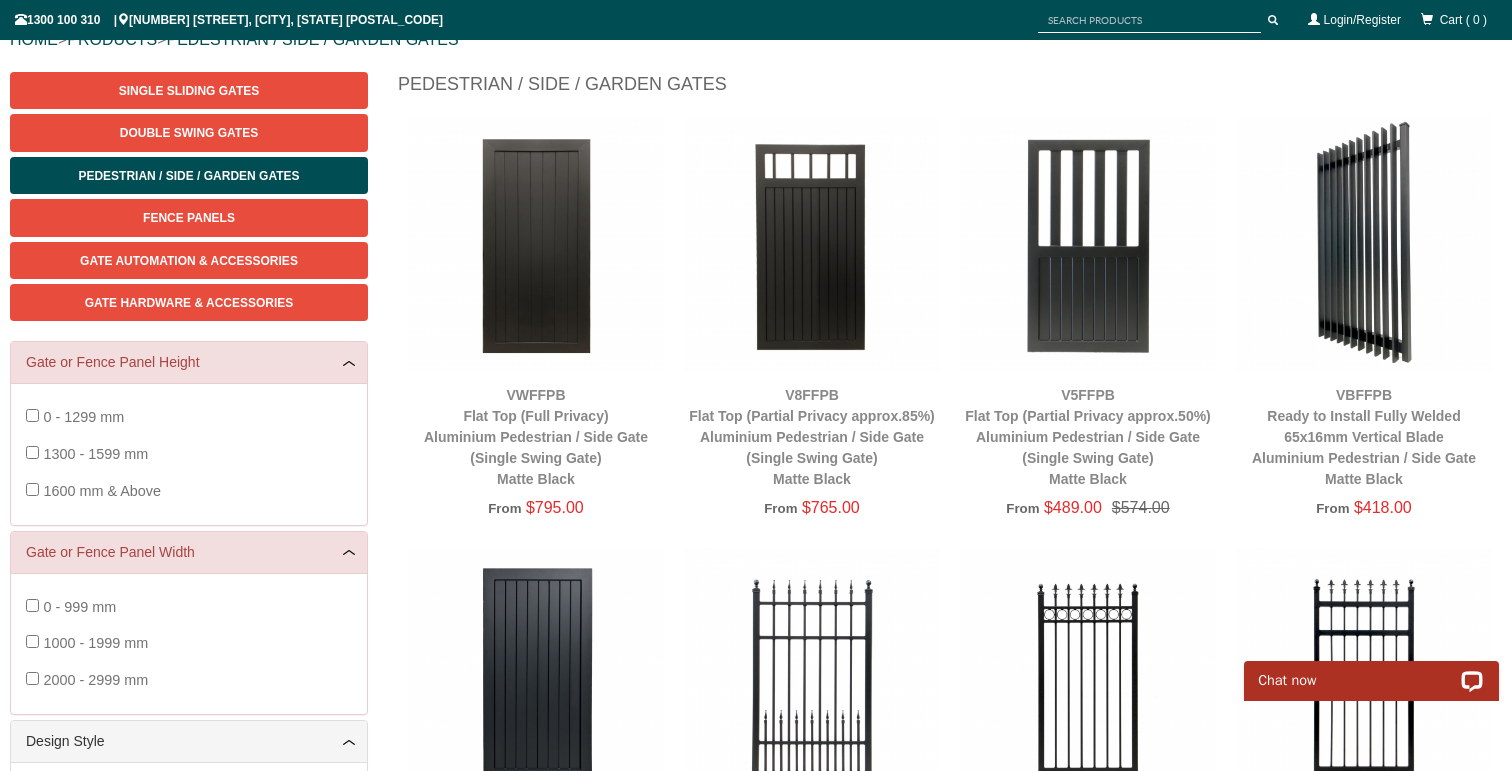 click on "V5FFPB Flat Top (Partial Privacy approx.50%) Aluminium Pedestrian / Side Gate (Single Swing Gate) Matte Black" at bounding box center (536, 437) 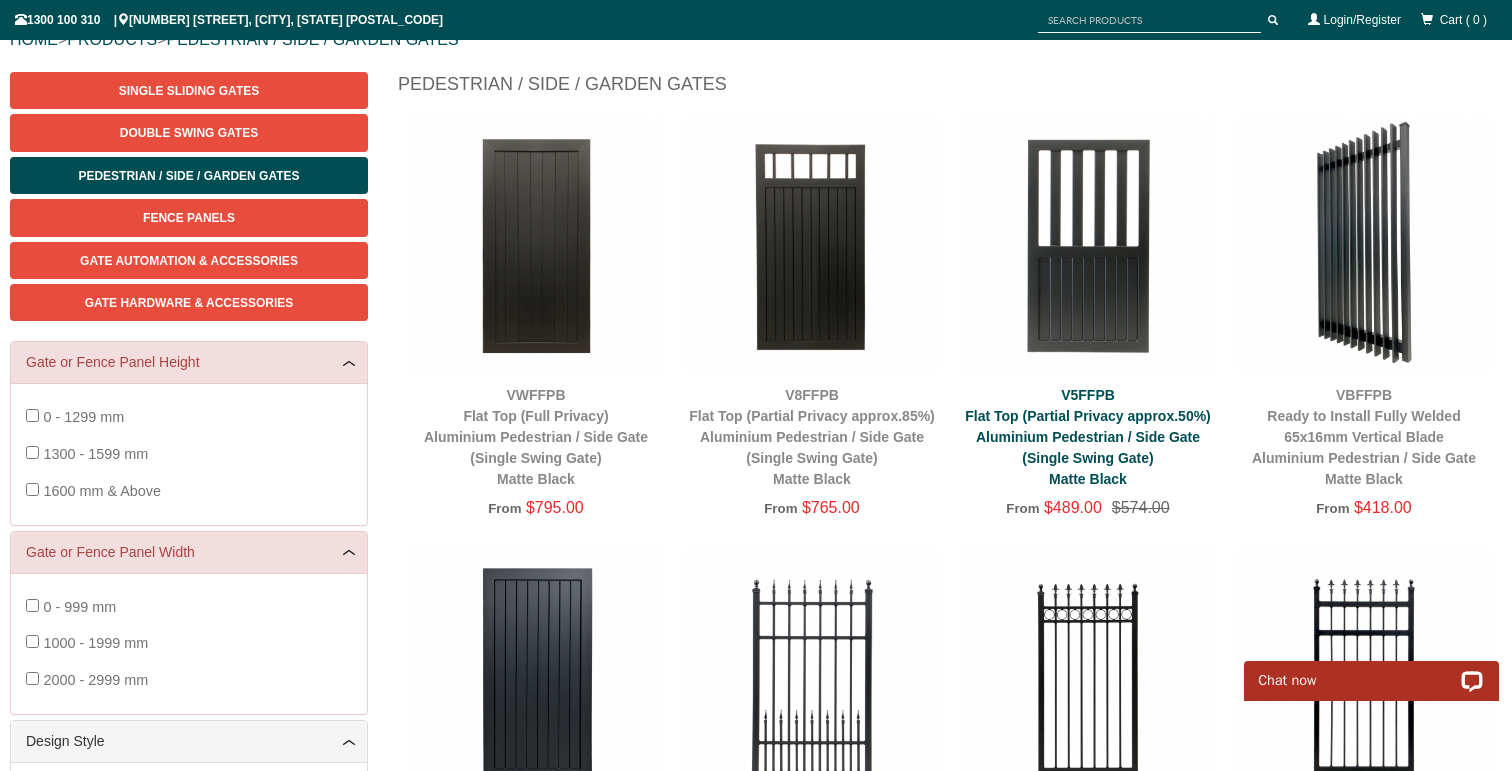 click on "V5FFPB Flat Top (Partial Privacy approx.50%) Aluminium Pedestrian / Side Gate (Single Swing Gate) Matte Black" at bounding box center [1088, 437] 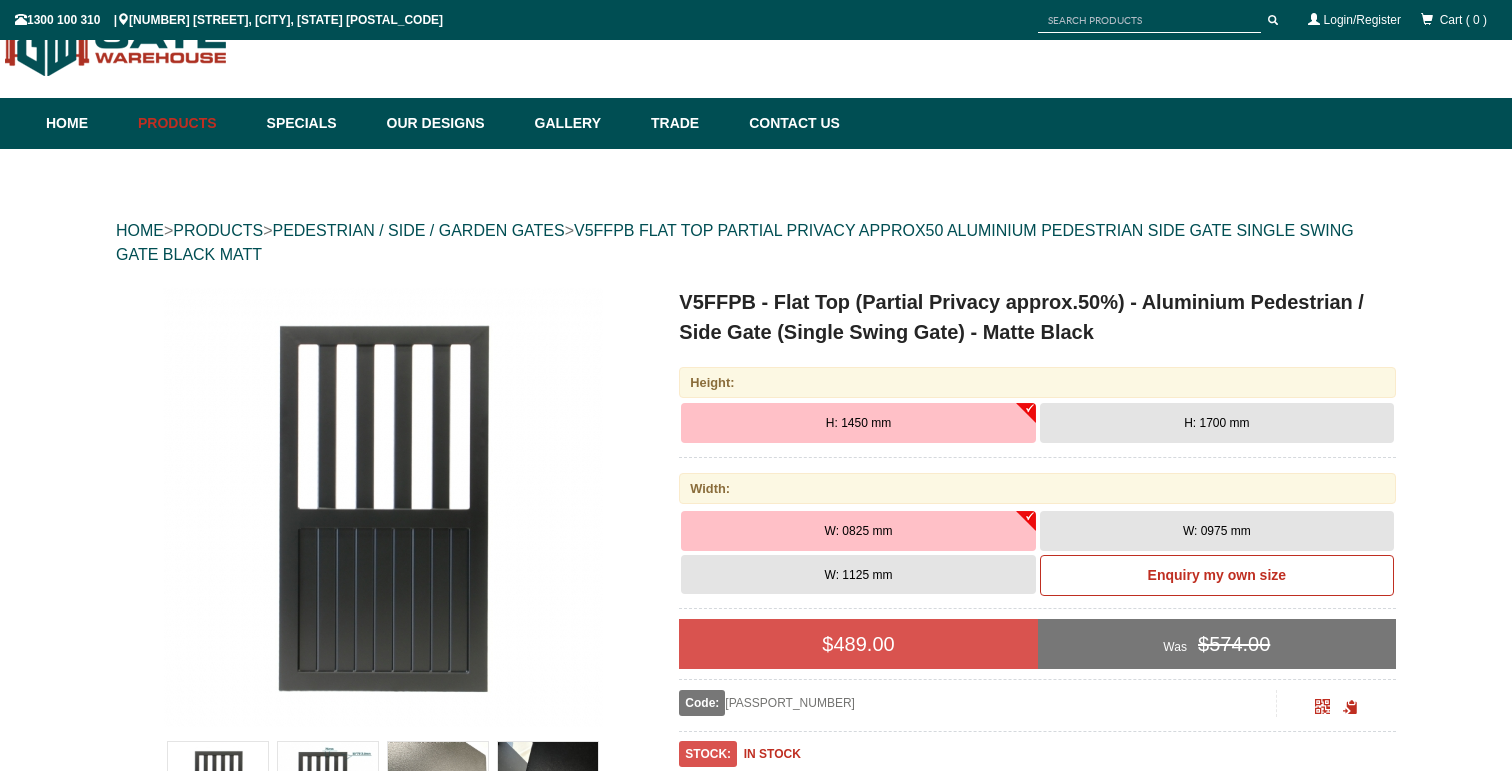 scroll, scrollTop: 63, scrollLeft: 0, axis: vertical 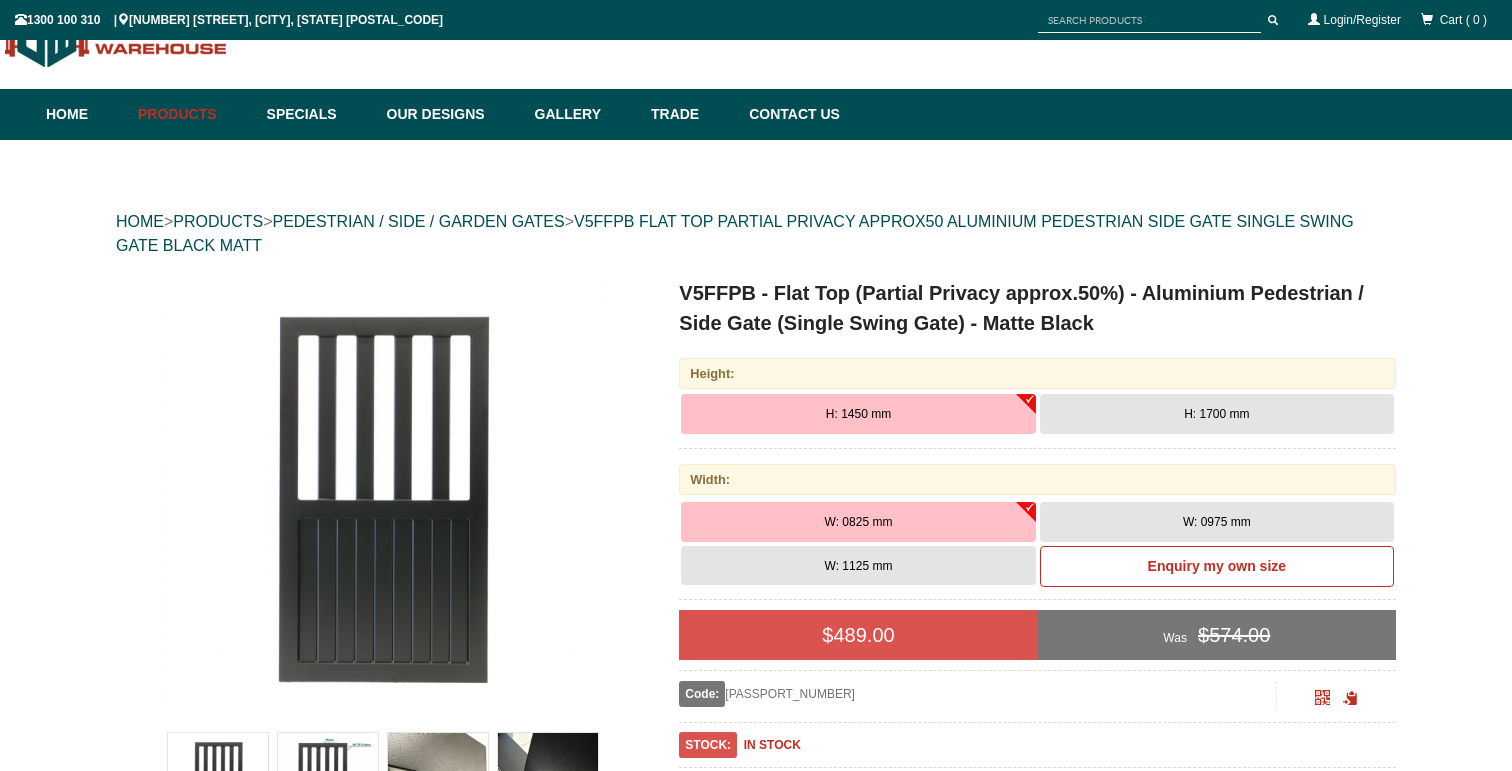 click on "H: 1700 mm" at bounding box center (858, 414) 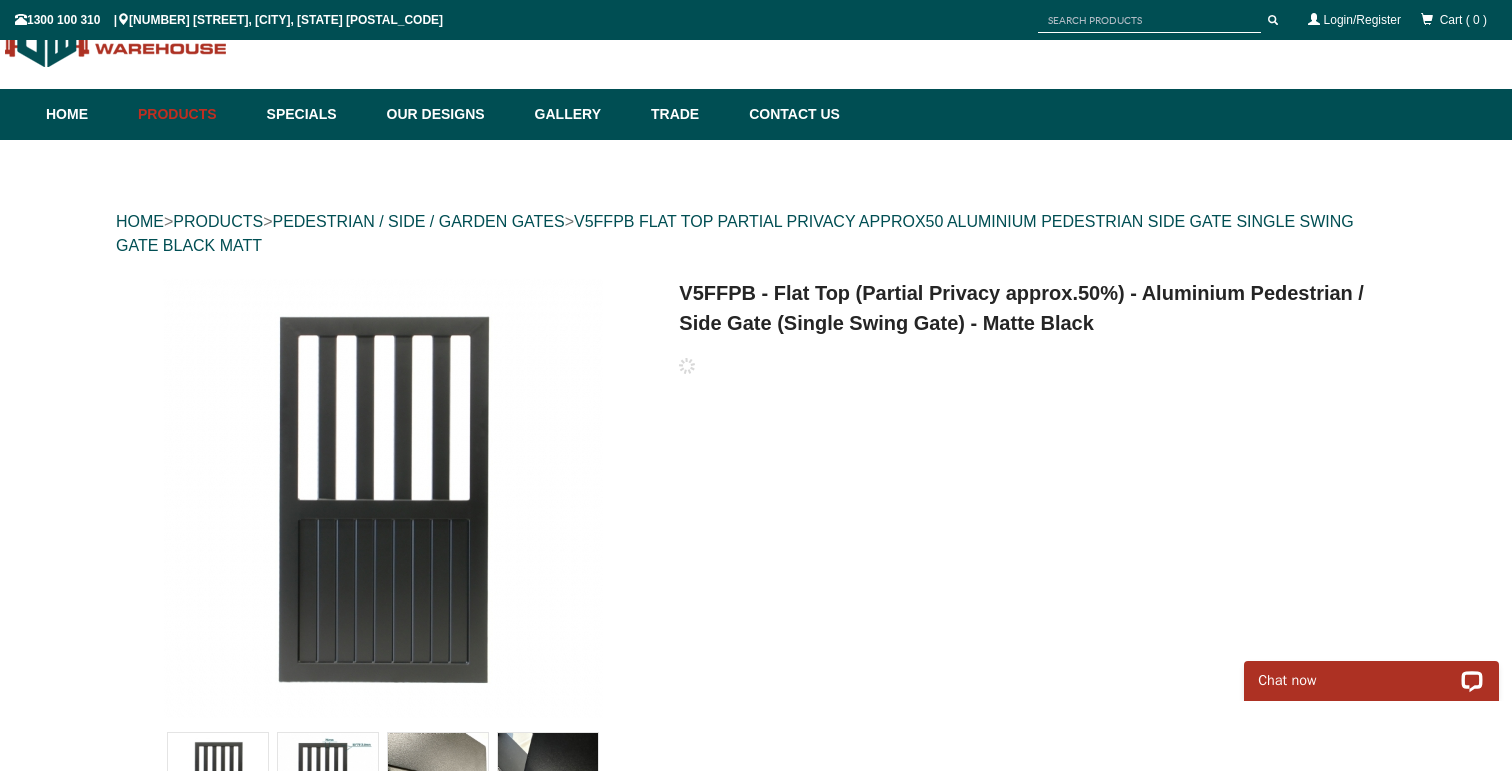 scroll, scrollTop: 0, scrollLeft: 0, axis: both 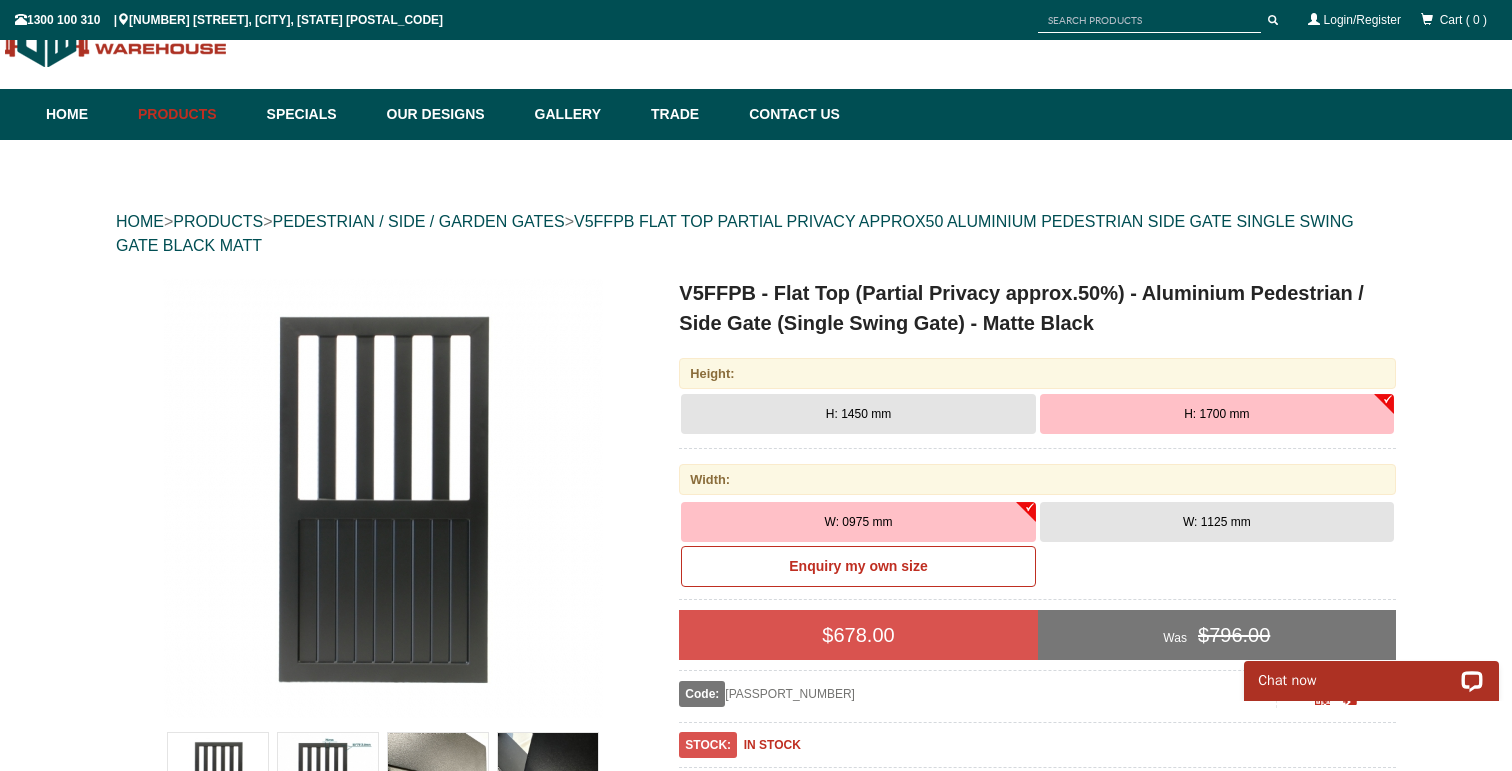 click on "W: 1125 mm" at bounding box center (858, 522) 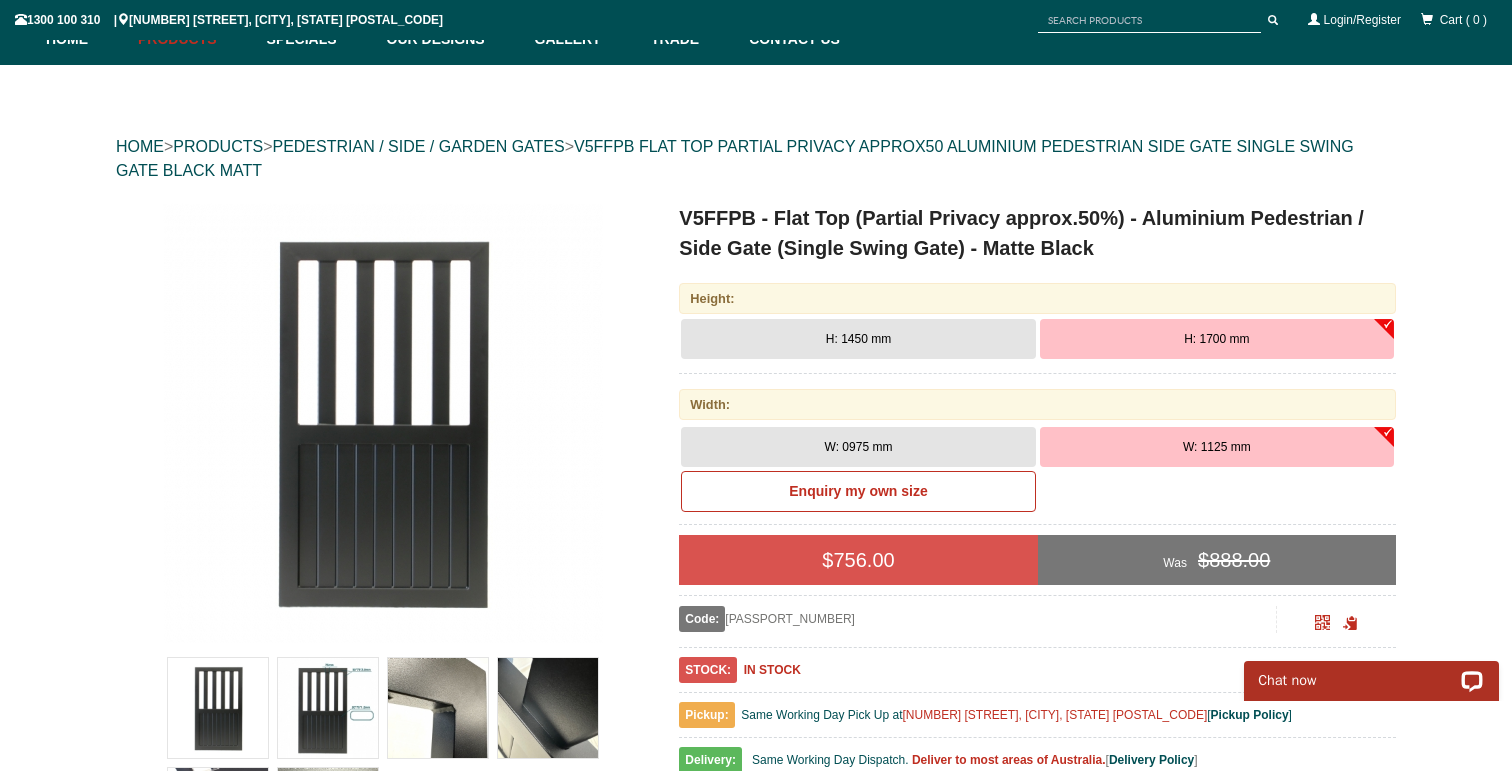 scroll, scrollTop: 136, scrollLeft: 0, axis: vertical 